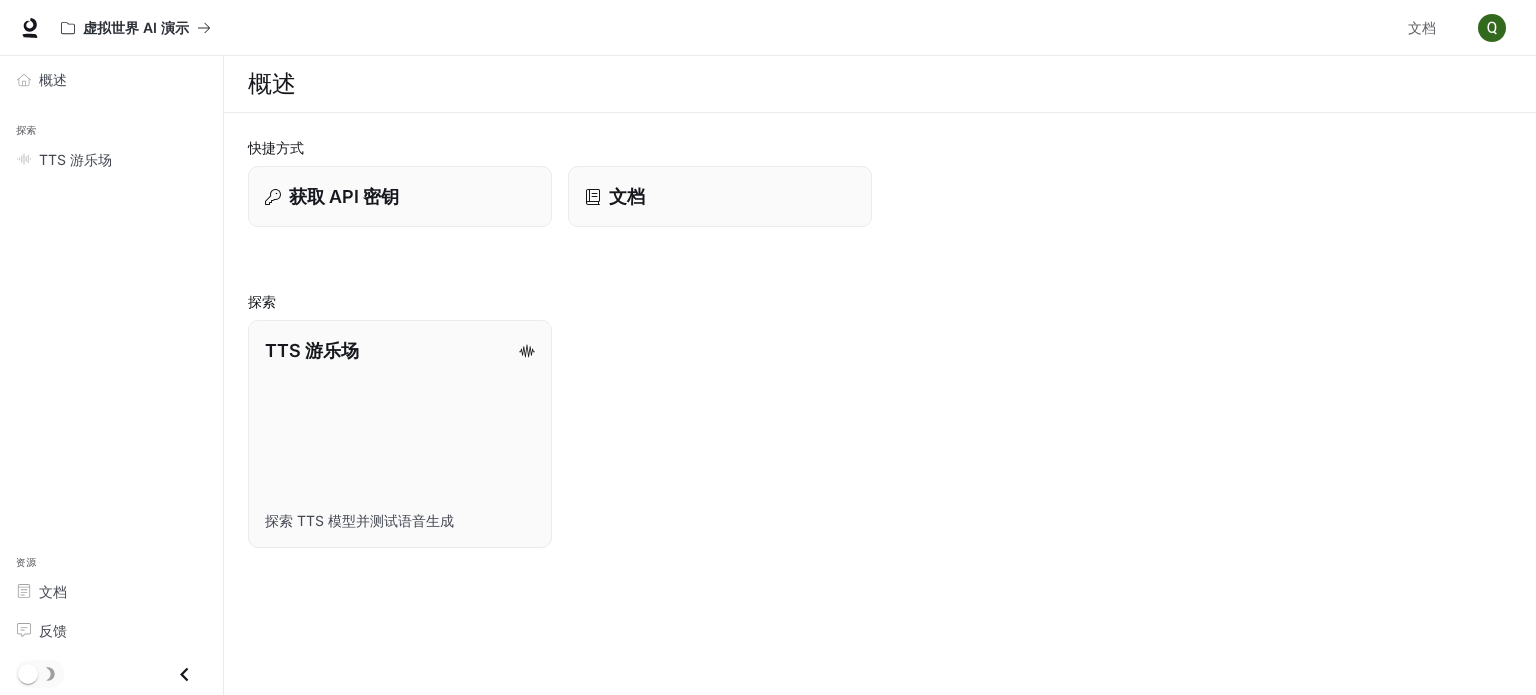 select 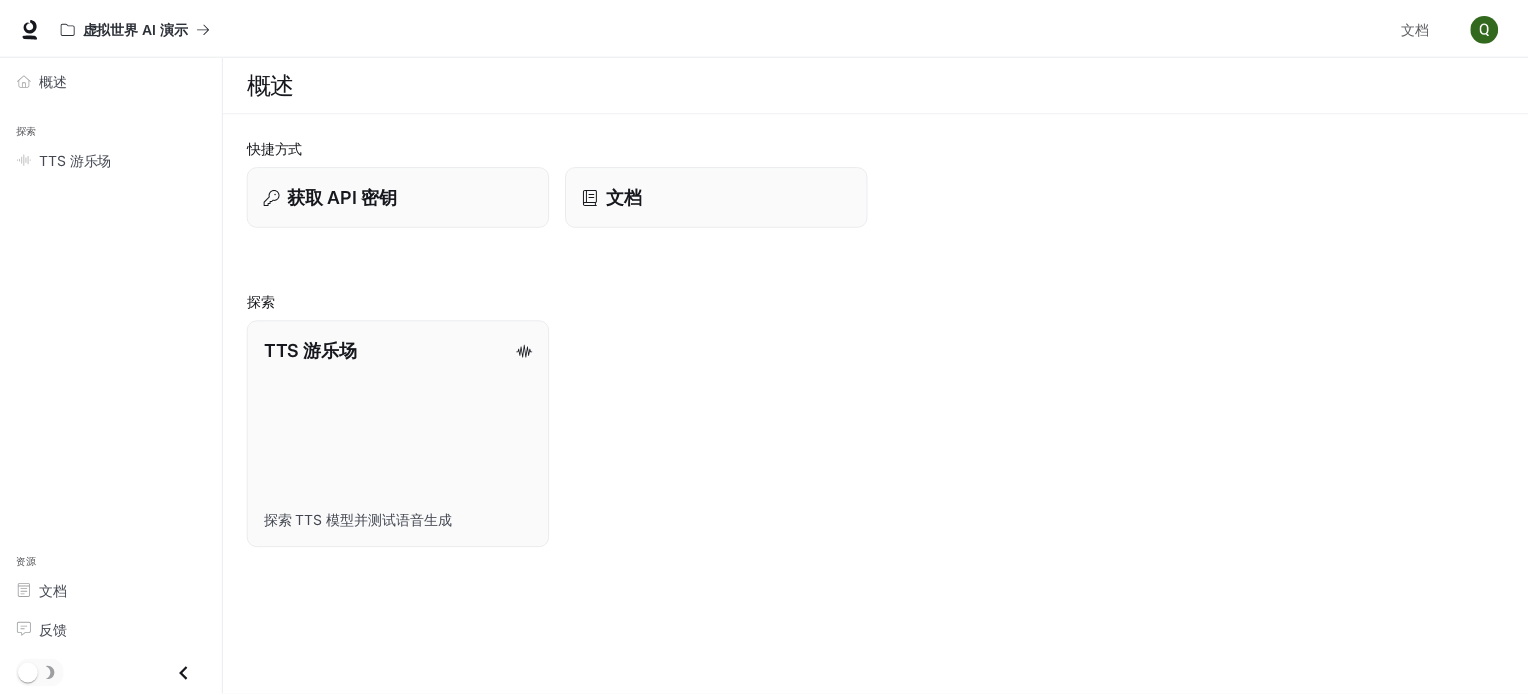 scroll, scrollTop: 0, scrollLeft: 0, axis: both 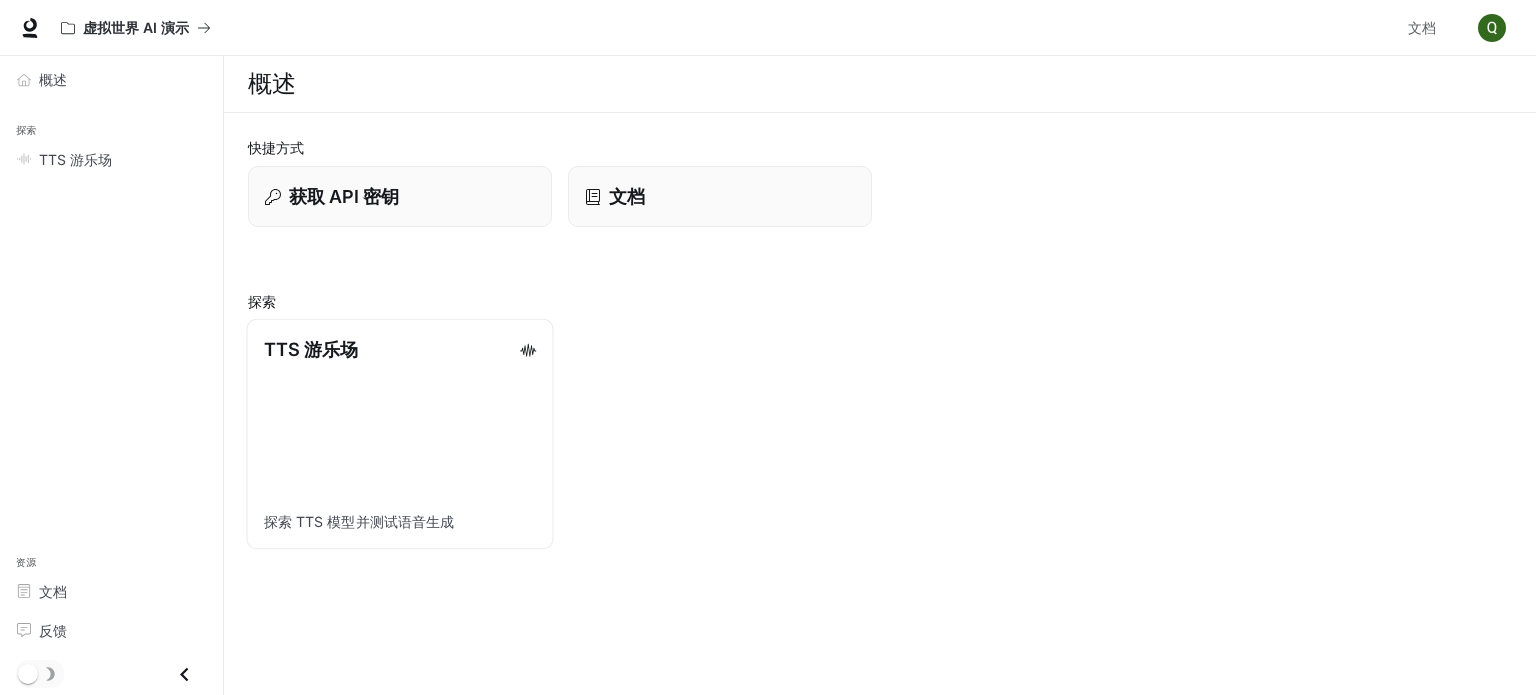 click on "TTS 游乐场" at bounding box center (400, 349) 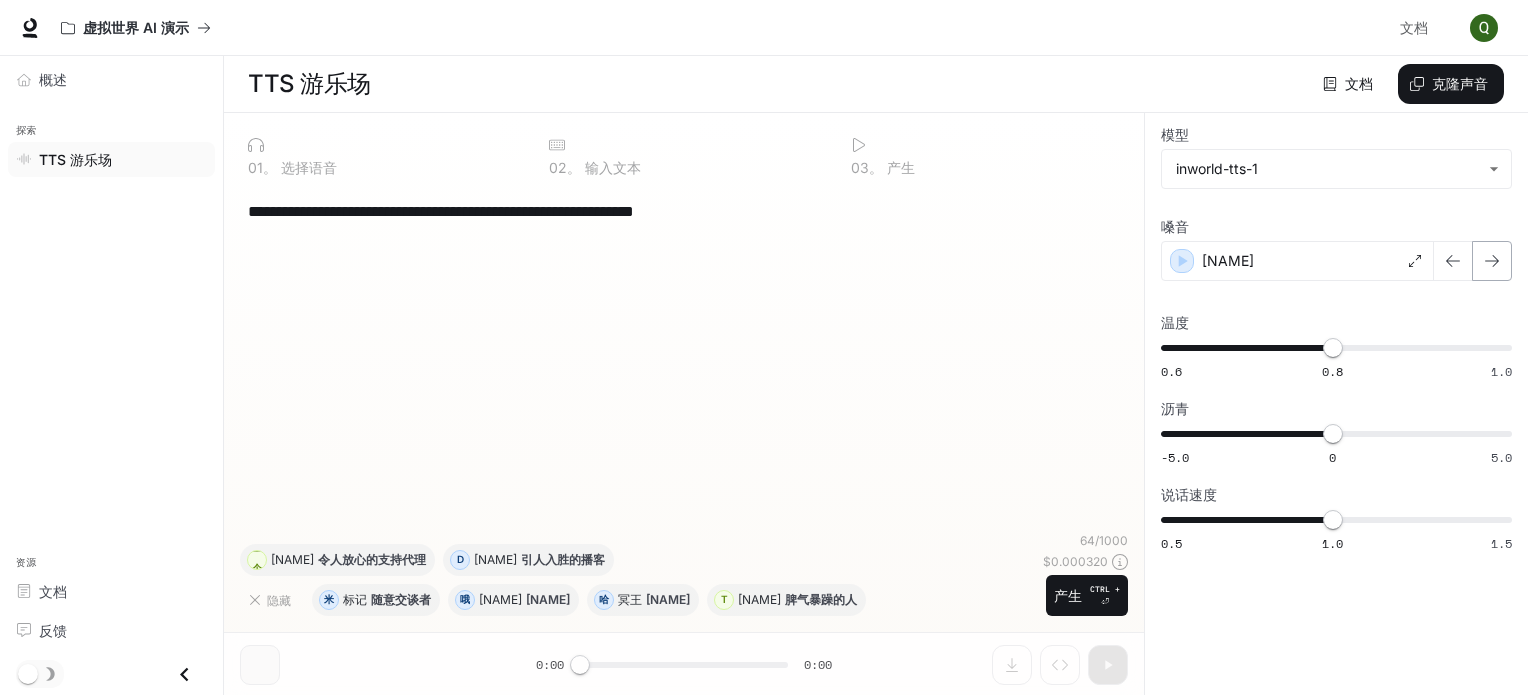 click at bounding box center [1492, 261] 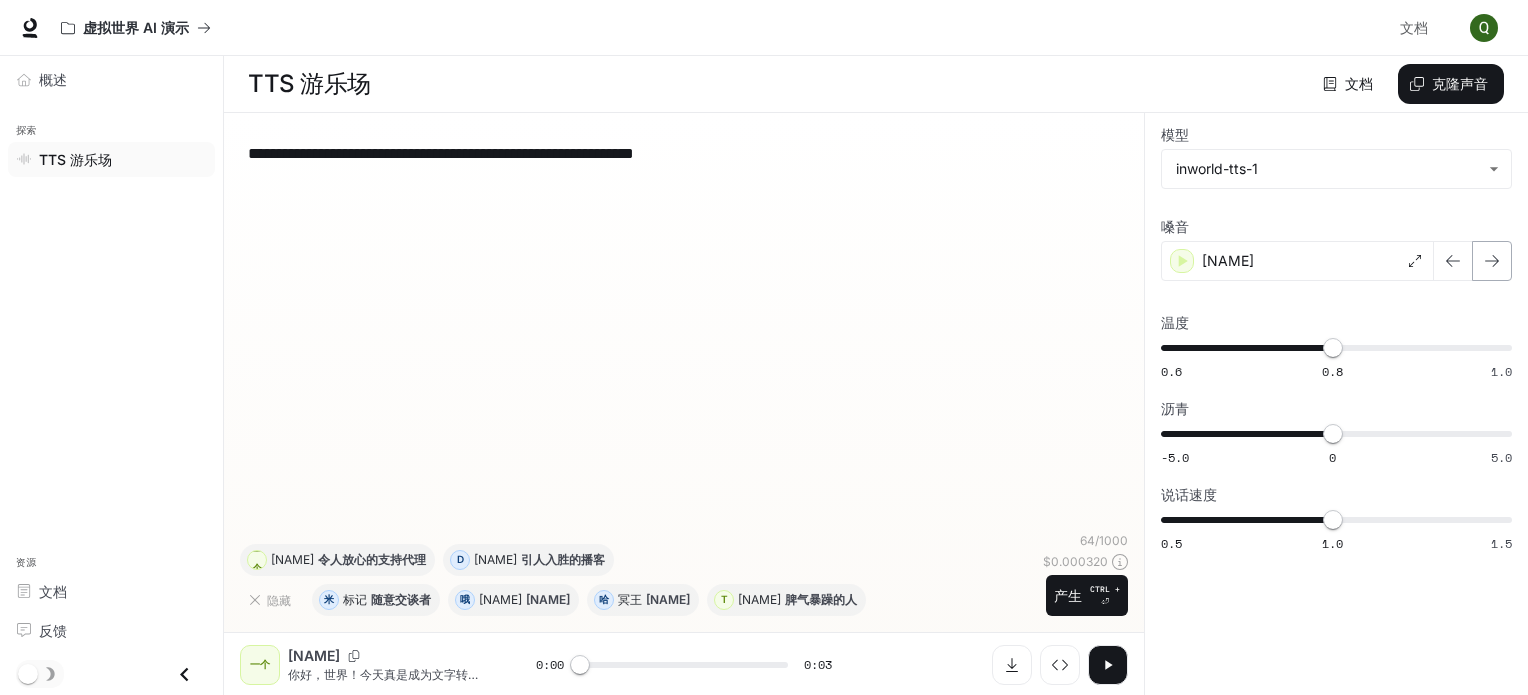 click at bounding box center (1492, 261) 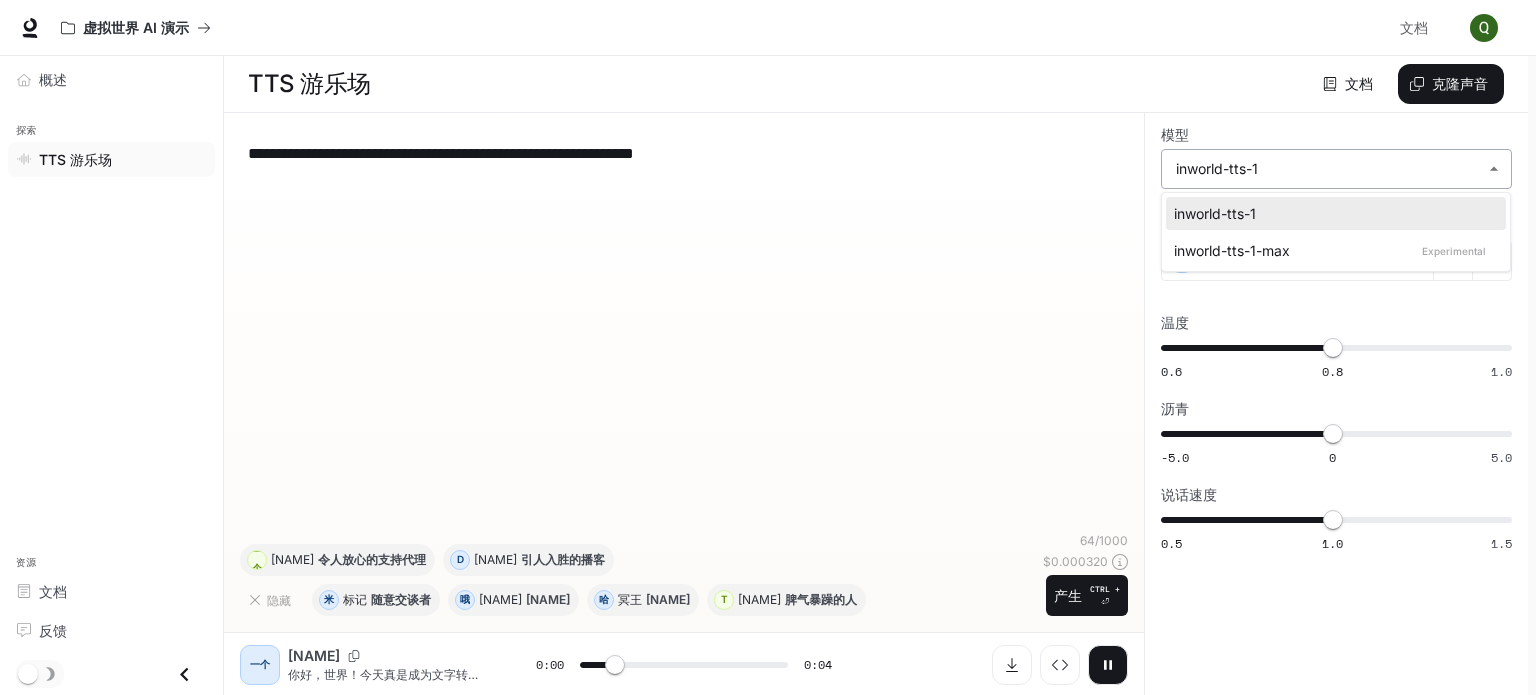 click on "**********" at bounding box center [768, 348] 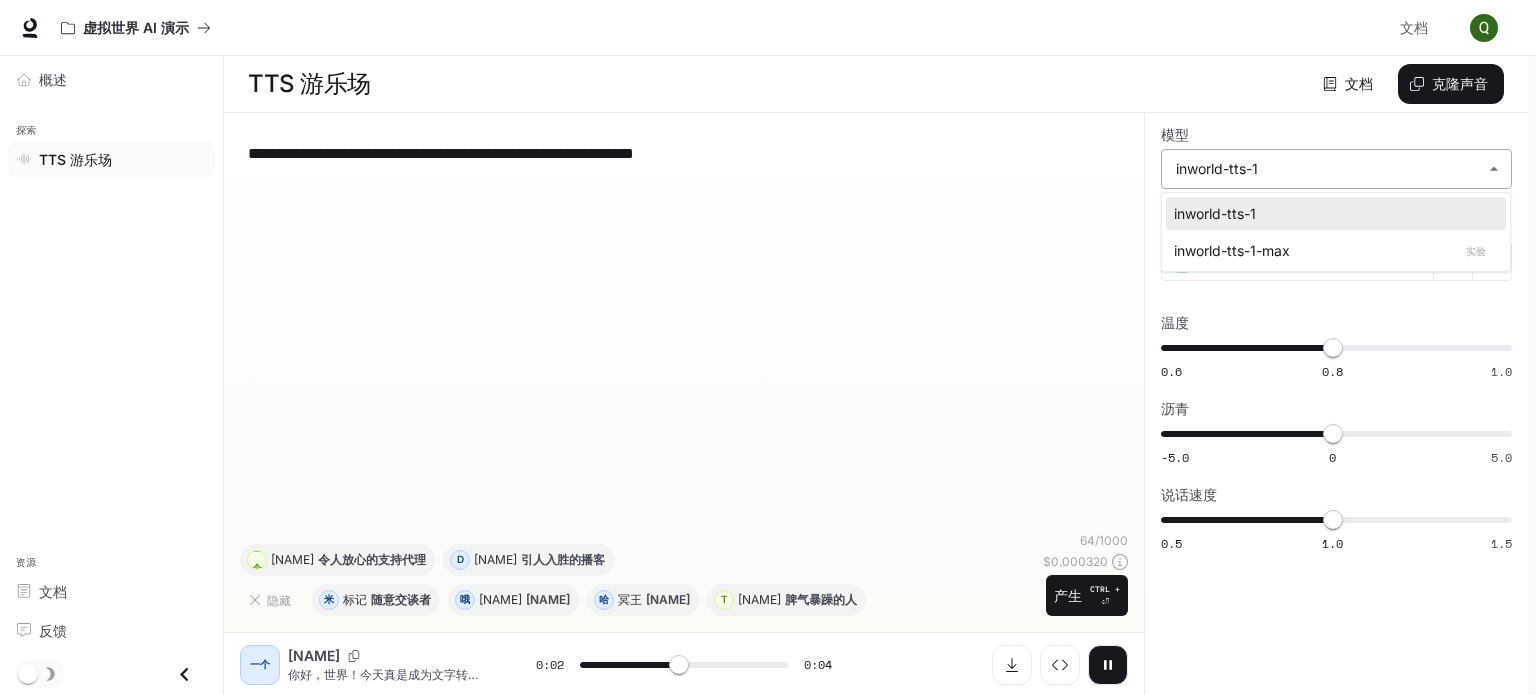click at bounding box center (768, 347) 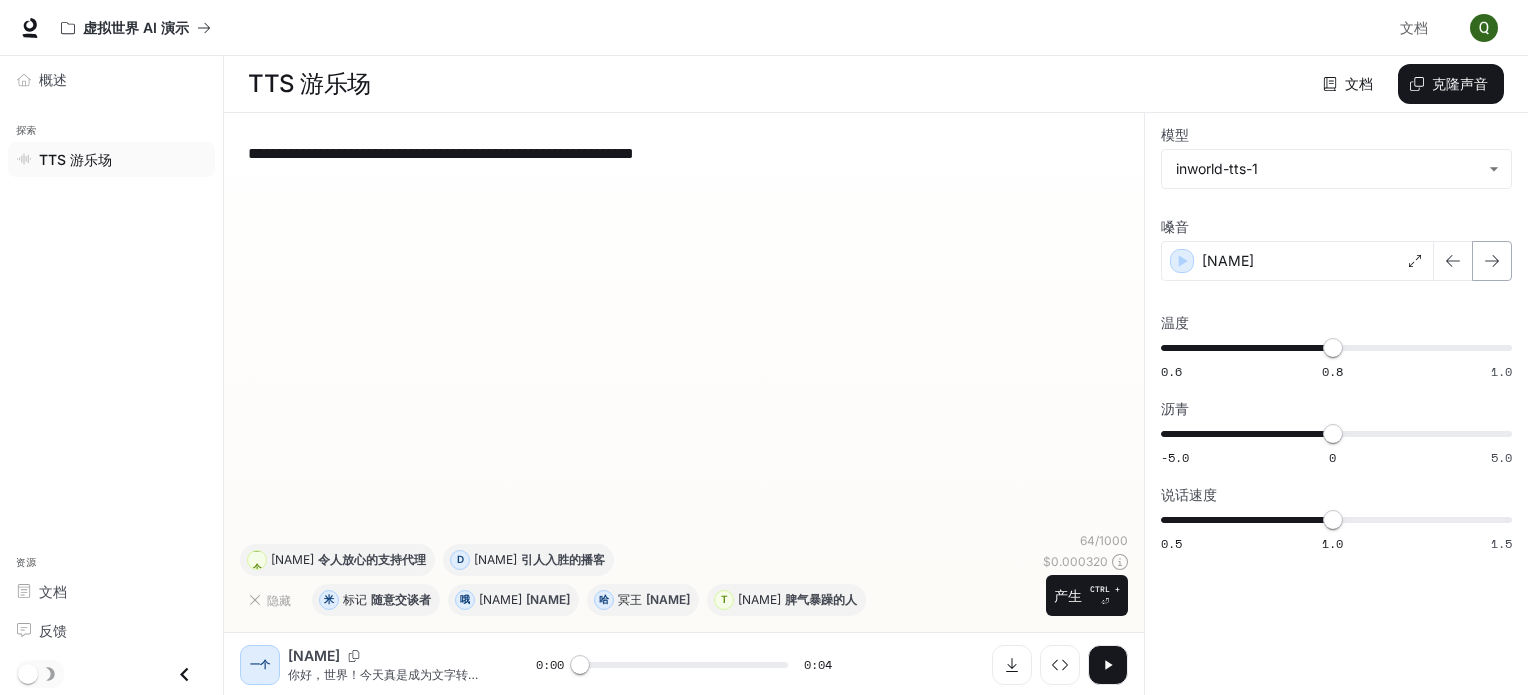 click at bounding box center (1492, 261) 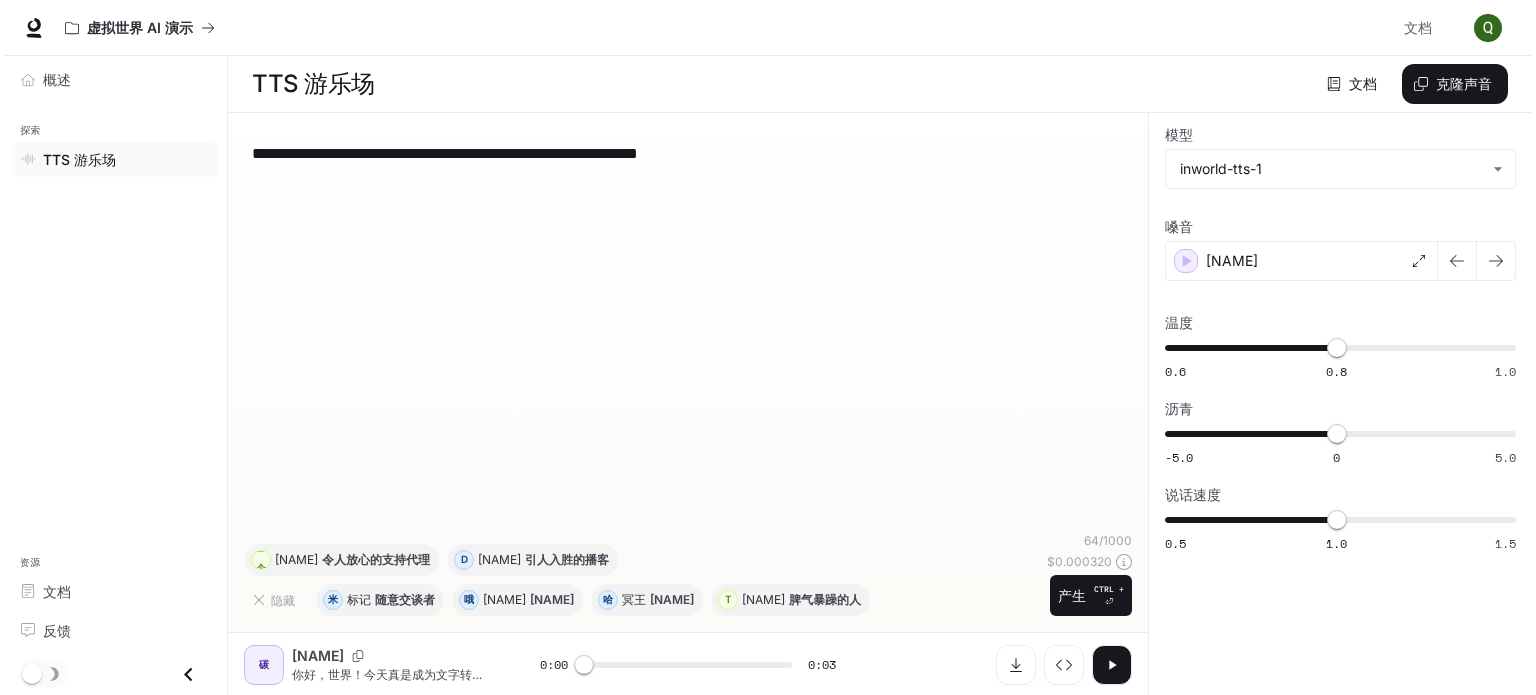 scroll, scrollTop: 0, scrollLeft: 0, axis: both 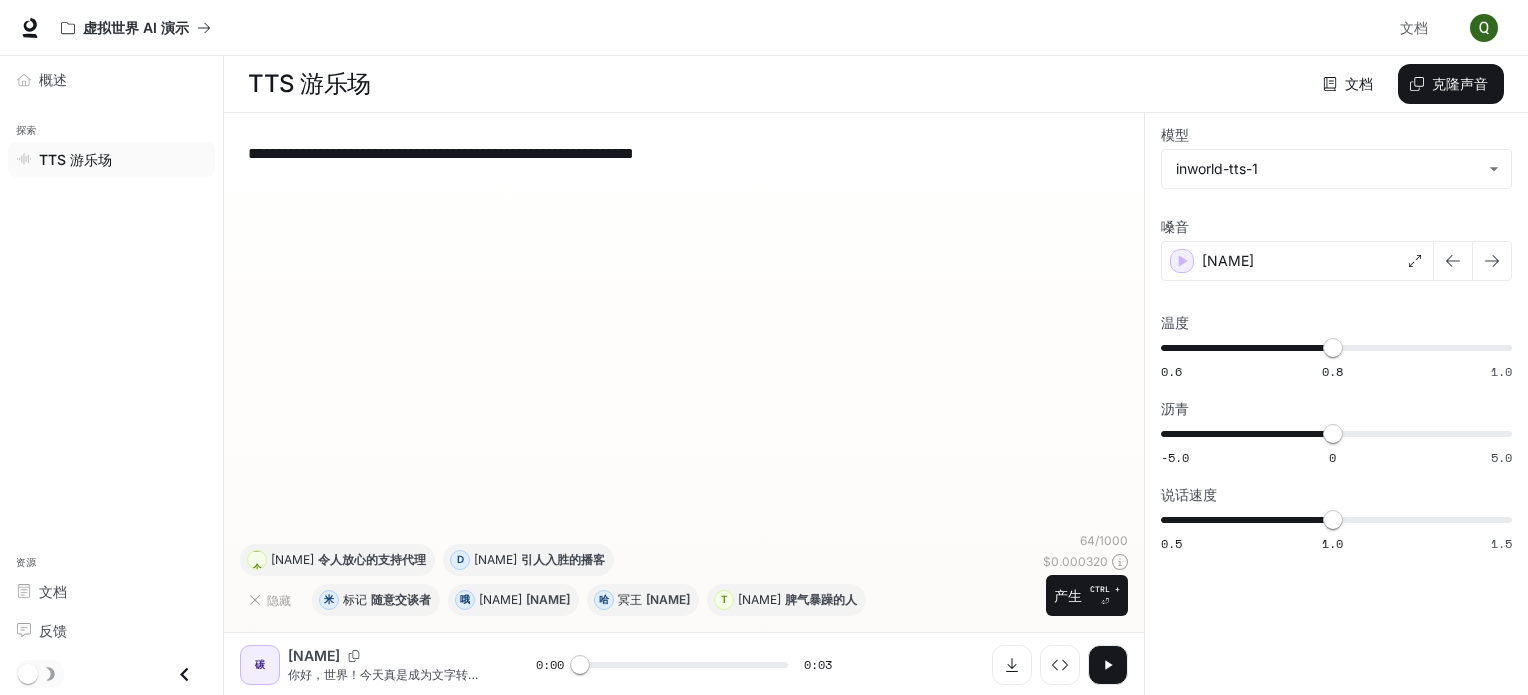click at bounding box center [1108, 665] 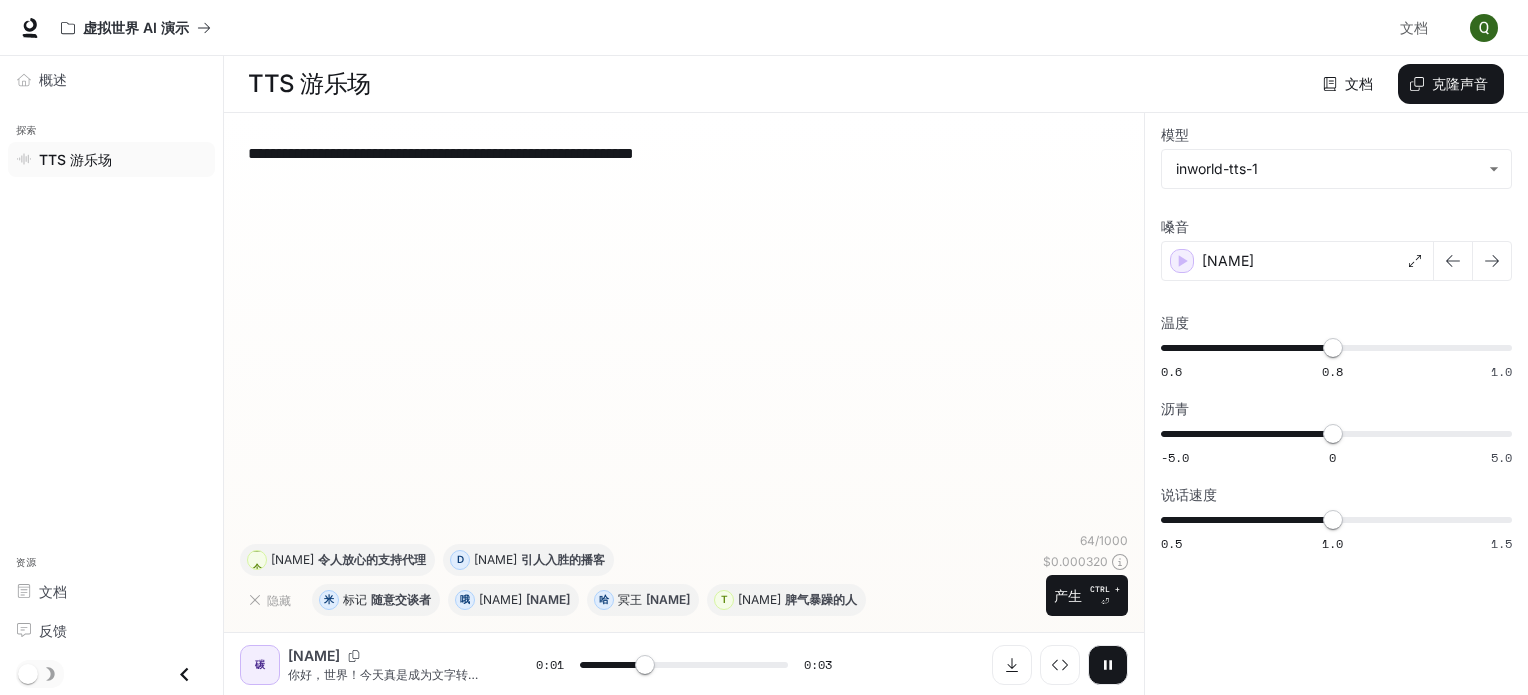 click at bounding box center [1108, 665] 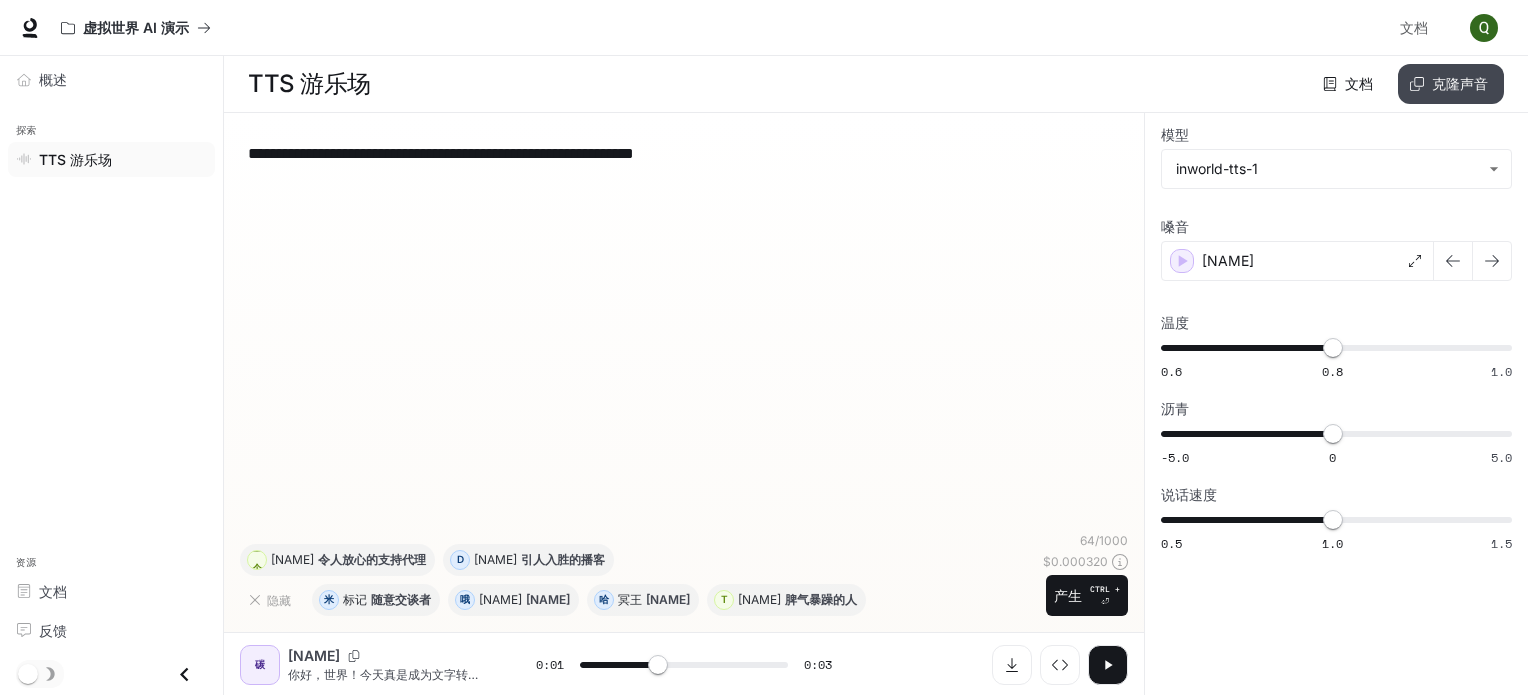 click on "克隆声音" at bounding box center (1460, 83) 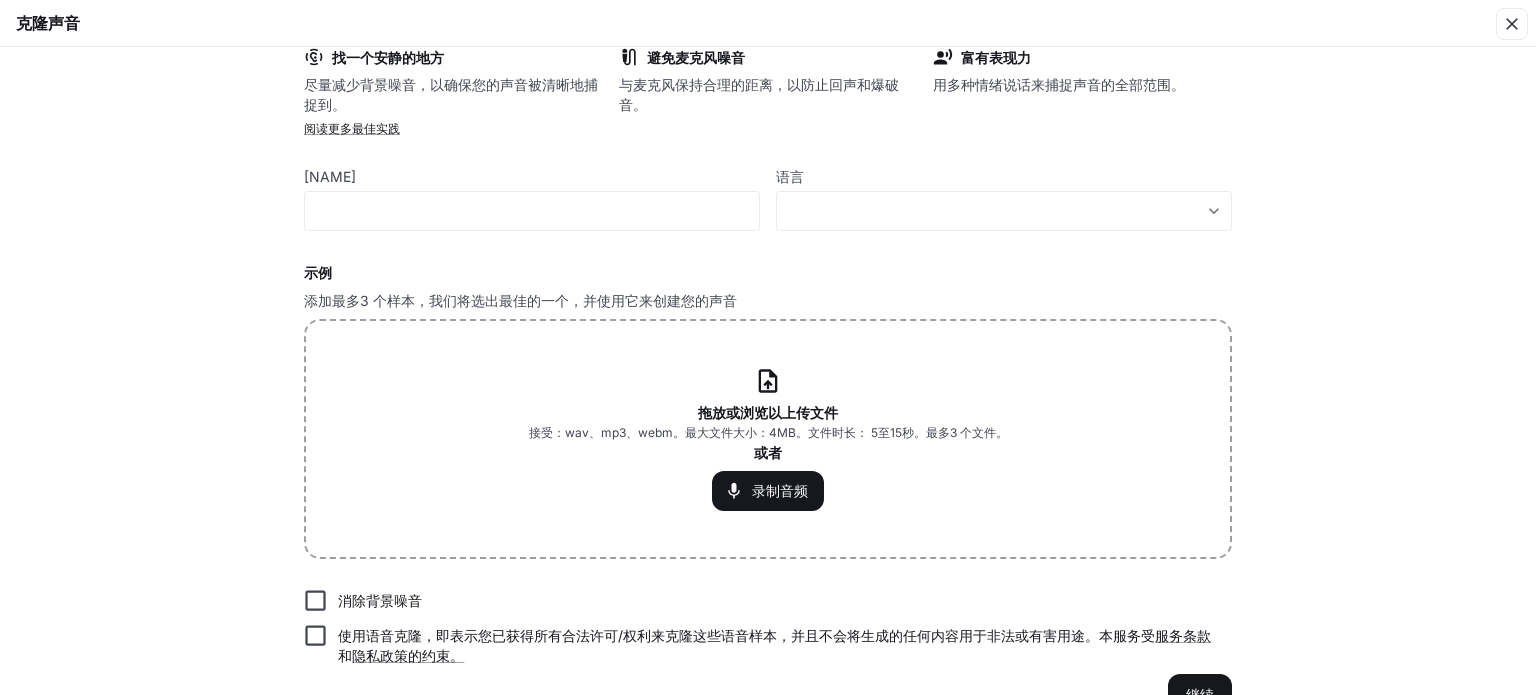scroll, scrollTop: 67, scrollLeft: 0, axis: vertical 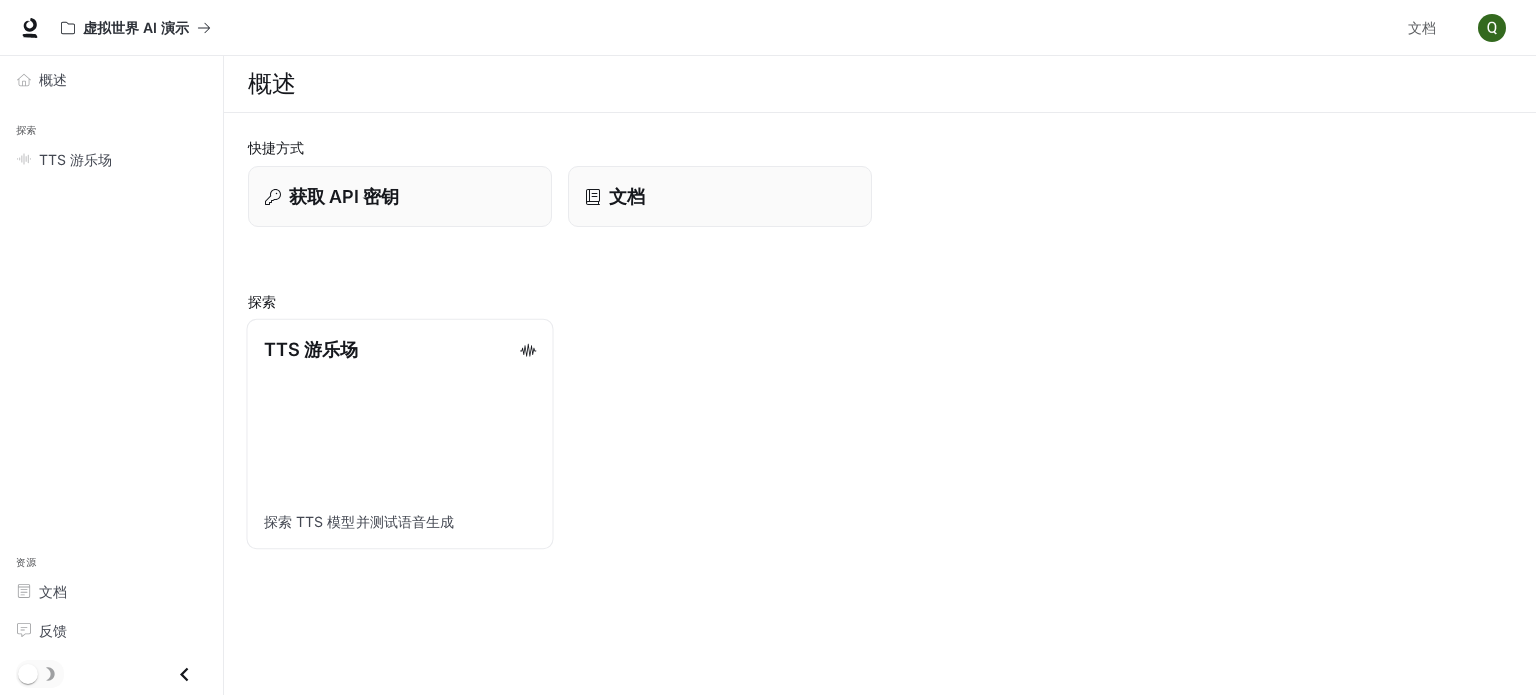 click on "TTS 游乐场 探索 TTS 模型并测试语音生成" at bounding box center (399, 434) 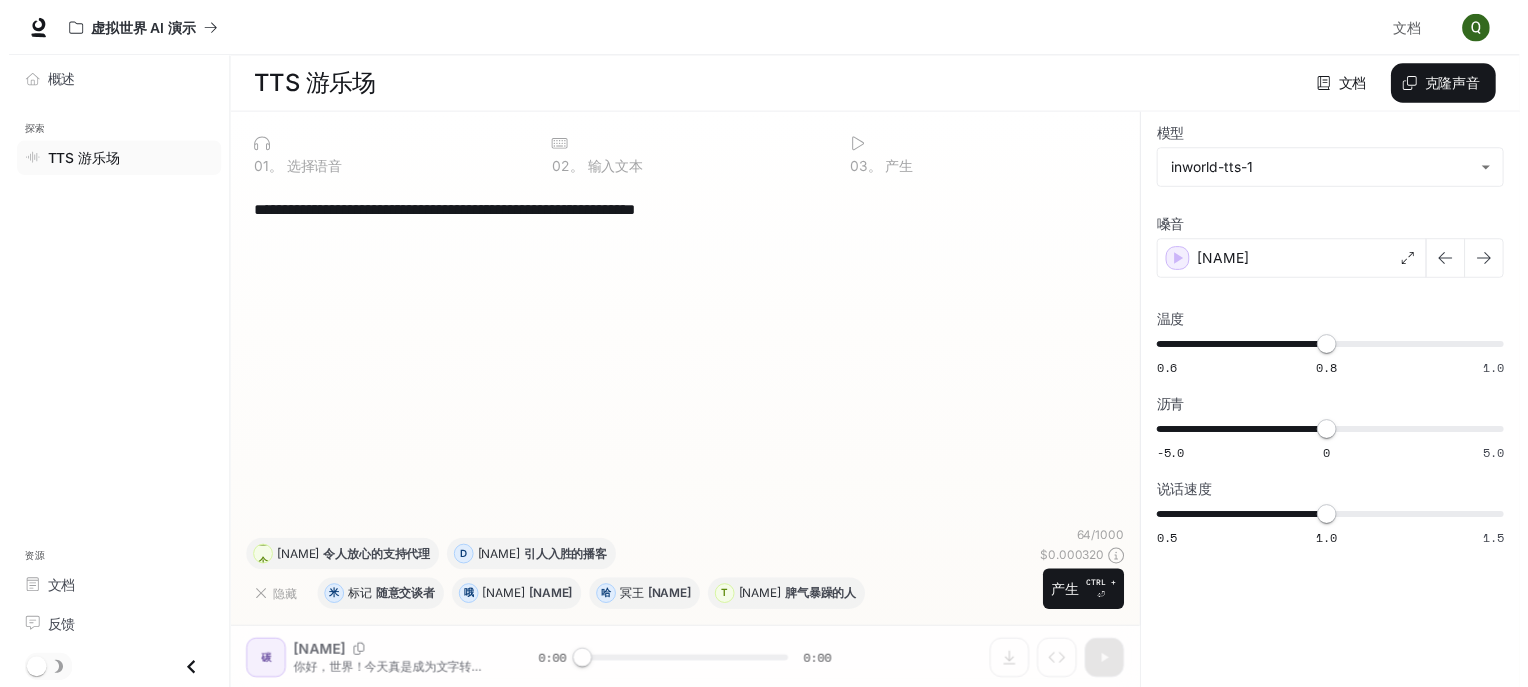 scroll, scrollTop: 0, scrollLeft: 0, axis: both 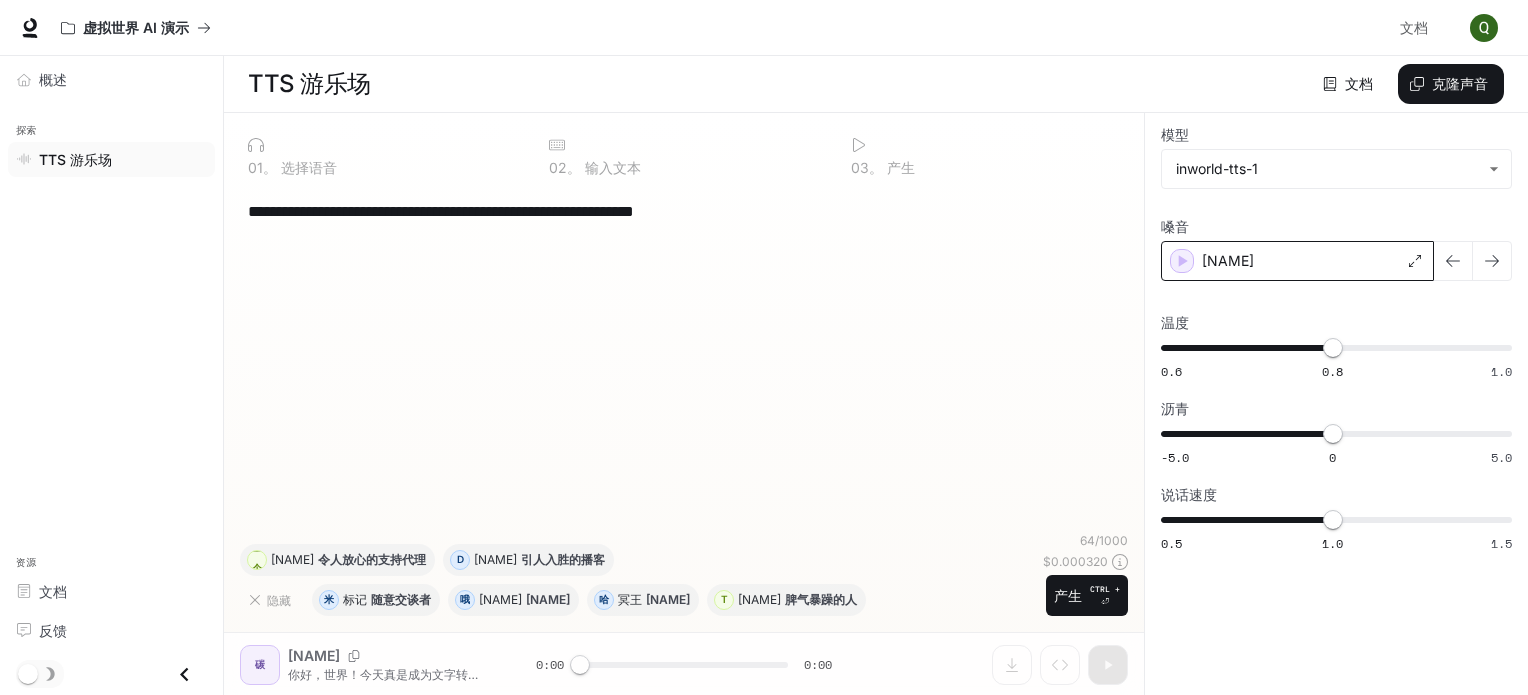 click on "[NAME]" at bounding box center [1297, 261] 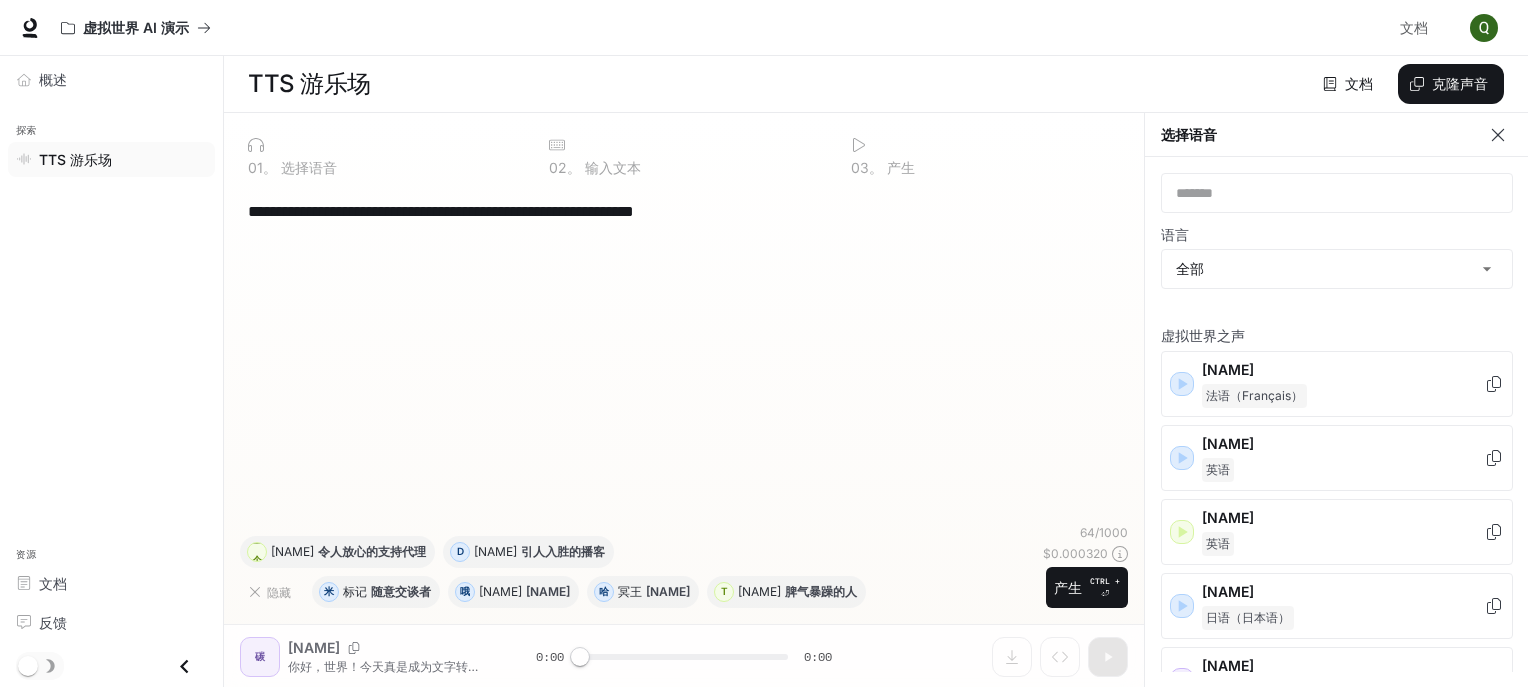 scroll, scrollTop: 8, scrollLeft: 0, axis: vertical 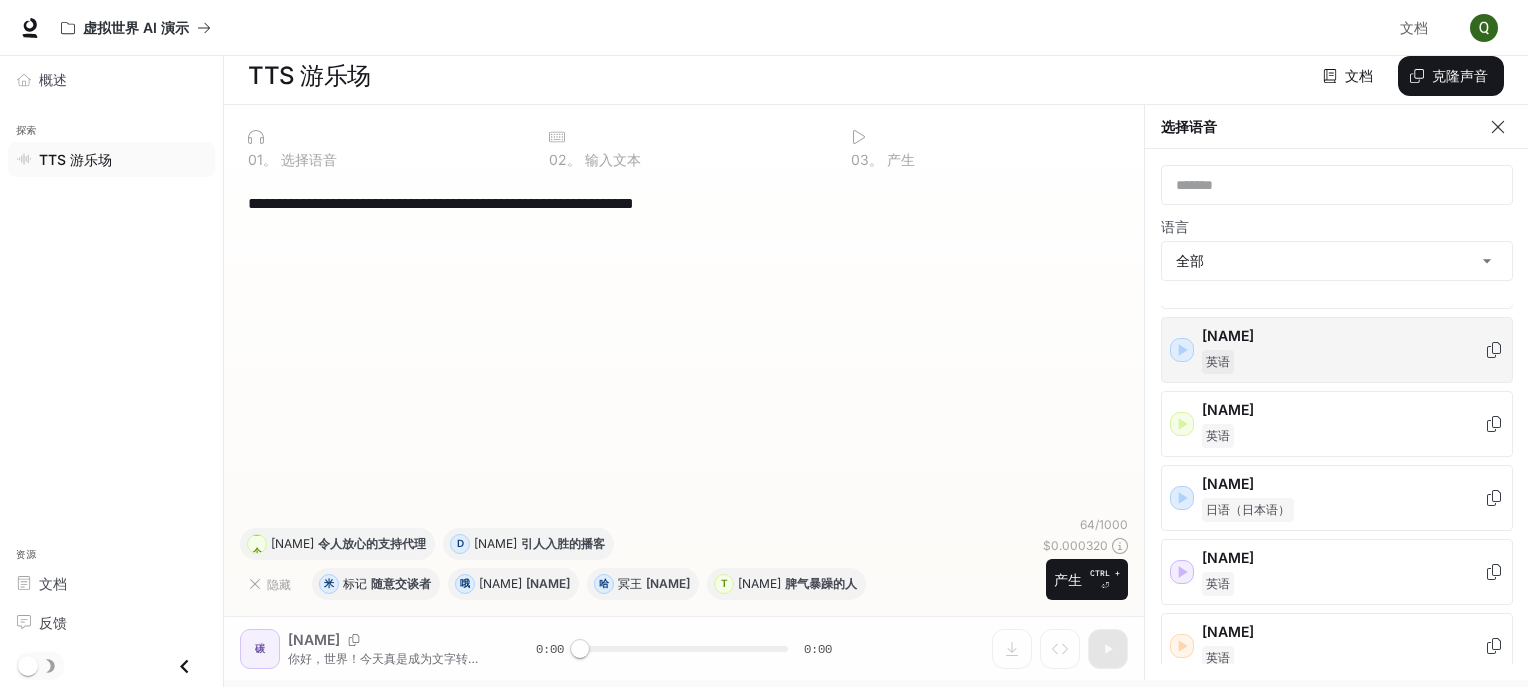 click on "英语" at bounding box center (1343, 362) 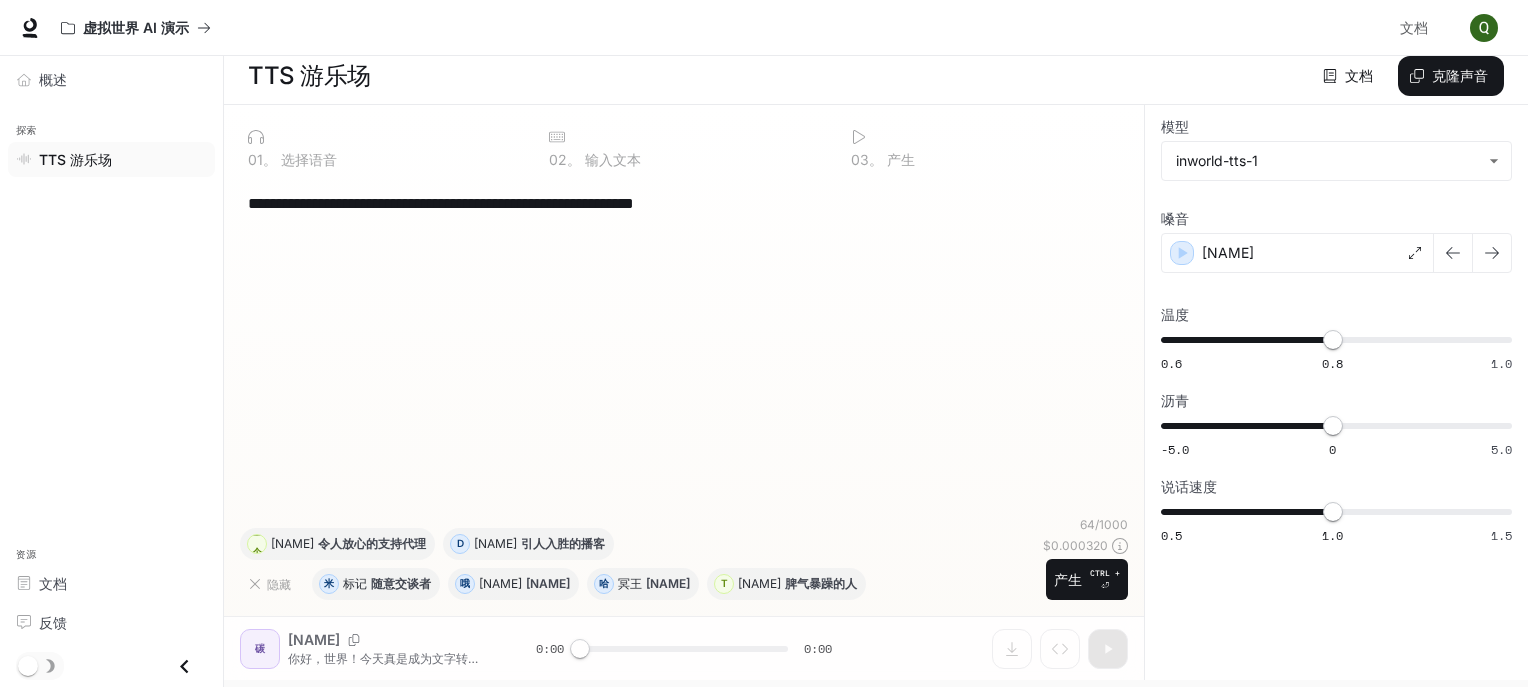 scroll, scrollTop: 0, scrollLeft: 0, axis: both 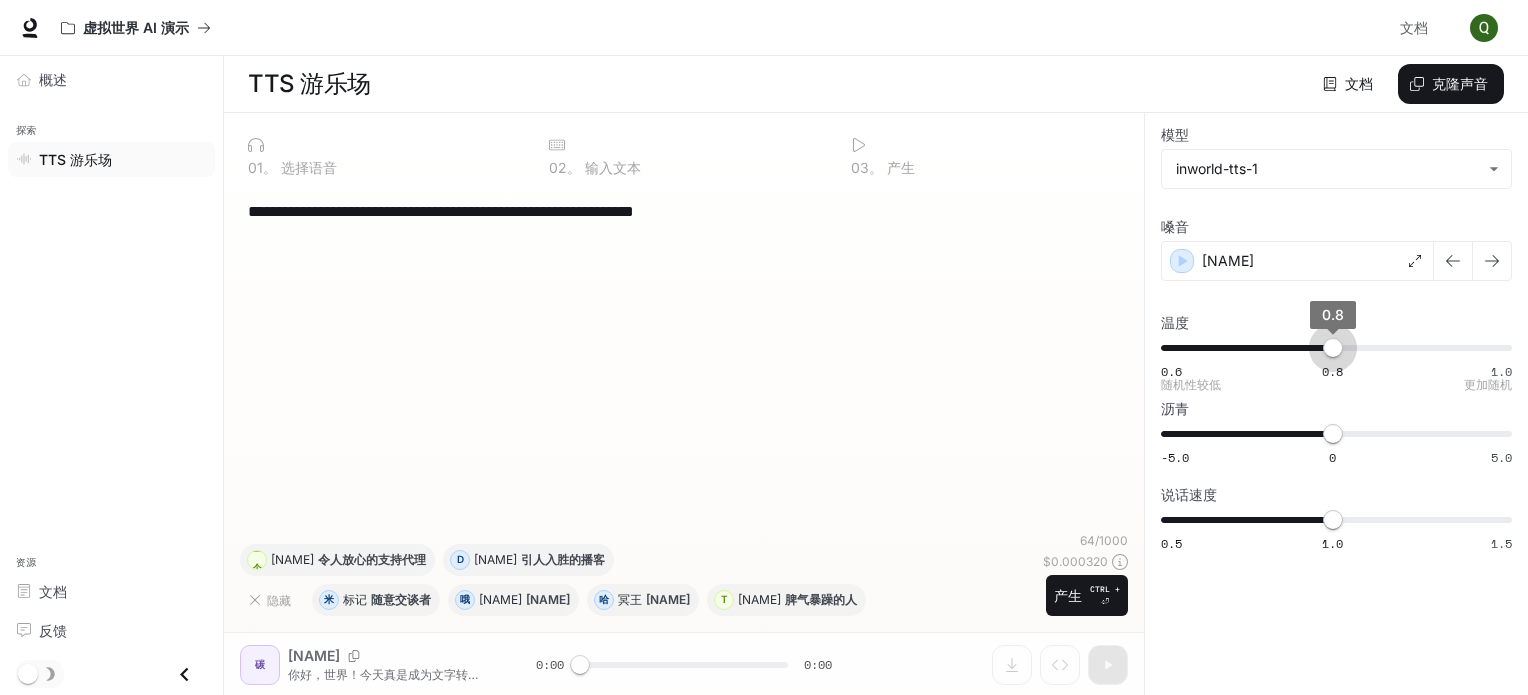 click on "0.8" at bounding box center [1333, 348] 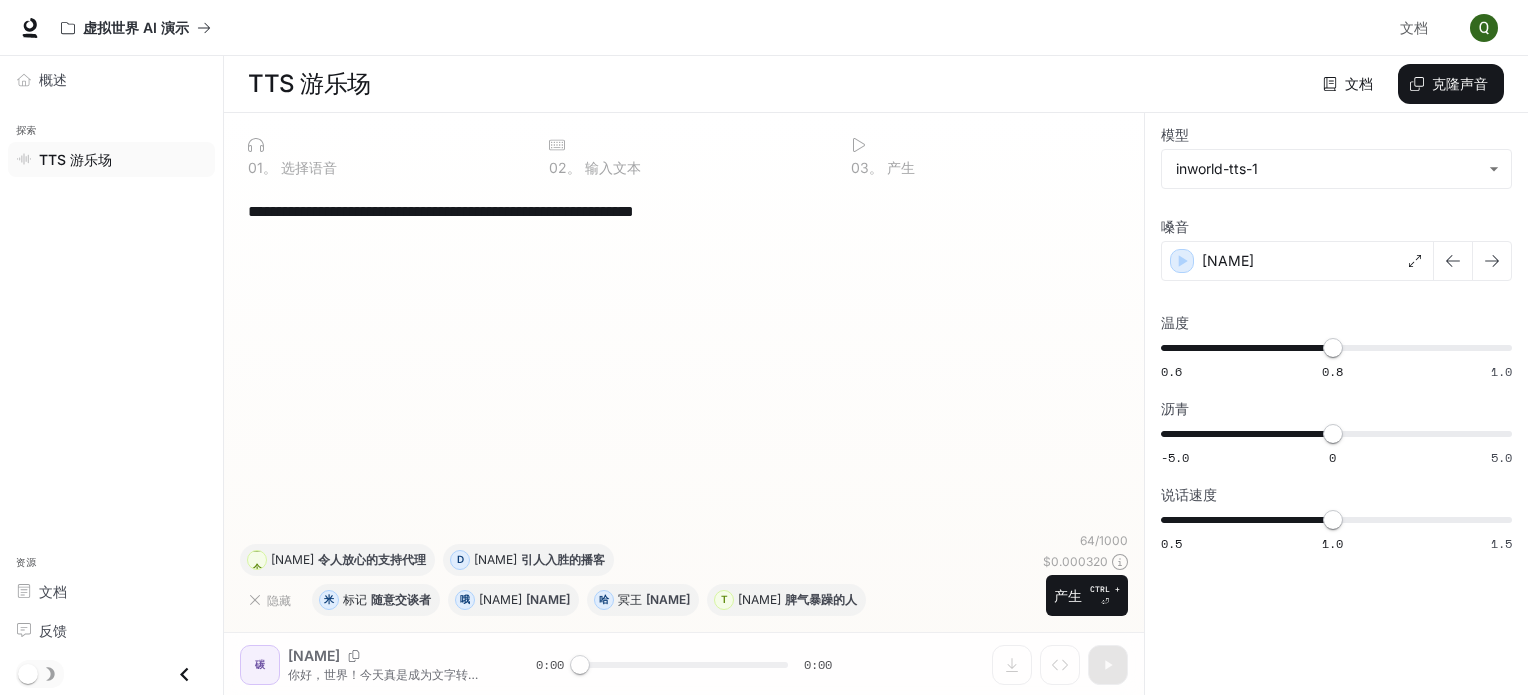 click on "**********" at bounding box center (684, 404) 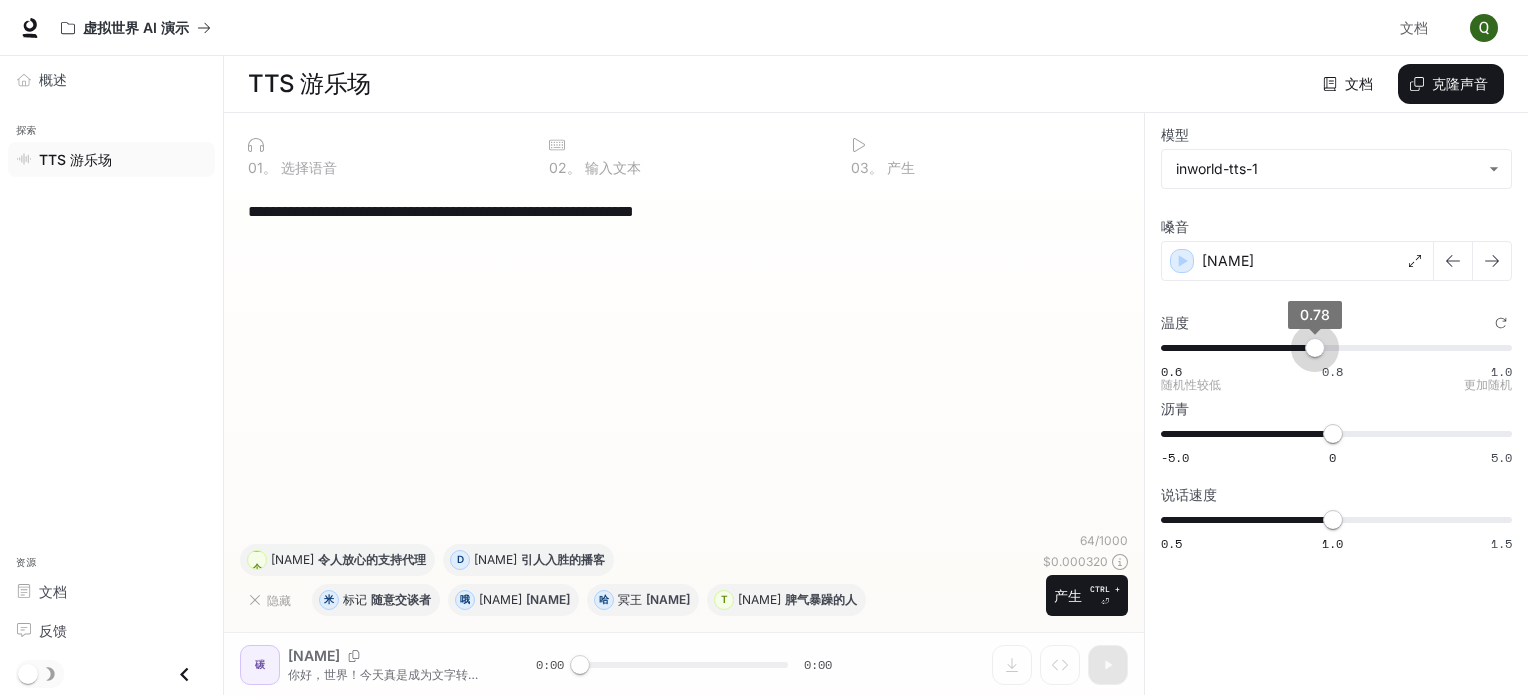 drag, startPoint x: 1331, startPoint y: 351, endPoint x: 1318, endPoint y: 351, distance: 13 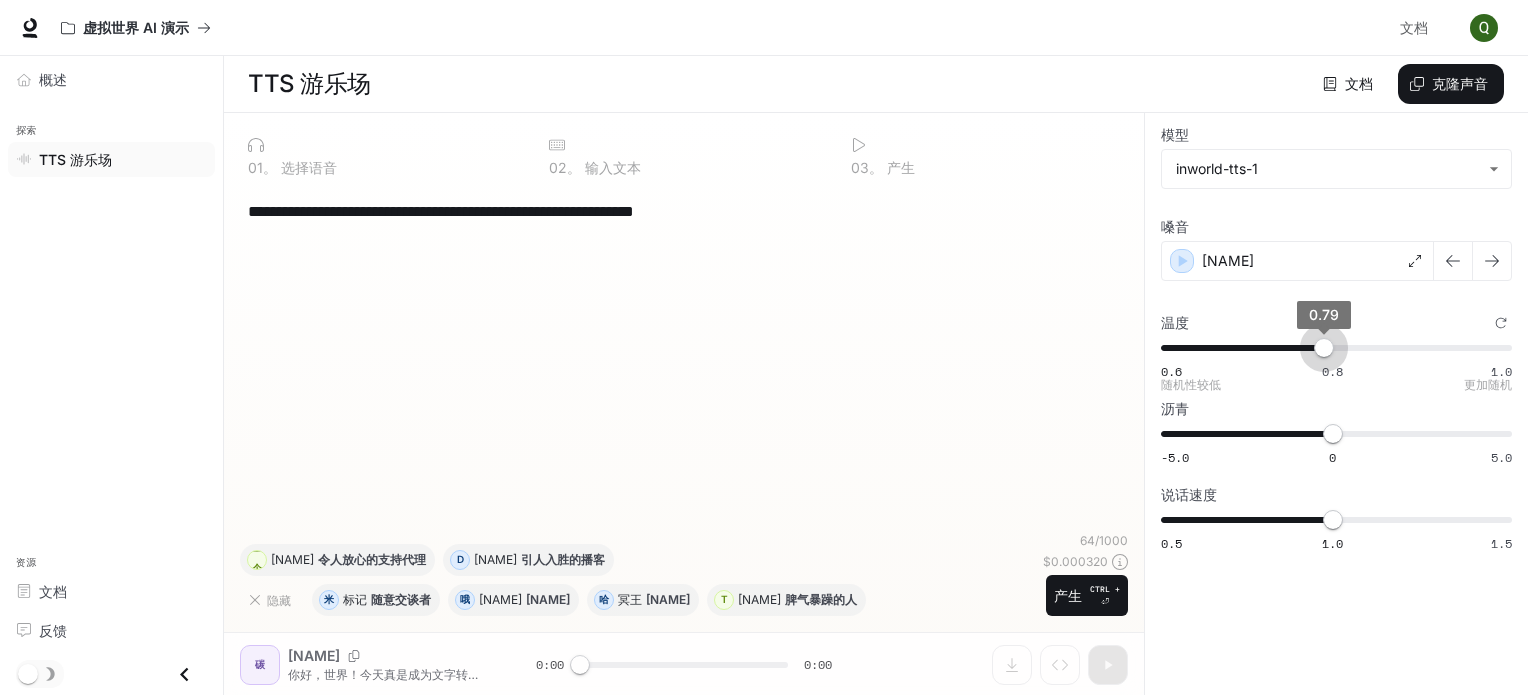 type on "***" 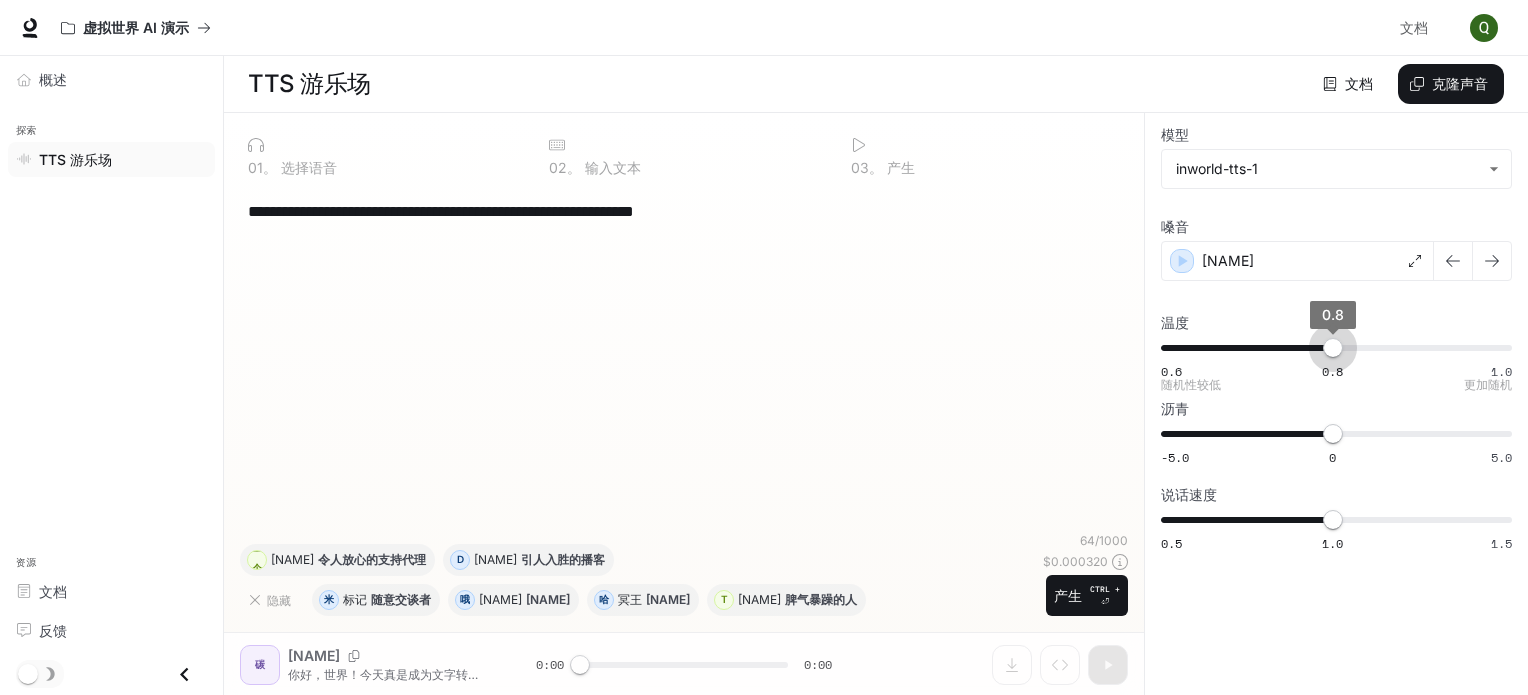 drag, startPoint x: 1318, startPoint y: 351, endPoint x: 1330, endPoint y: 351, distance: 12 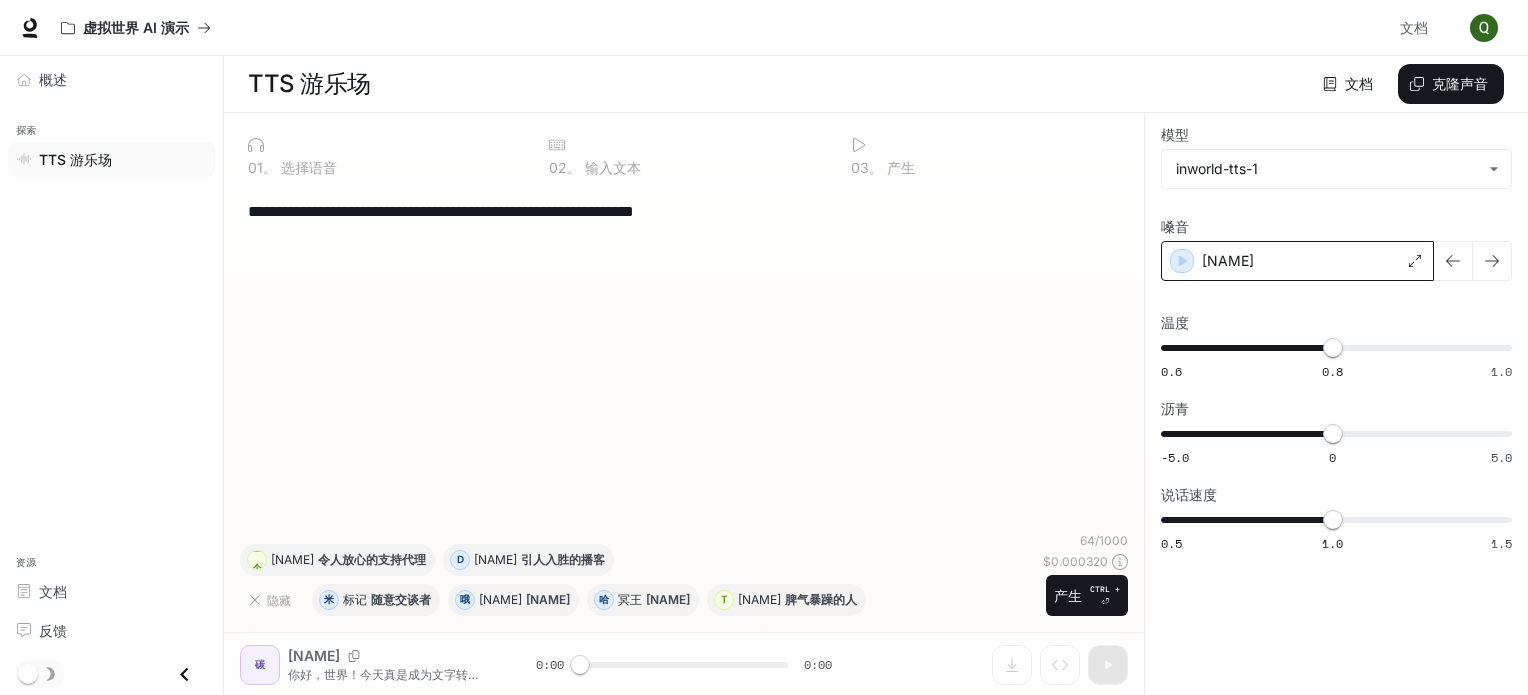 click 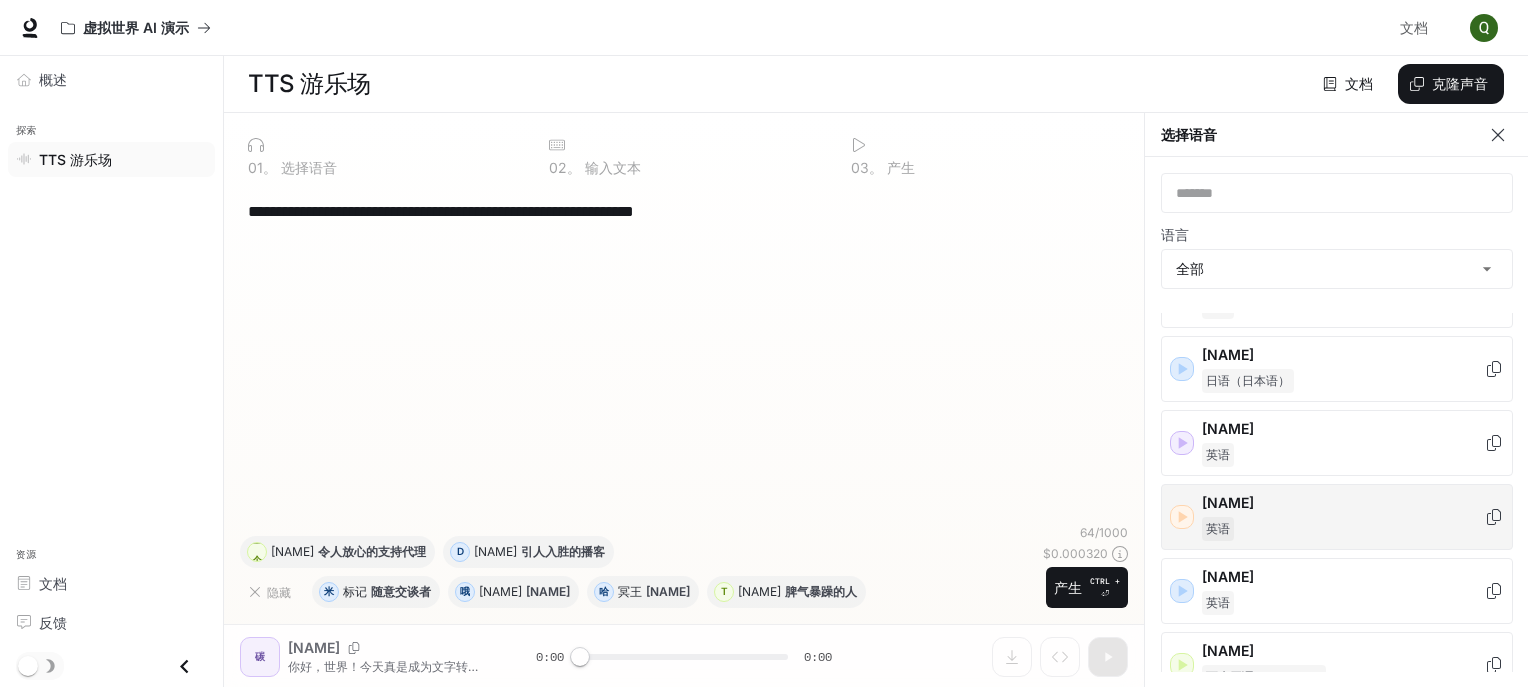 scroll, scrollTop: 300, scrollLeft: 0, axis: vertical 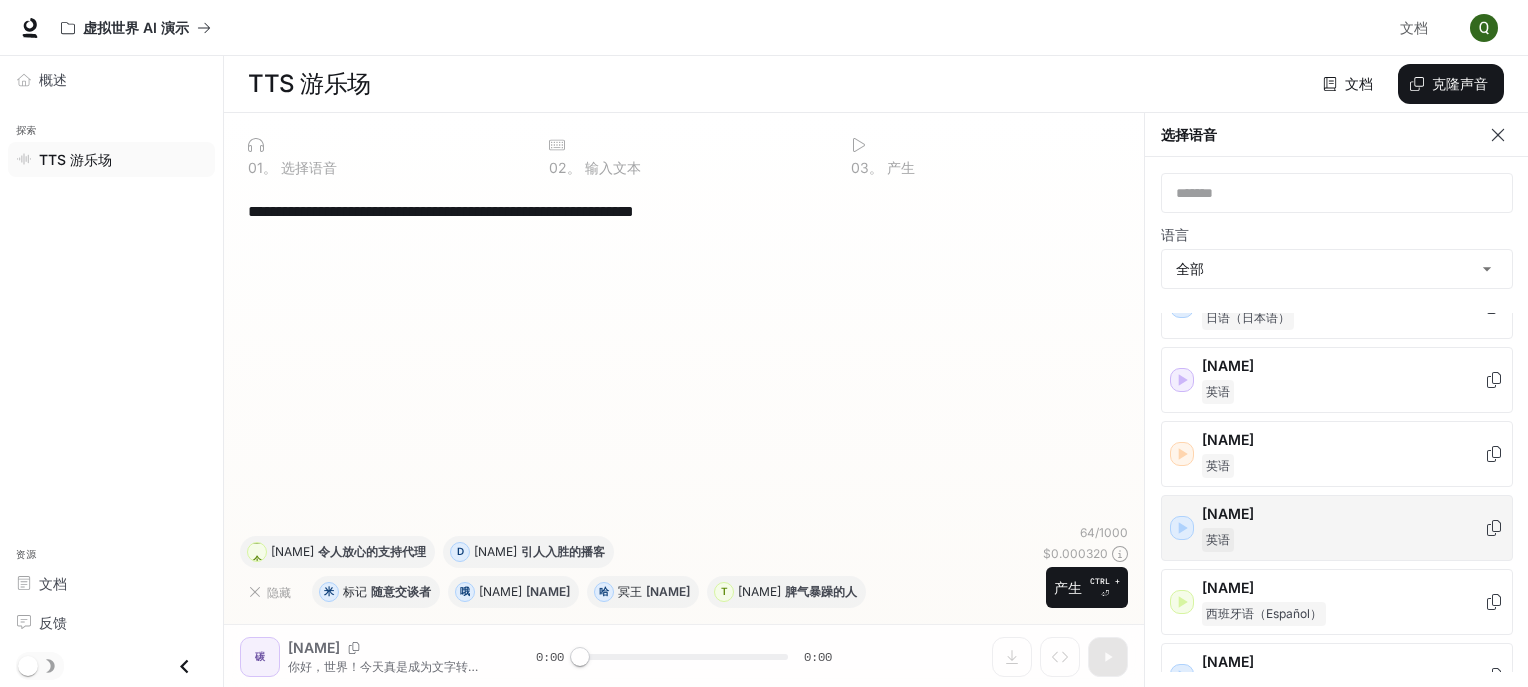 click on "英语" at bounding box center (1343, 540) 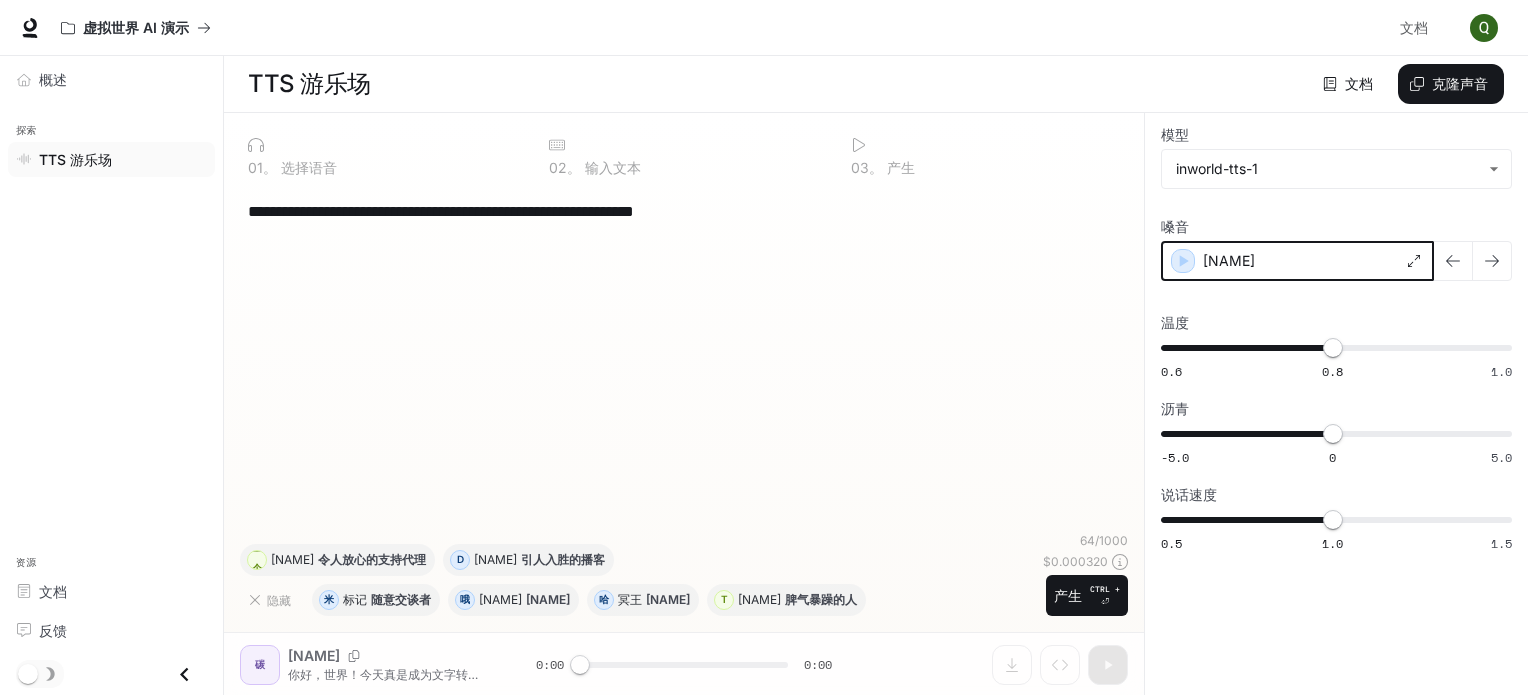 click 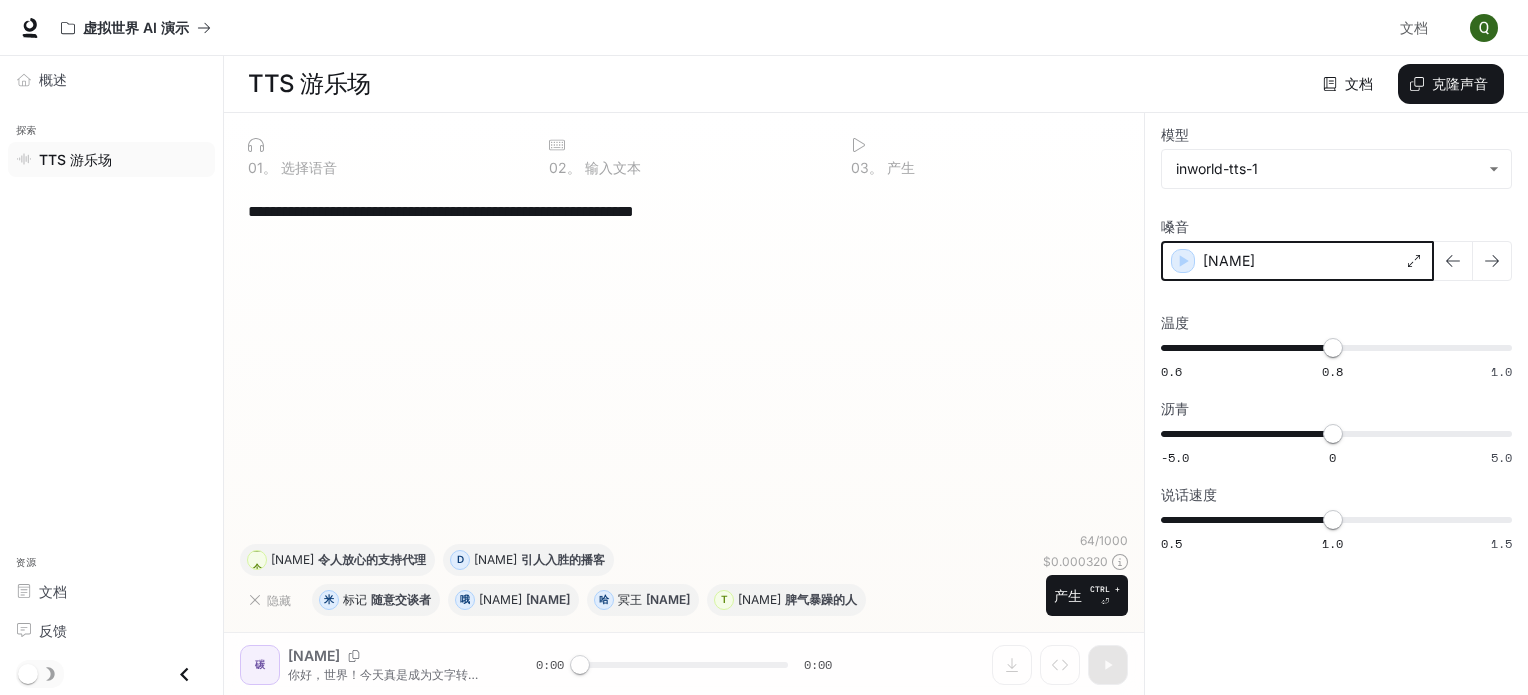 click 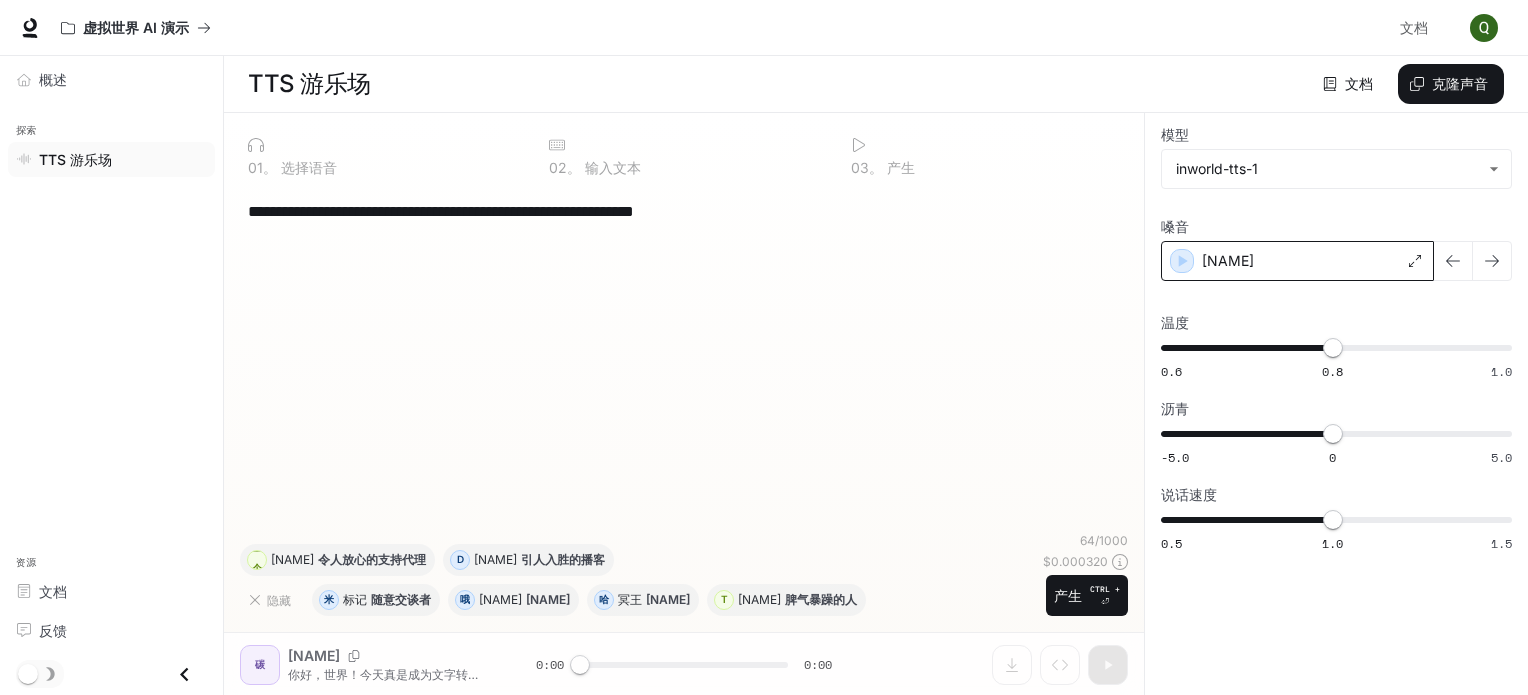 click on "[NAME]" at bounding box center (1297, 261) 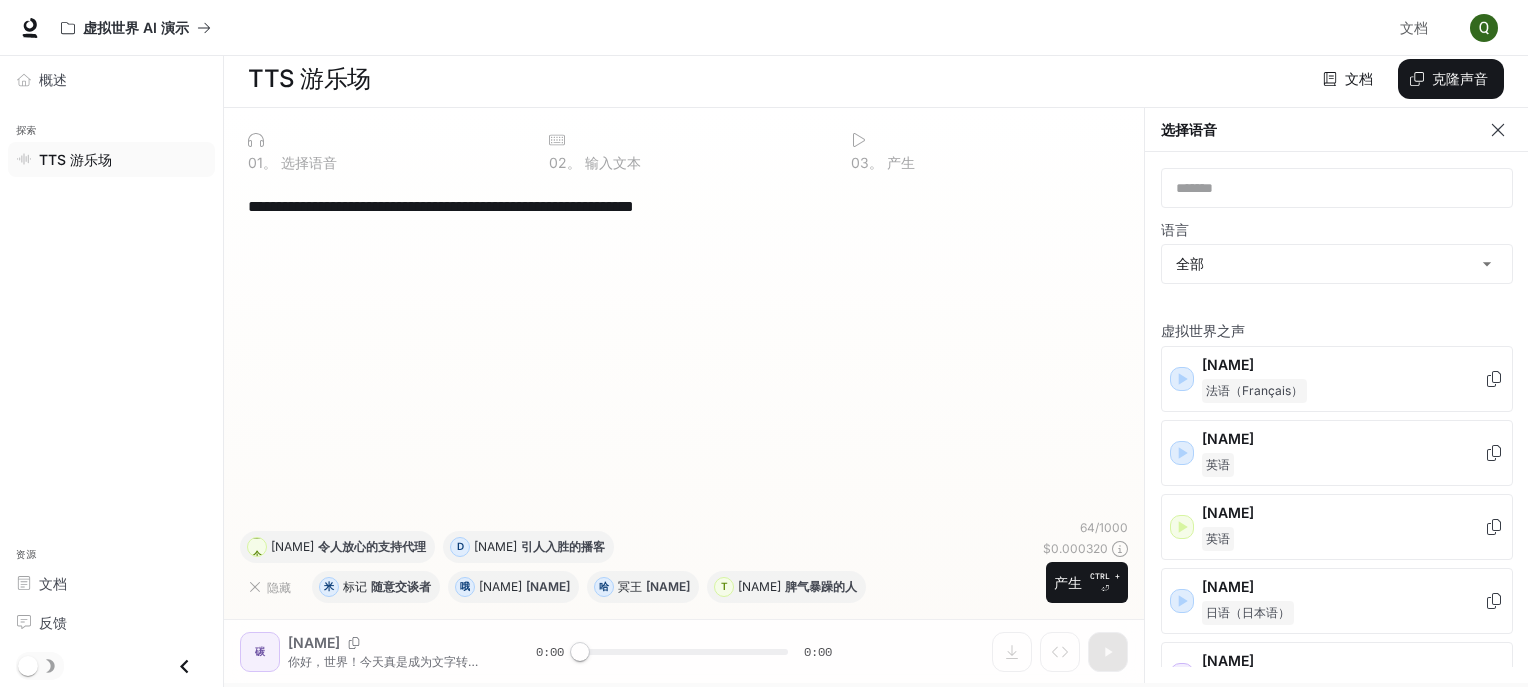 scroll, scrollTop: 8, scrollLeft: 0, axis: vertical 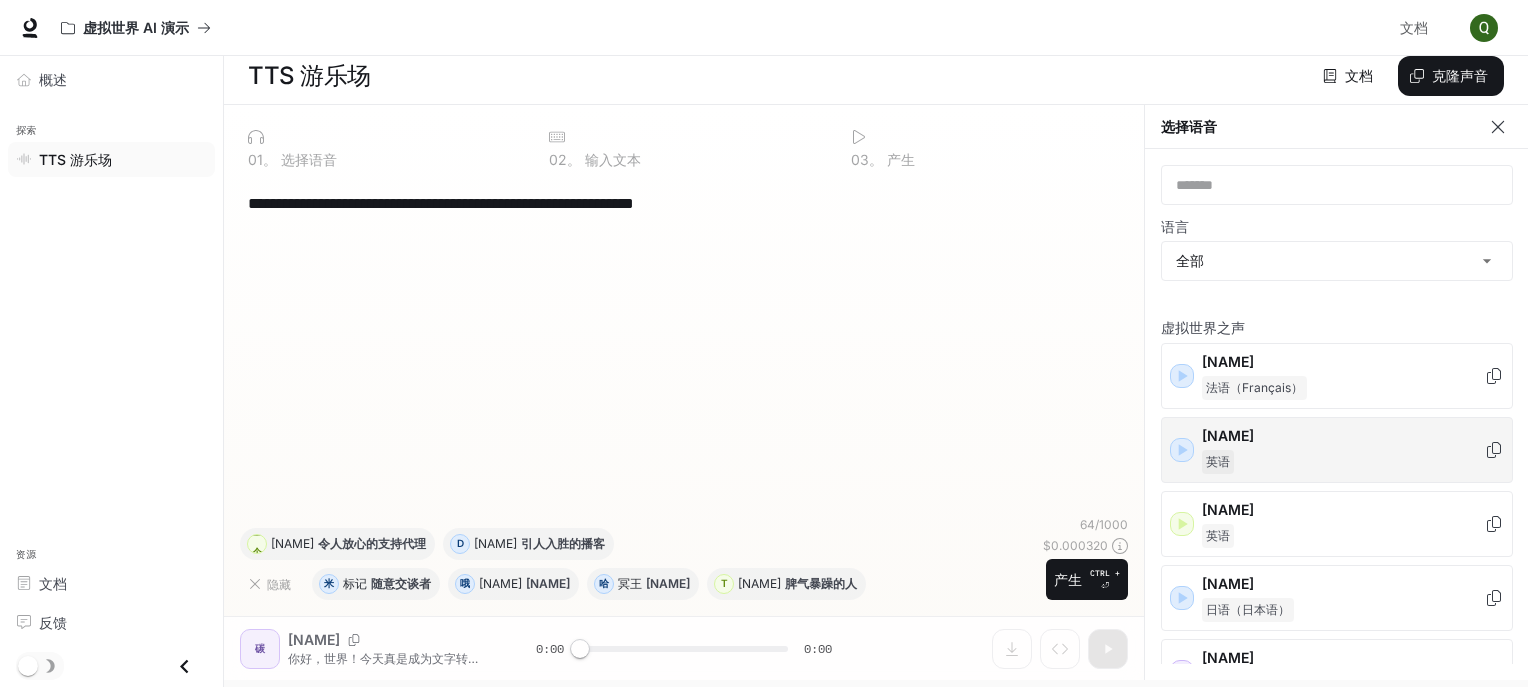 click on "[NAME]" at bounding box center (1343, 436) 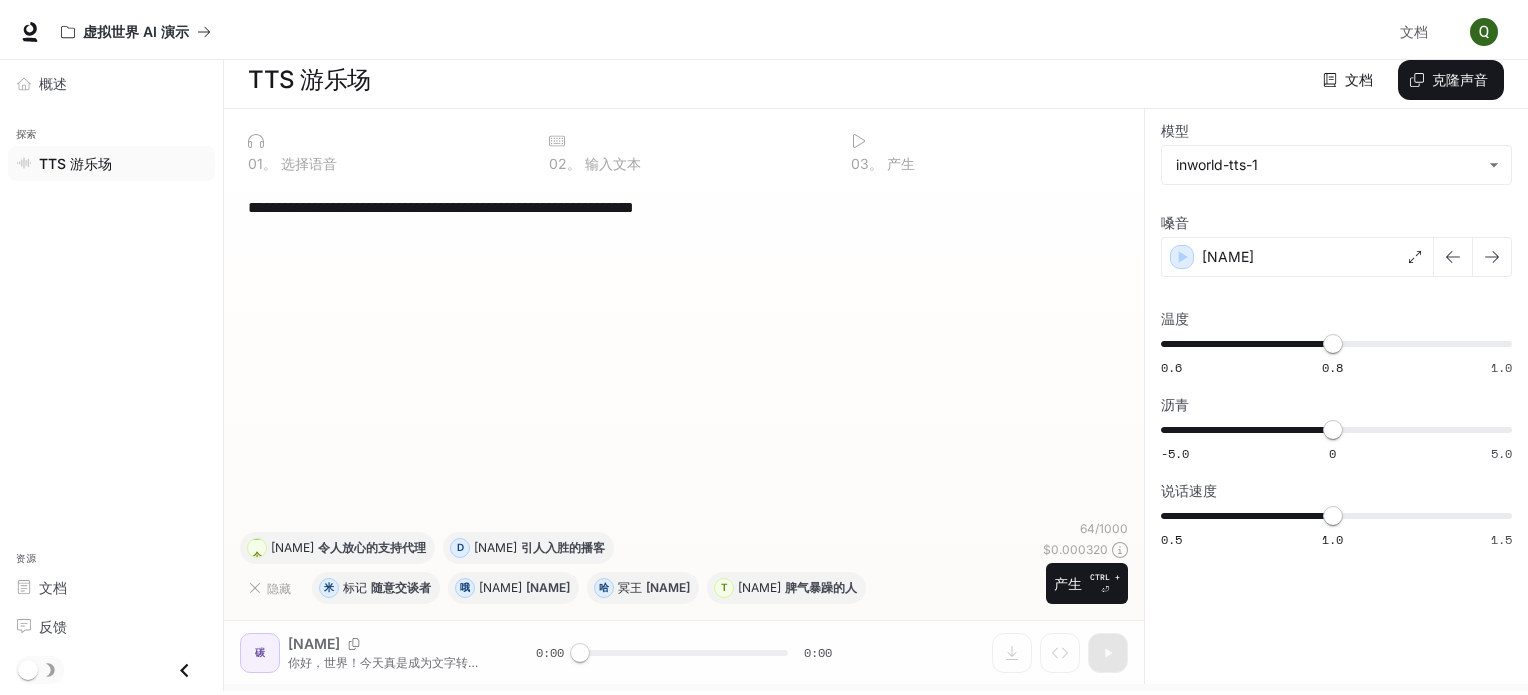 scroll, scrollTop: 0, scrollLeft: 0, axis: both 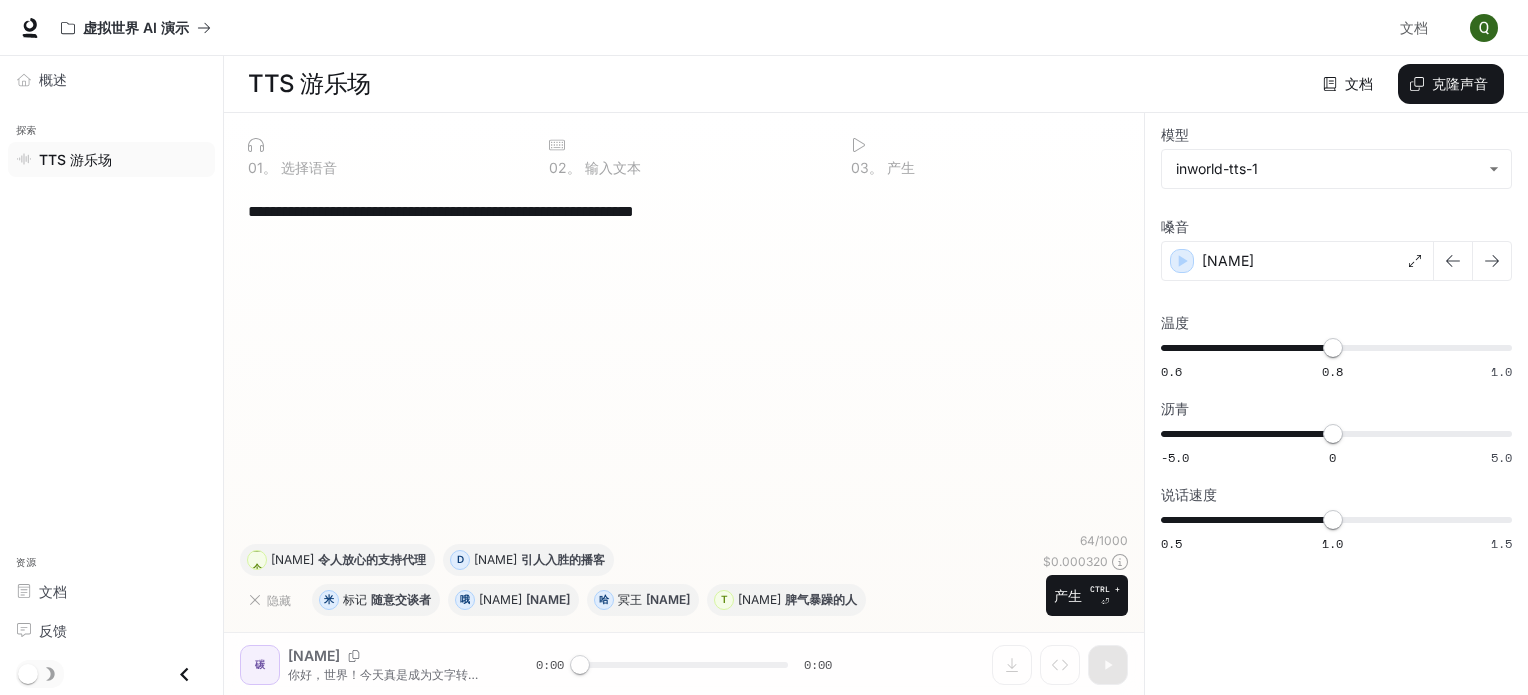 click on "**********" at bounding box center (684, 404) 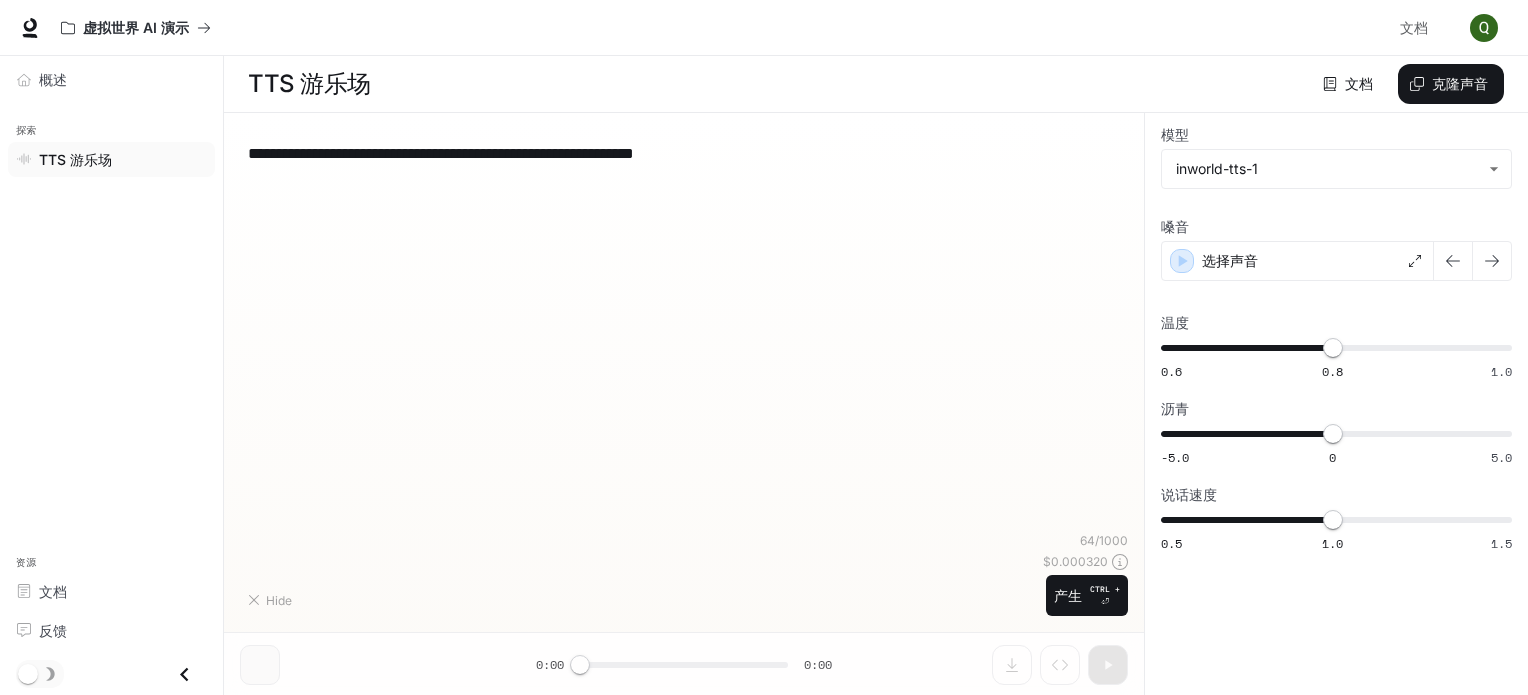 select 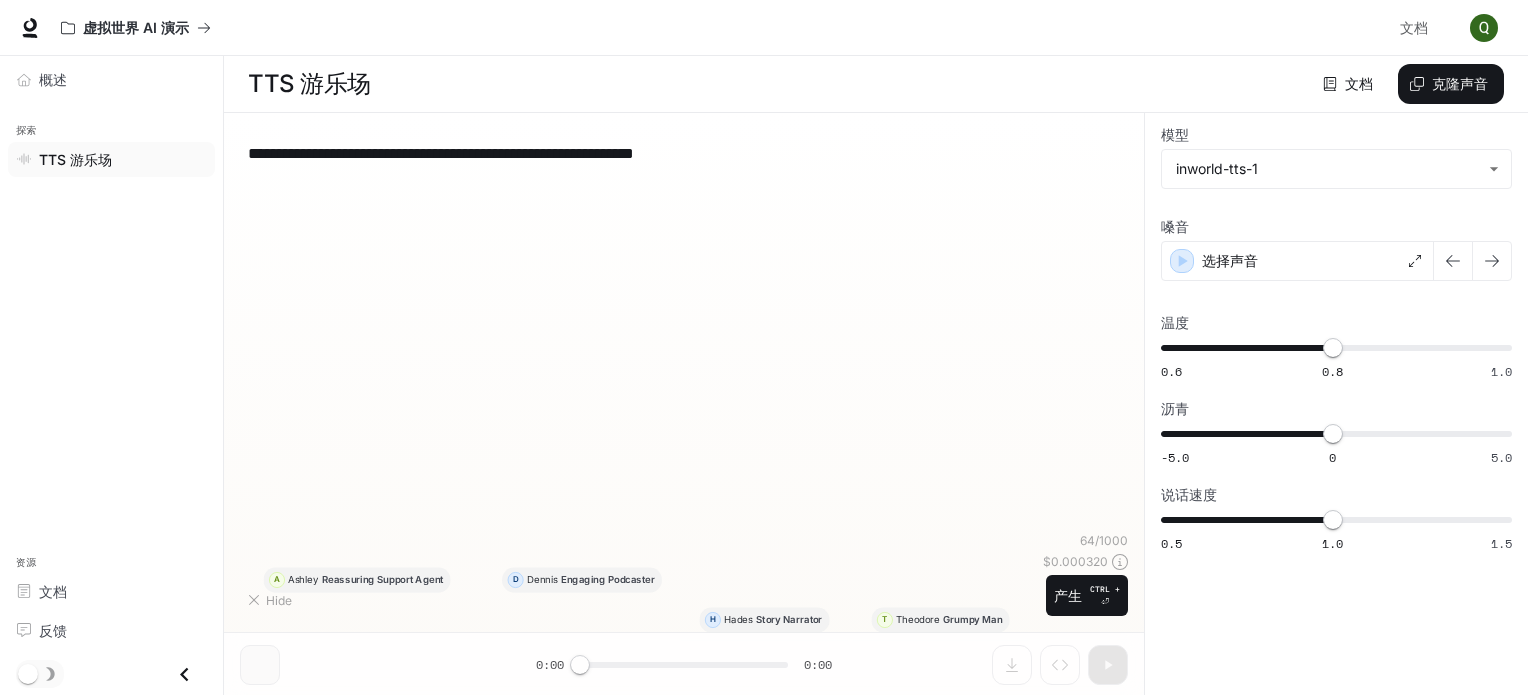scroll, scrollTop: 105, scrollLeft: 0, axis: vertical 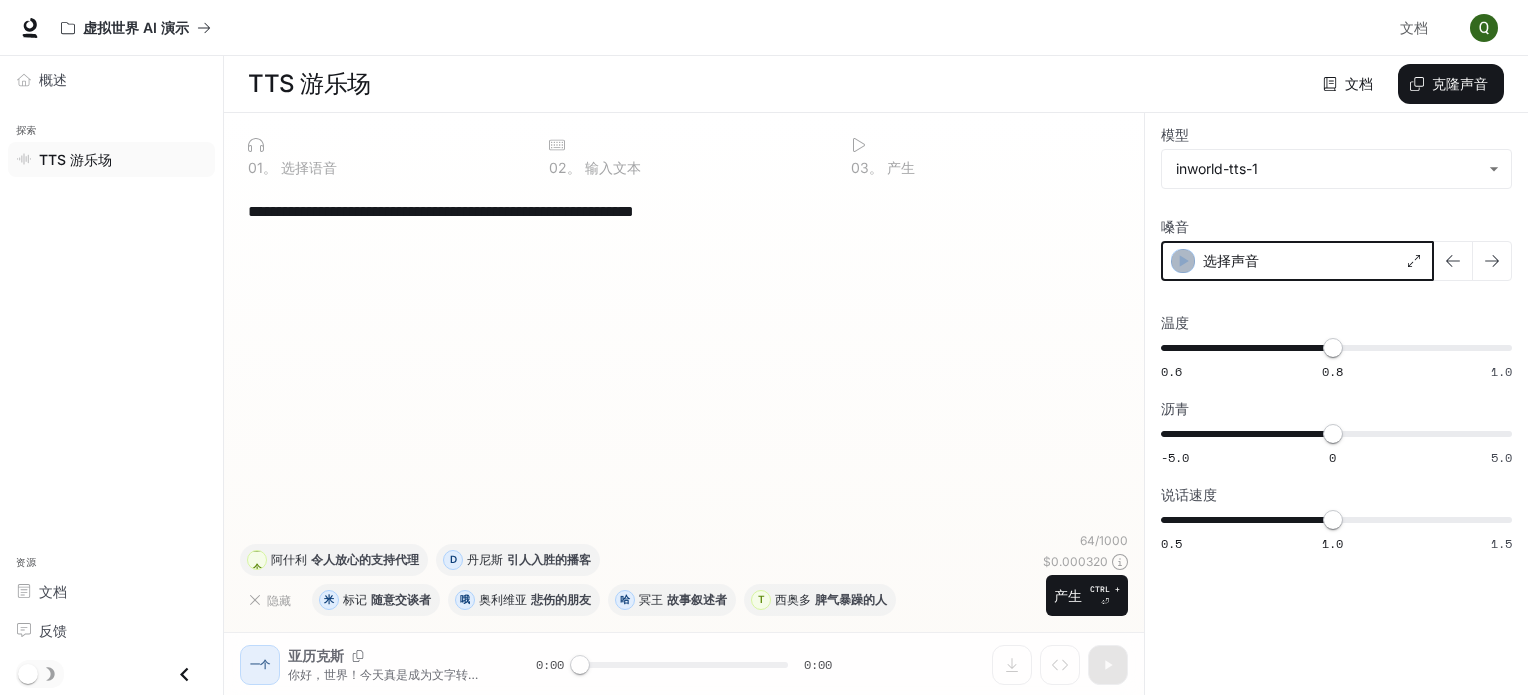 click 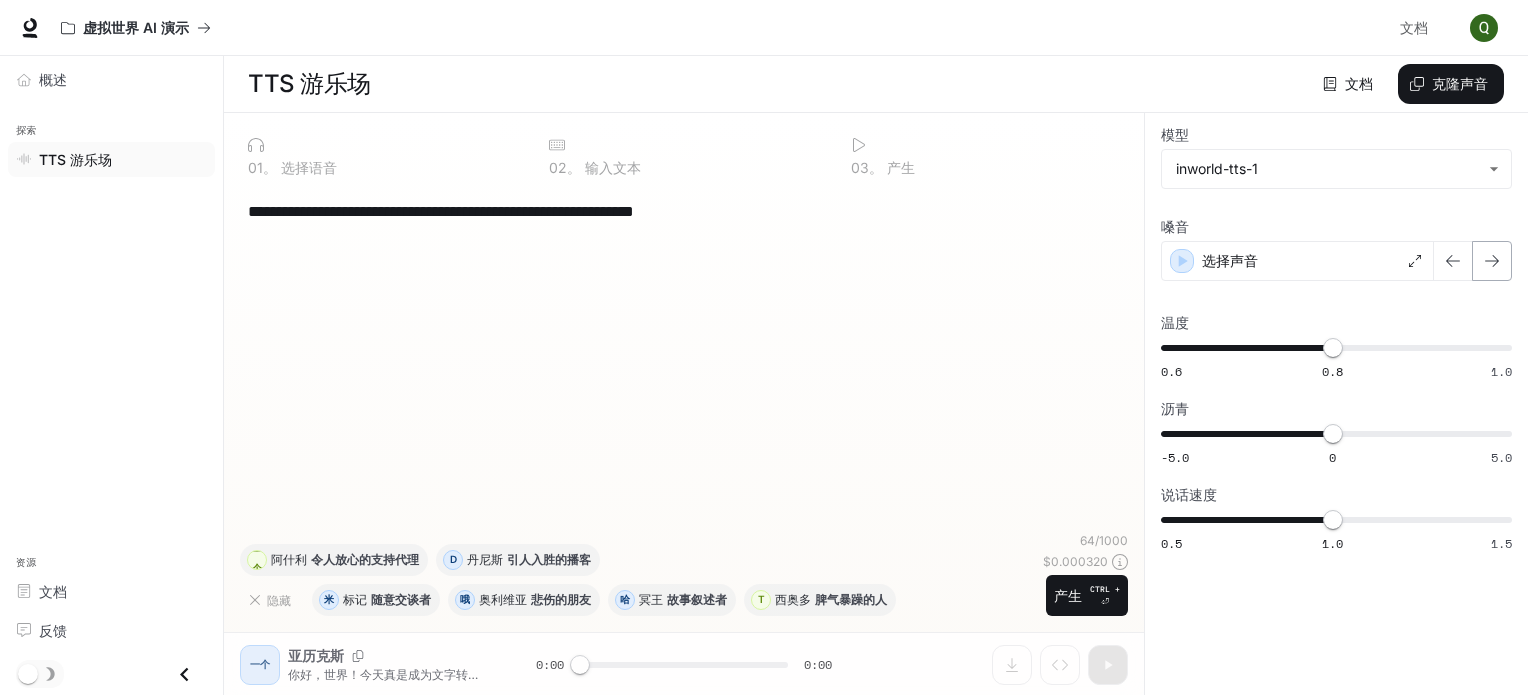 click at bounding box center [1492, 261] 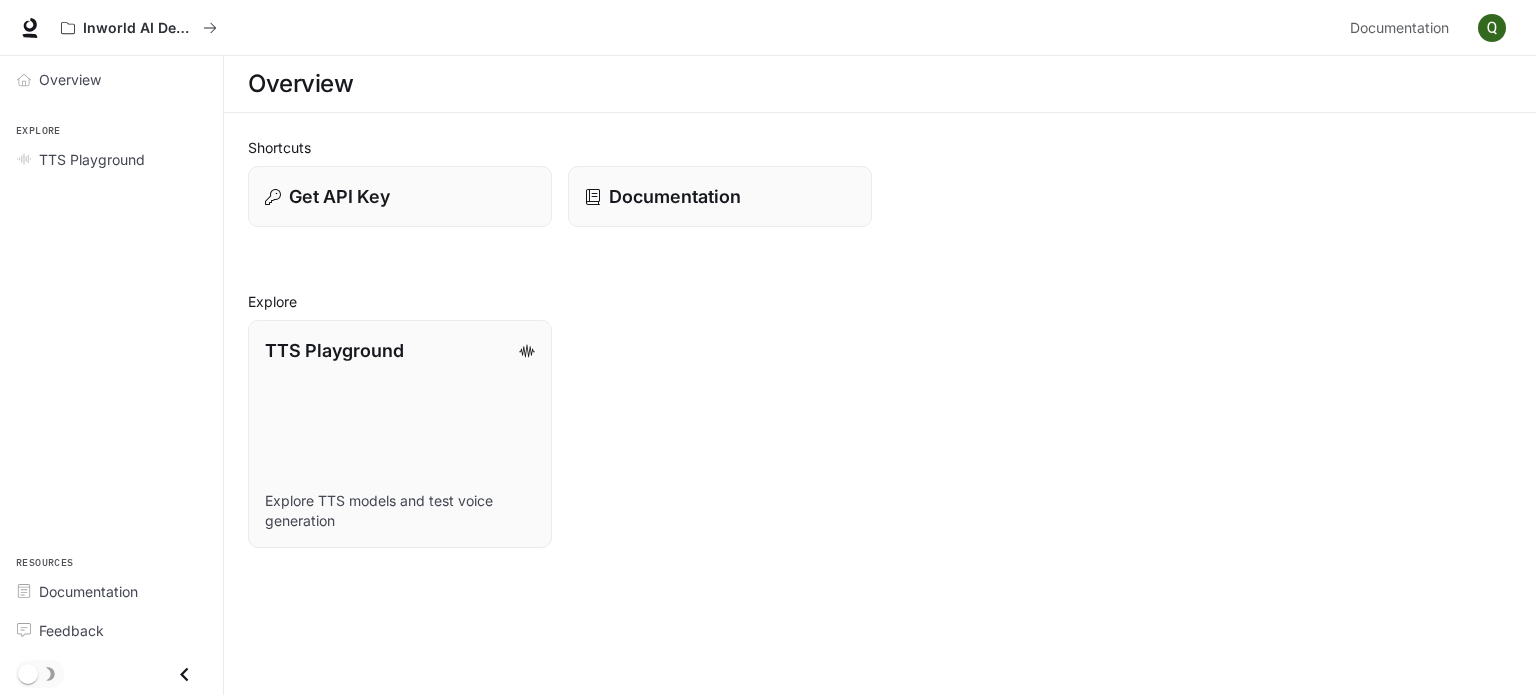 select 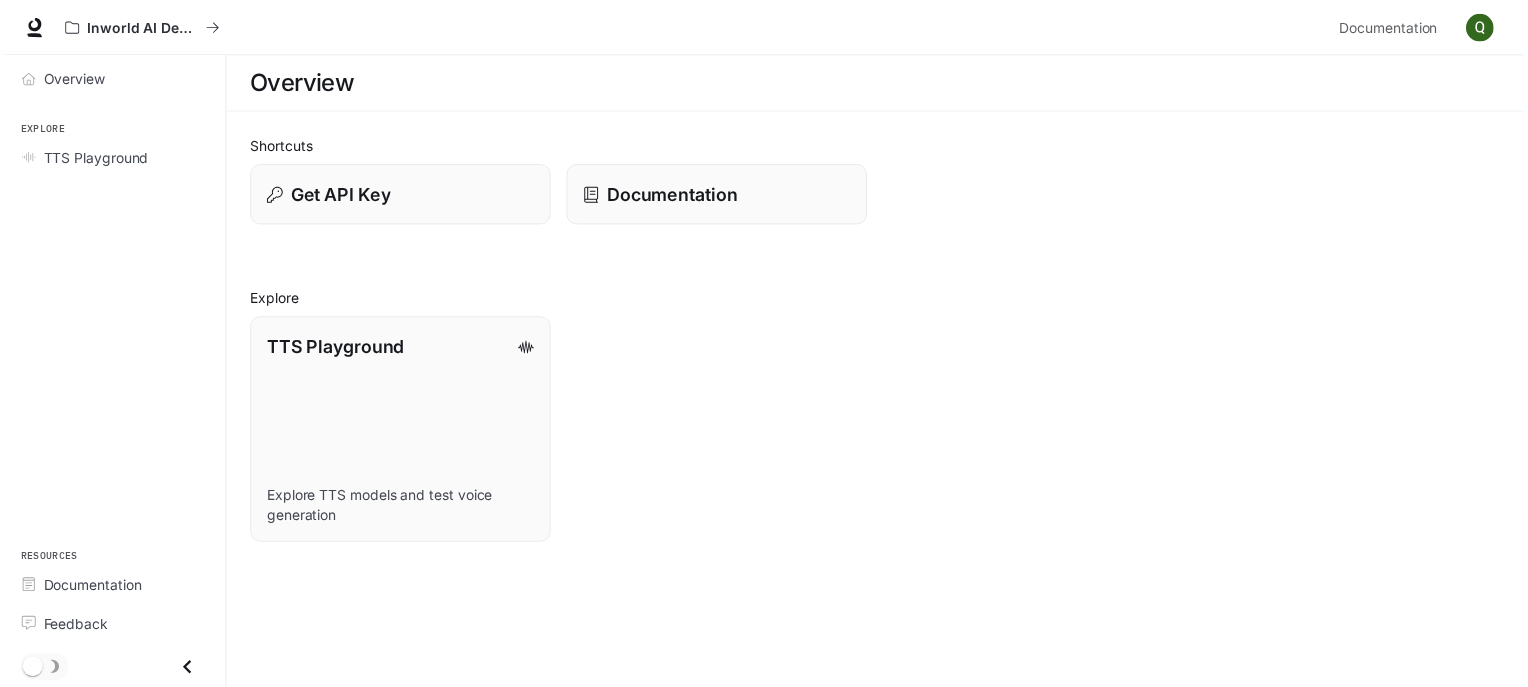scroll, scrollTop: 0, scrollLeft: 0, axis: both 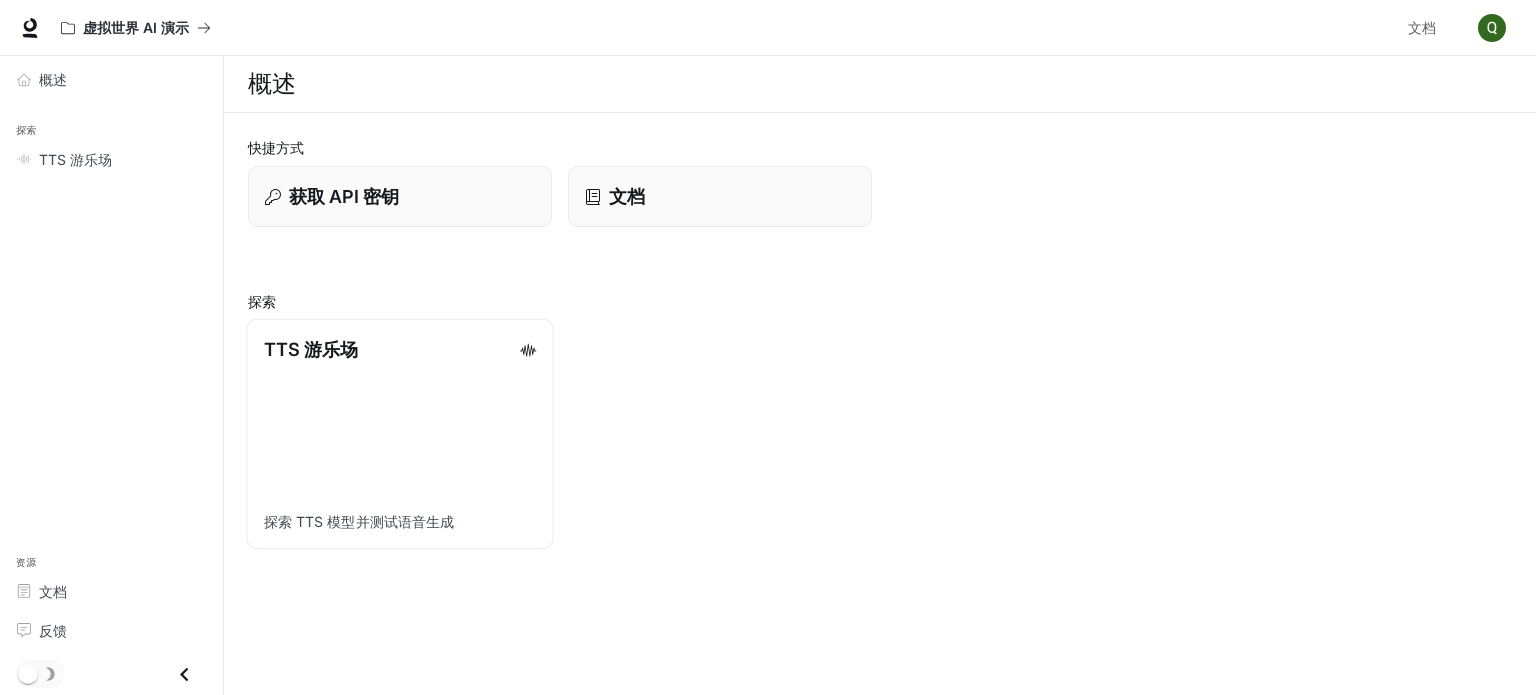 click on "TTS 游乐场 探索 TTS 模型并测试语音生成" at bounding box center [399, 434] 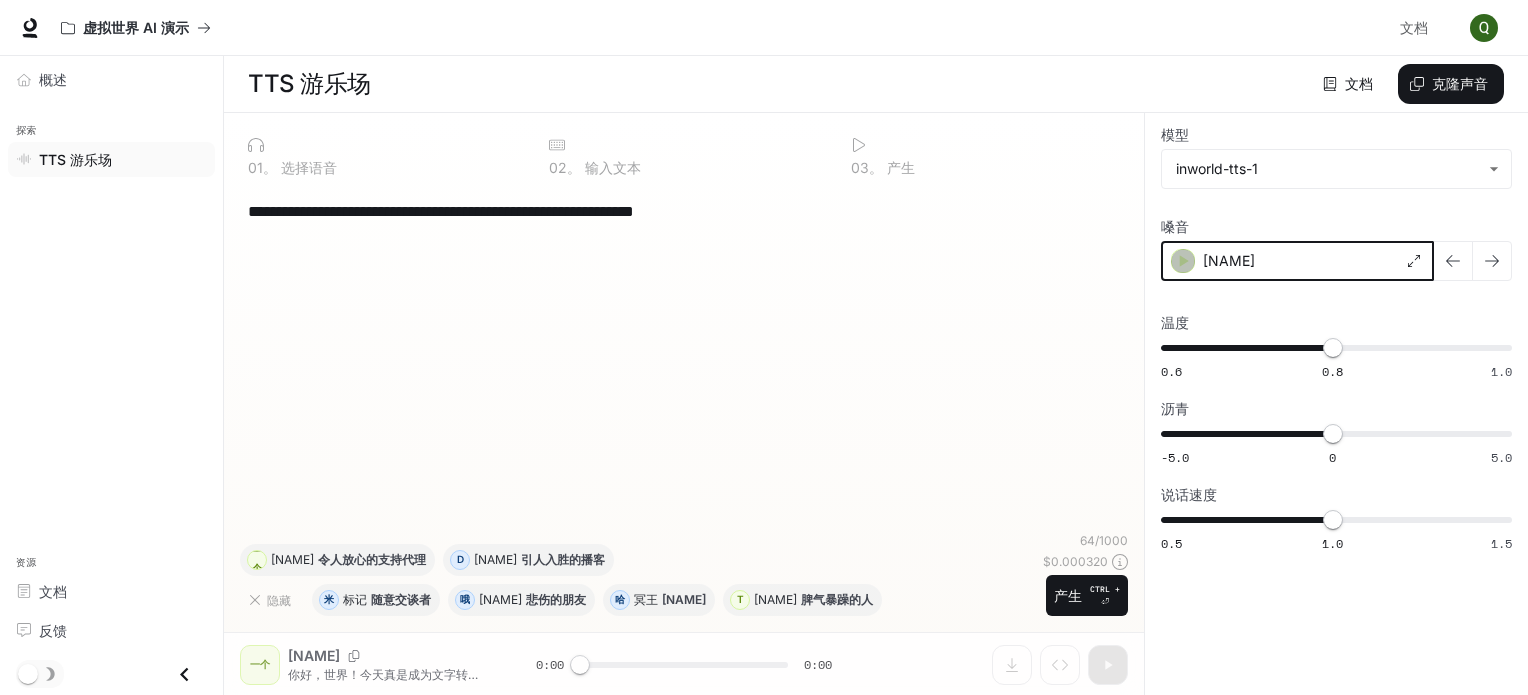 click 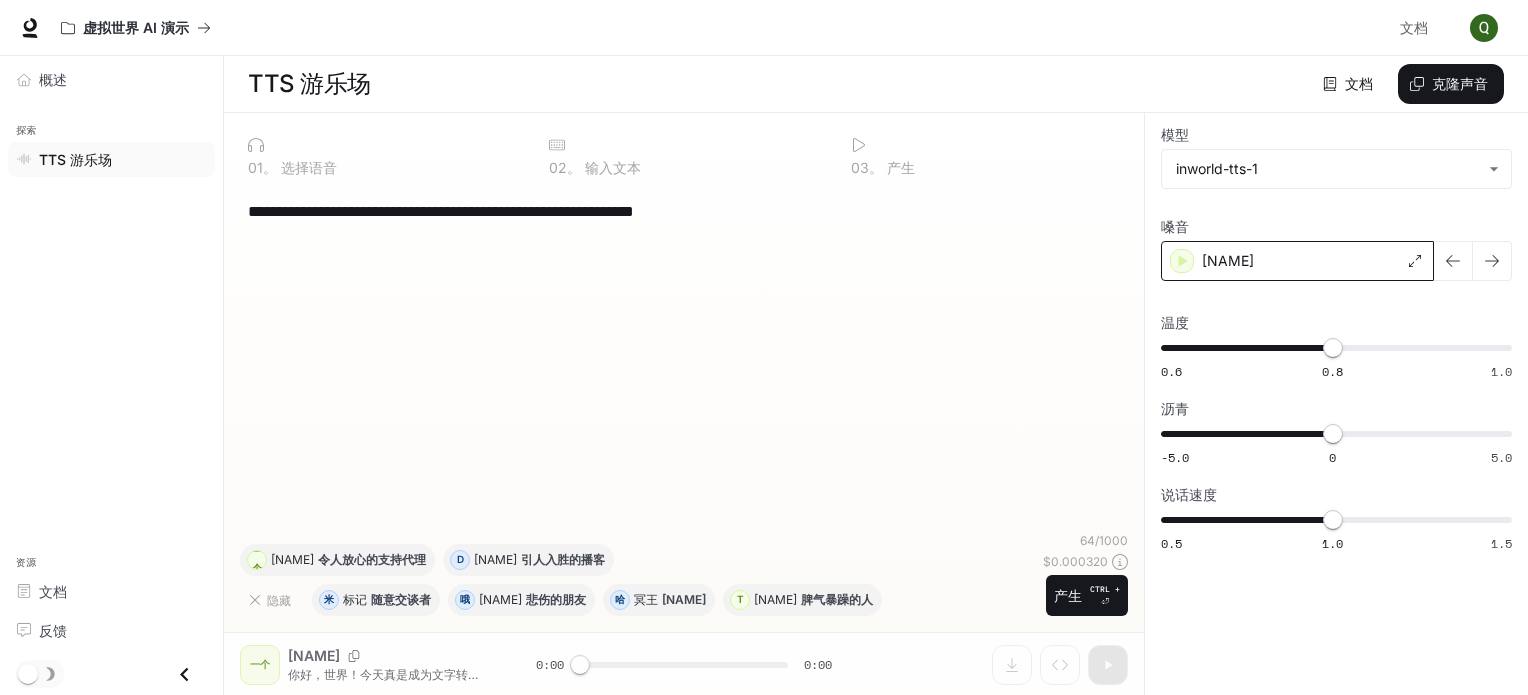 click on "[NAME]" at bounding box center [1297, 261] 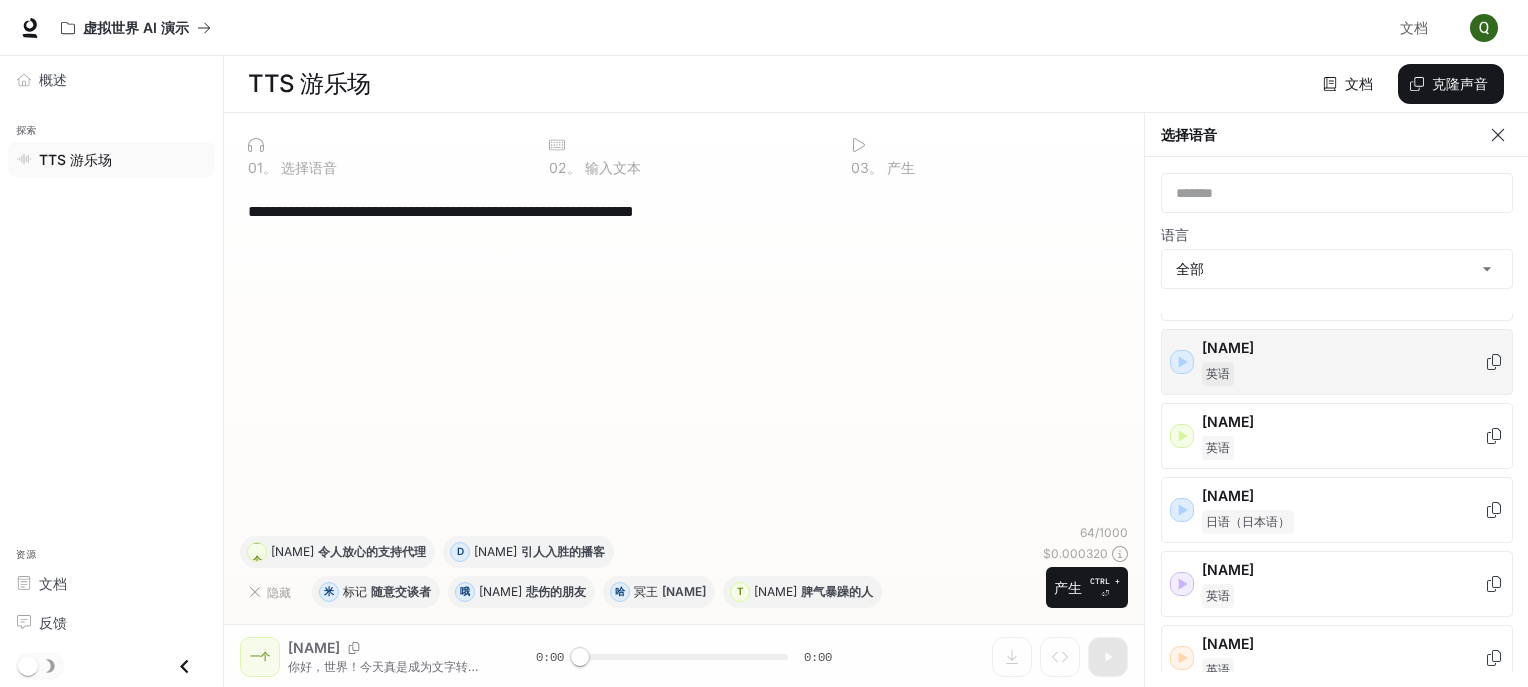 scroll, scrollTop: 100, scrollLeft: 0, axis: vertical 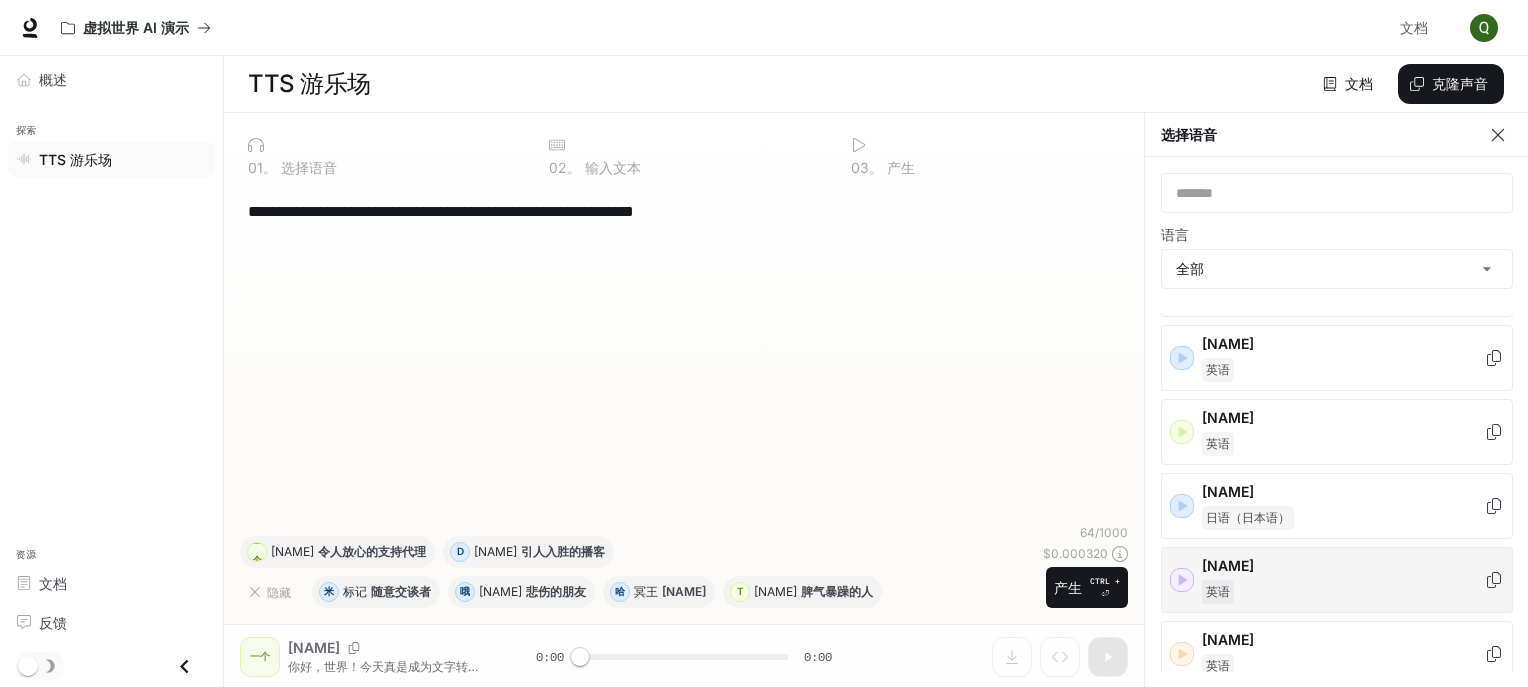 click on "[NAME]" at bounding box center [1343, 566] 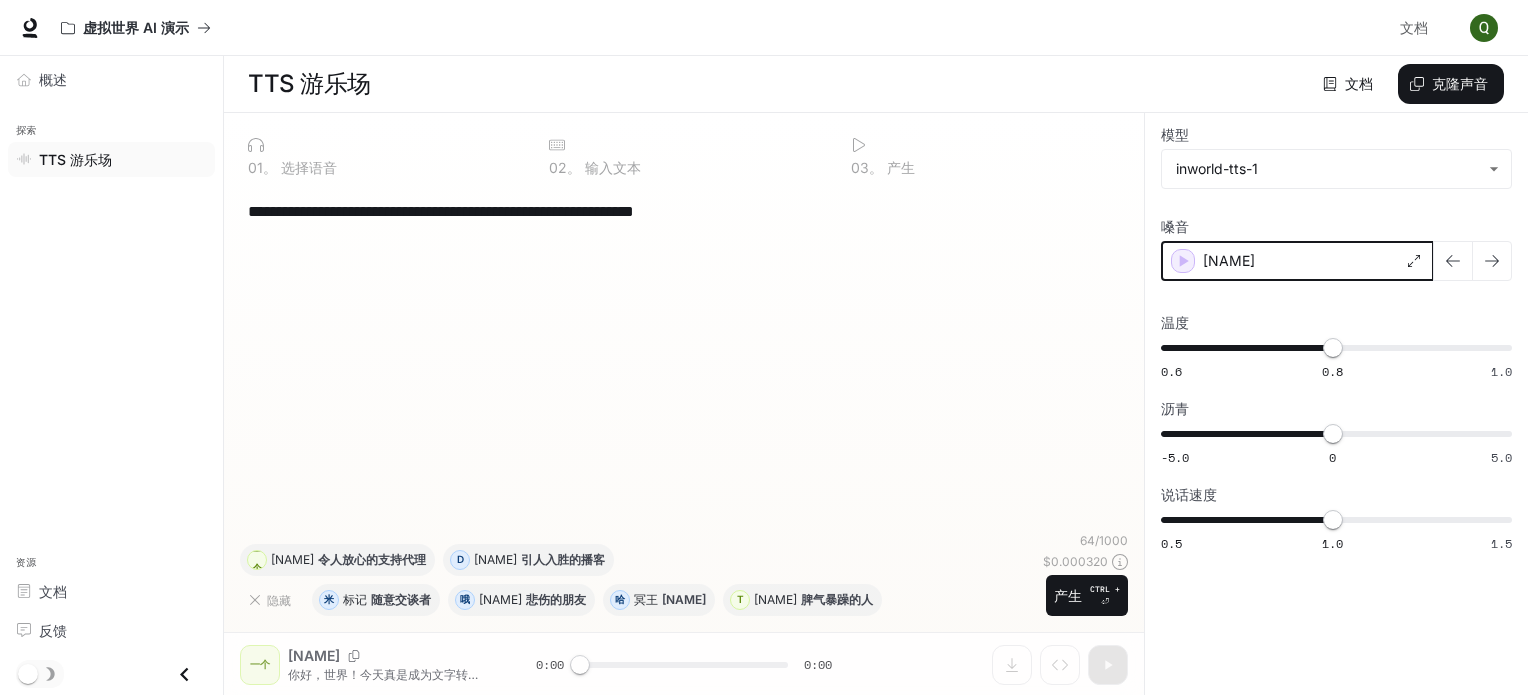 click 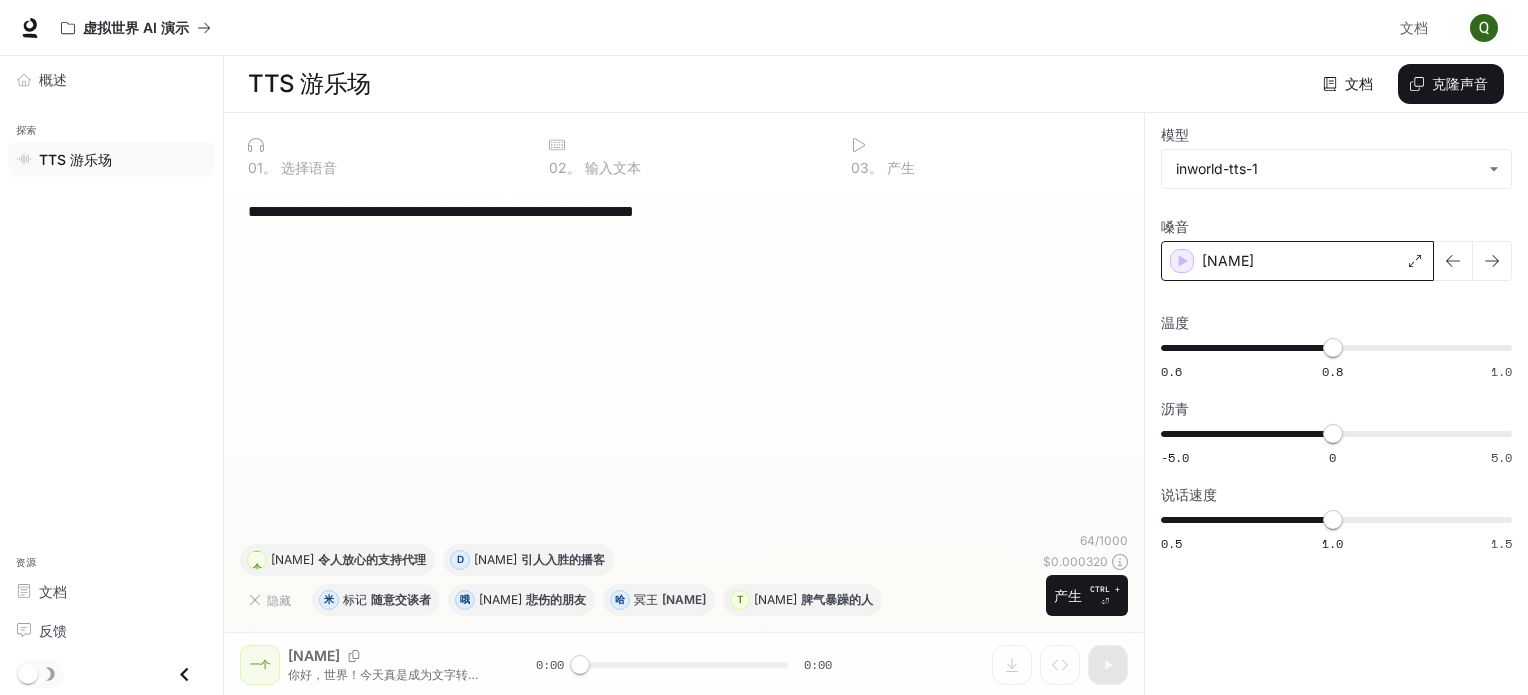 click on "[NAME]" at bounding box center [1297, 261] 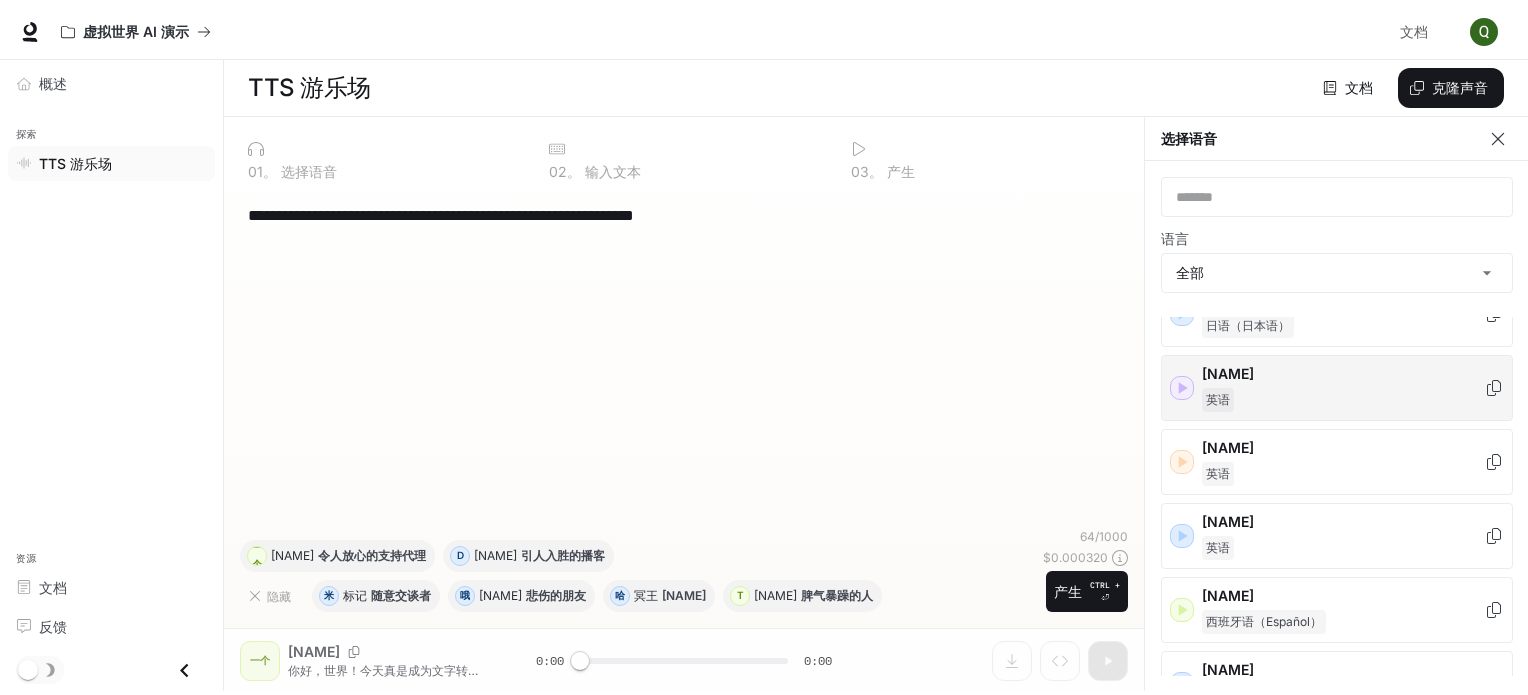 scroll, scrollTop: 300, scrollLeft: 0, axis: vertical 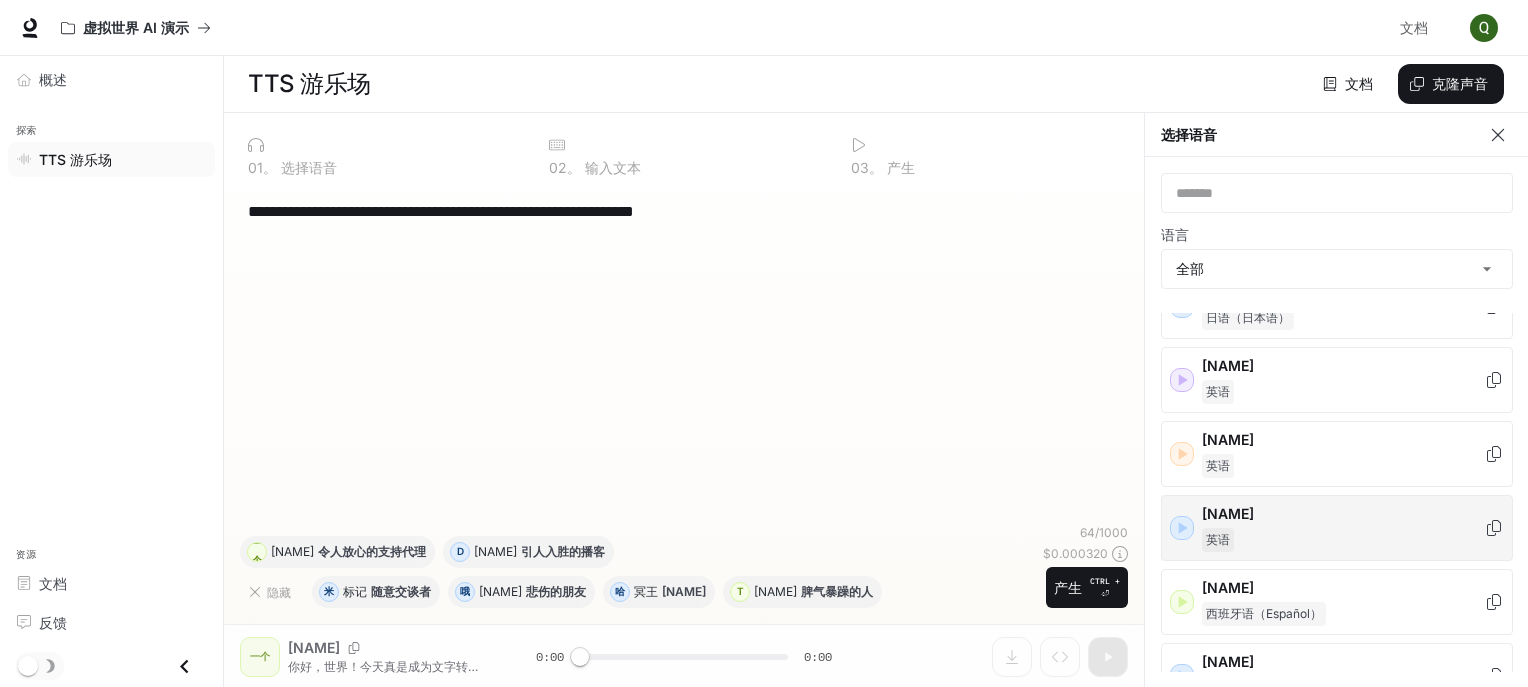 click on "英语" at bounding box center [1343, 540] 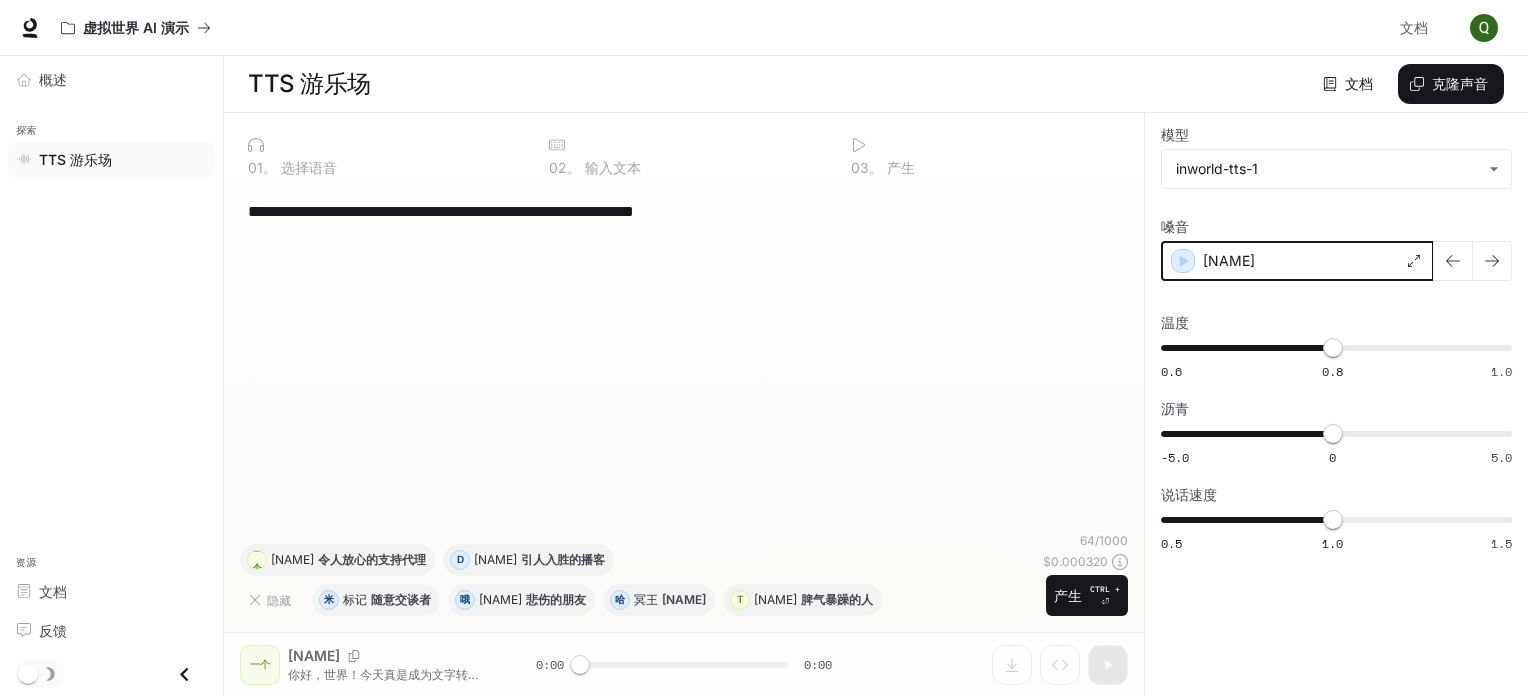 click 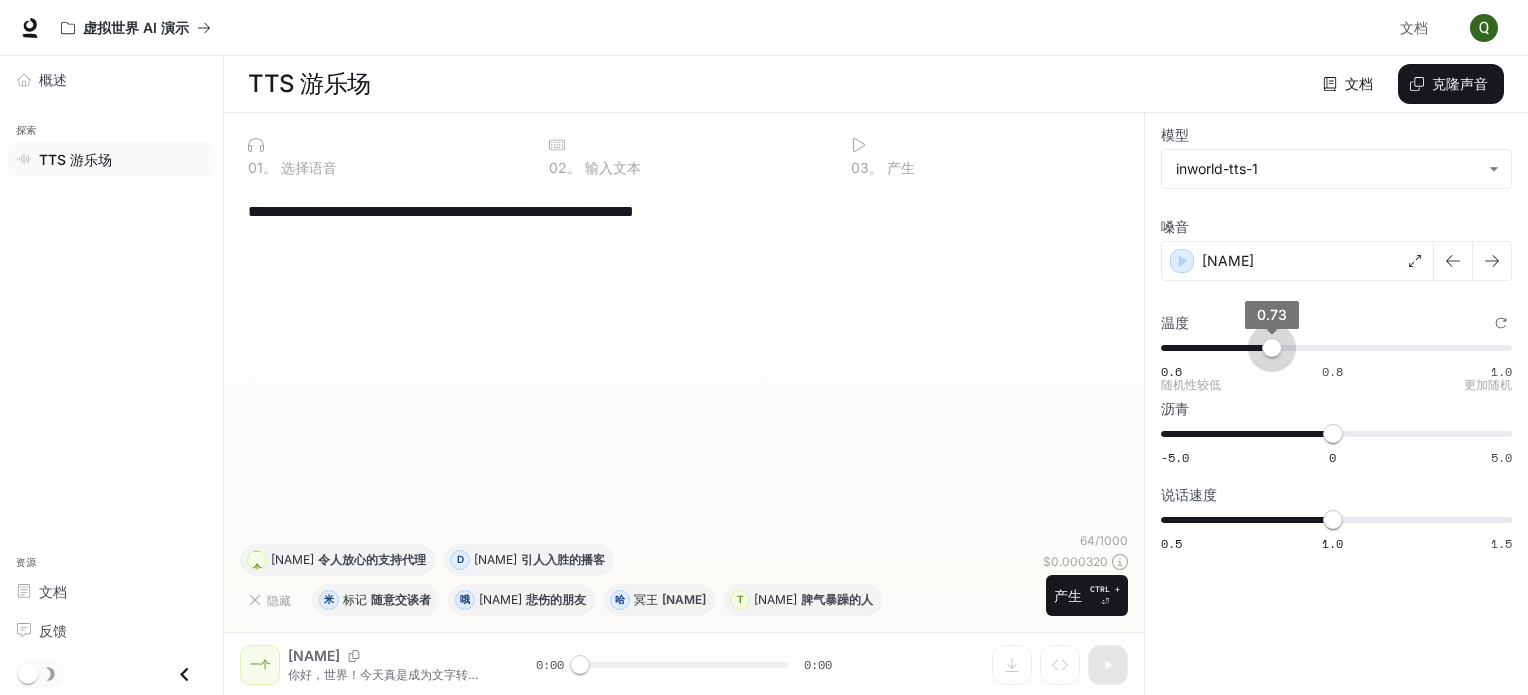 drag, startPoint x: 1321, startPoint y: 353, endPoint x: 1276, endPoint y: 353, distance: 45 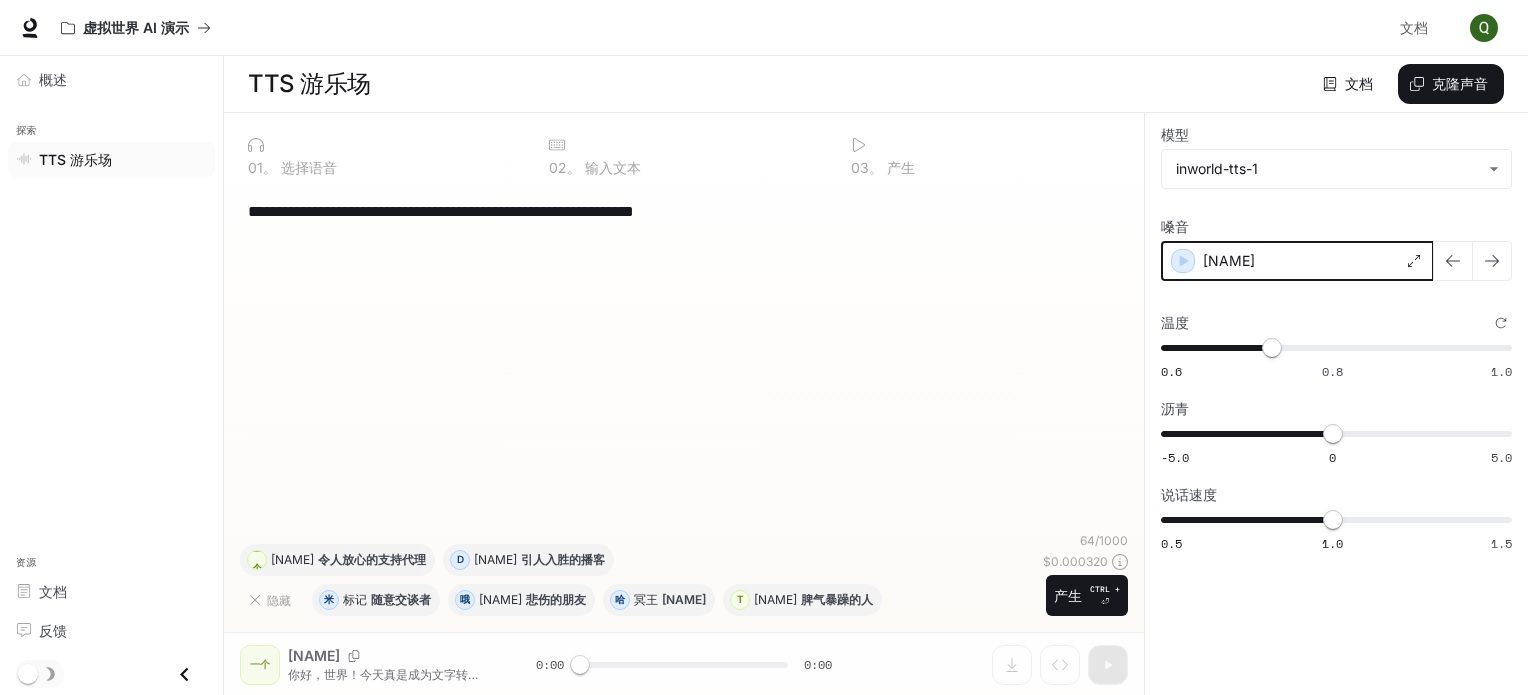 click 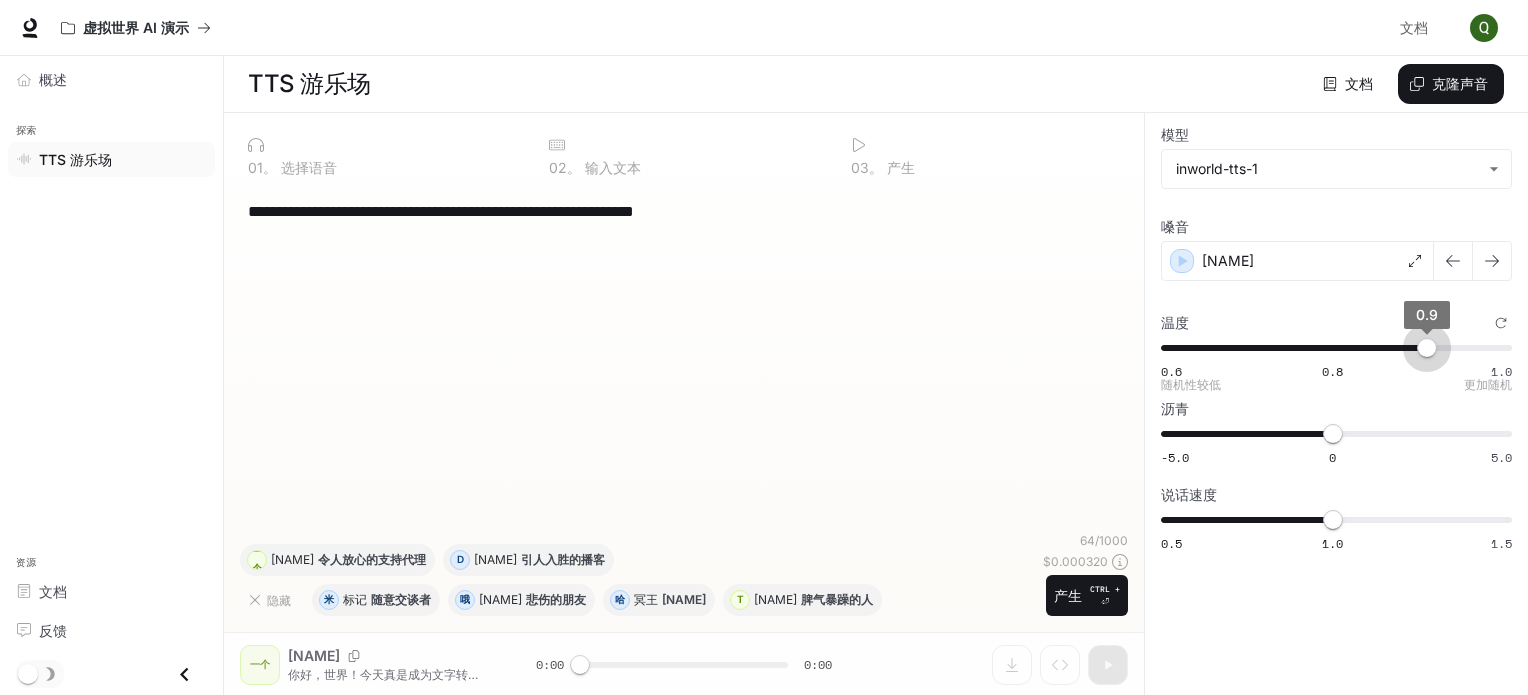drag, startPoint x: 1277, startPoint y: 351, endPoint x: 1424, endPoint y: 349, distance: 147.01361 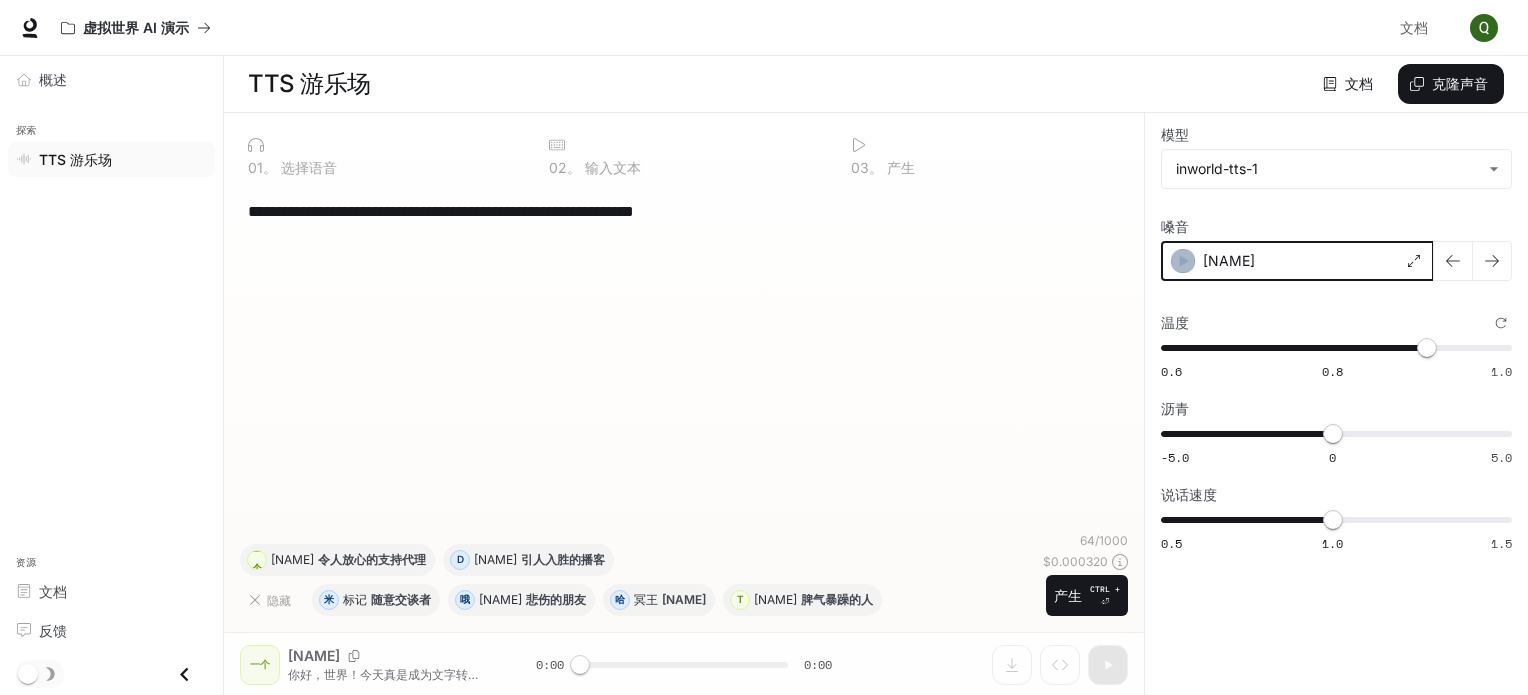click 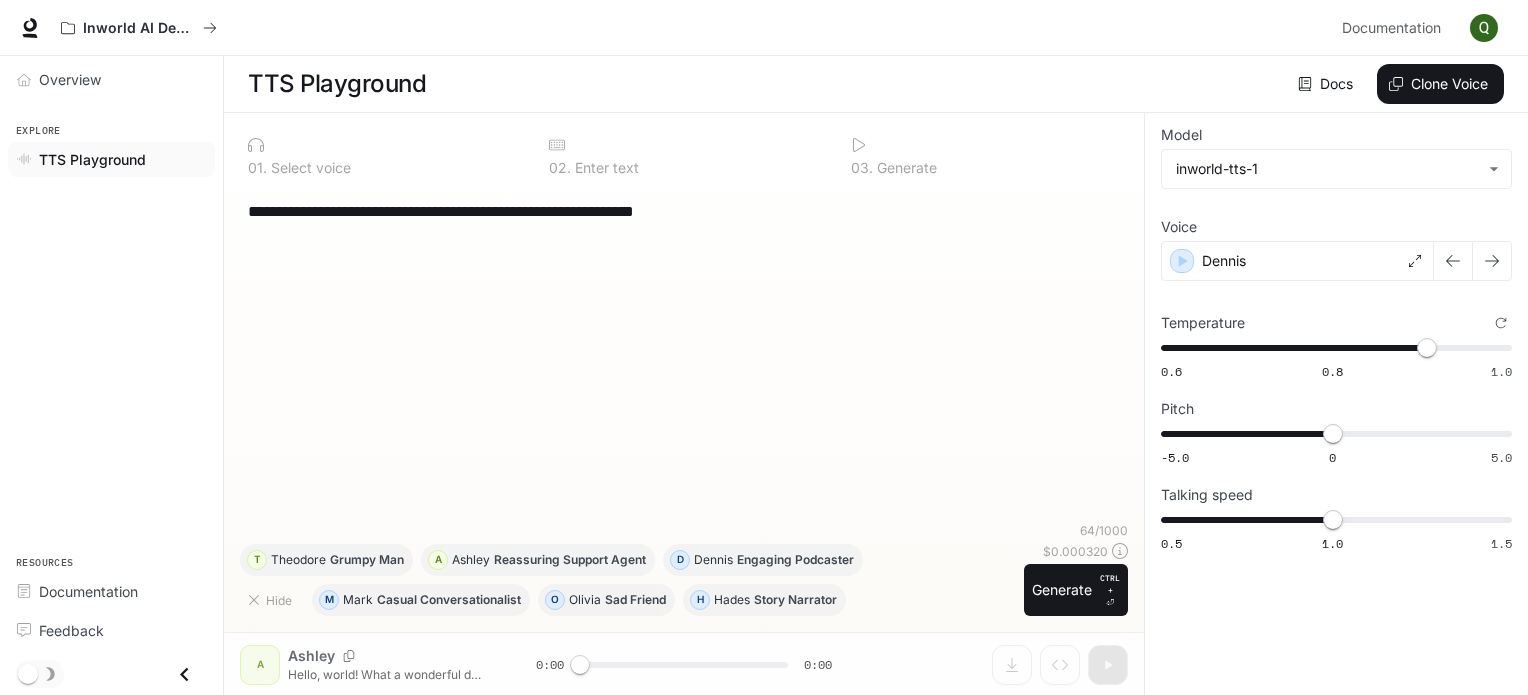 scroll, scrollTop: 105, scrollLeft: 0, axis: vertical 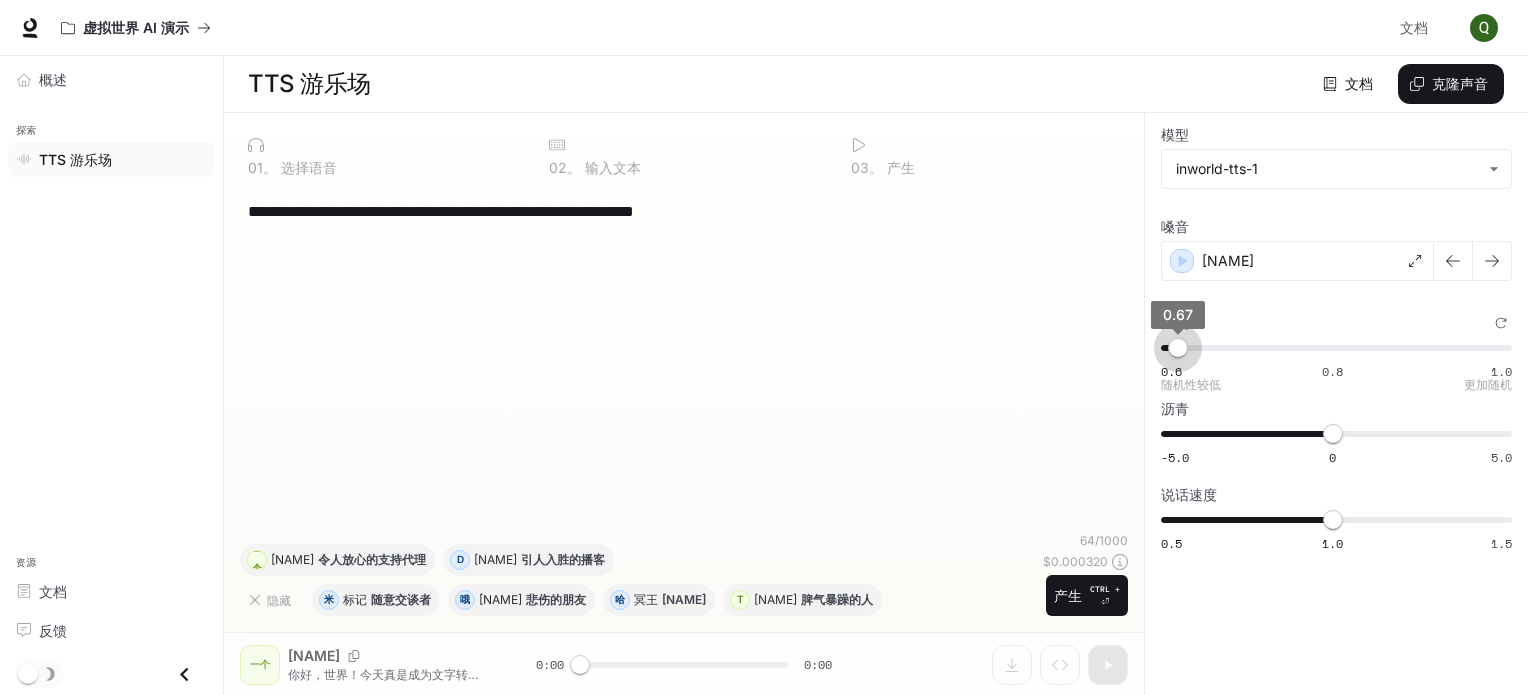 drag, startPoint x: 1376, startPoint y: 360, endPoint x: 1176, endPoint y: 358, distance: 200.01 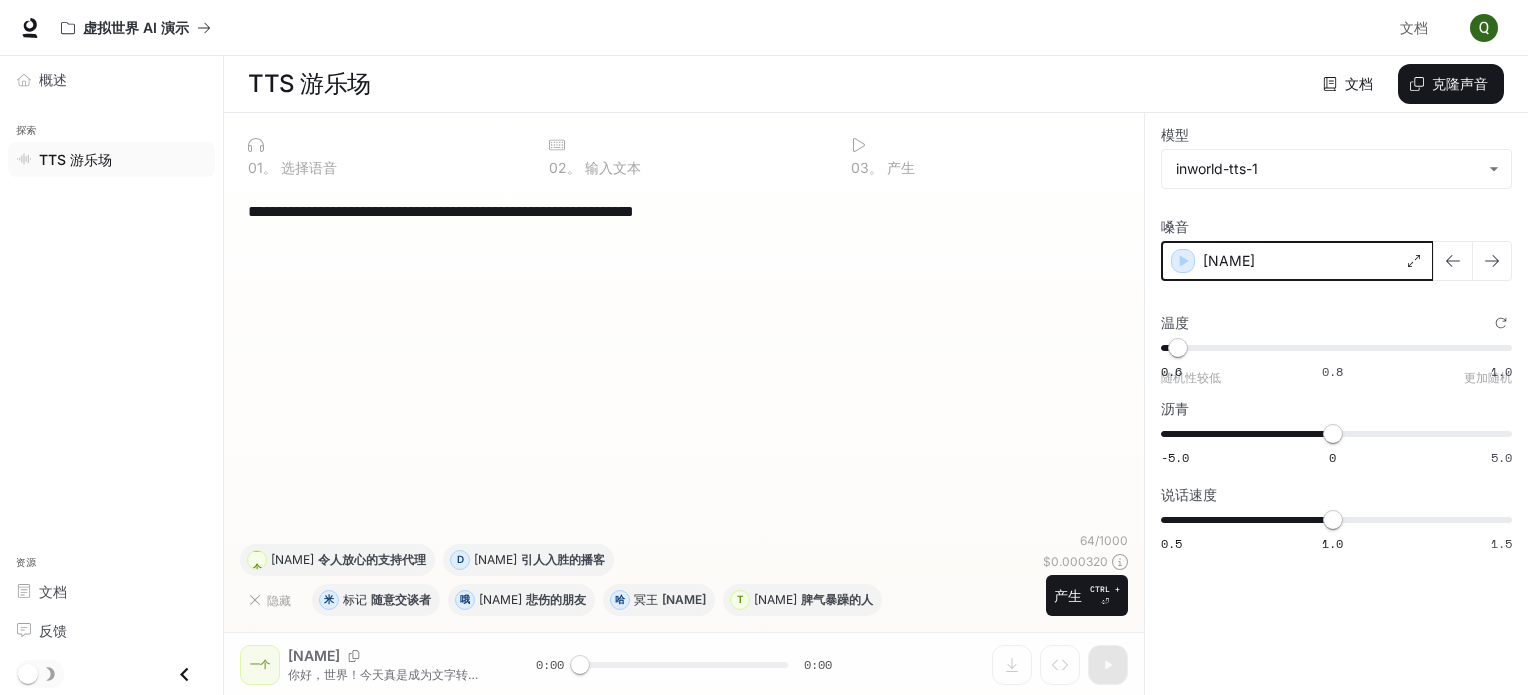 click 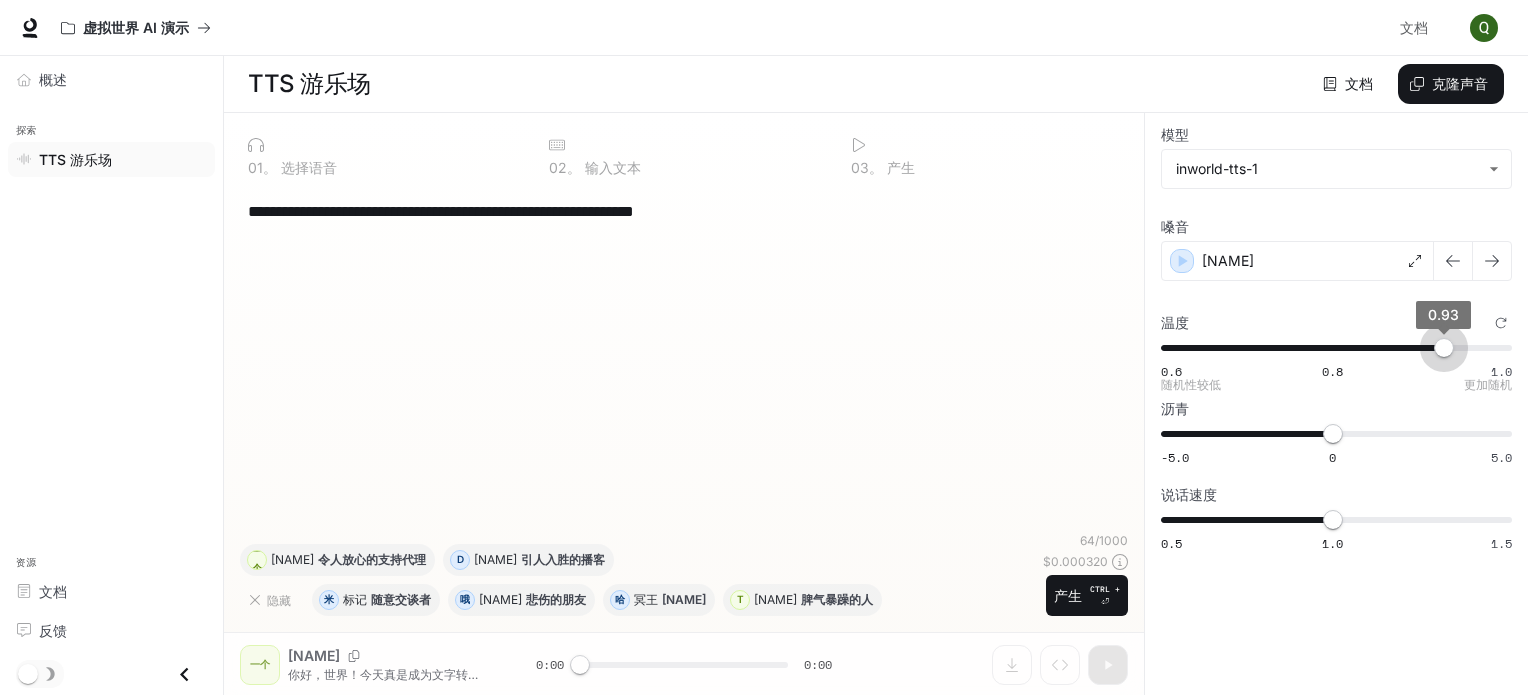 drag, startPoint x: 1177, startPoint y: 345, endPoint x: 1444, endPoint y: 349, distance: 267.02997 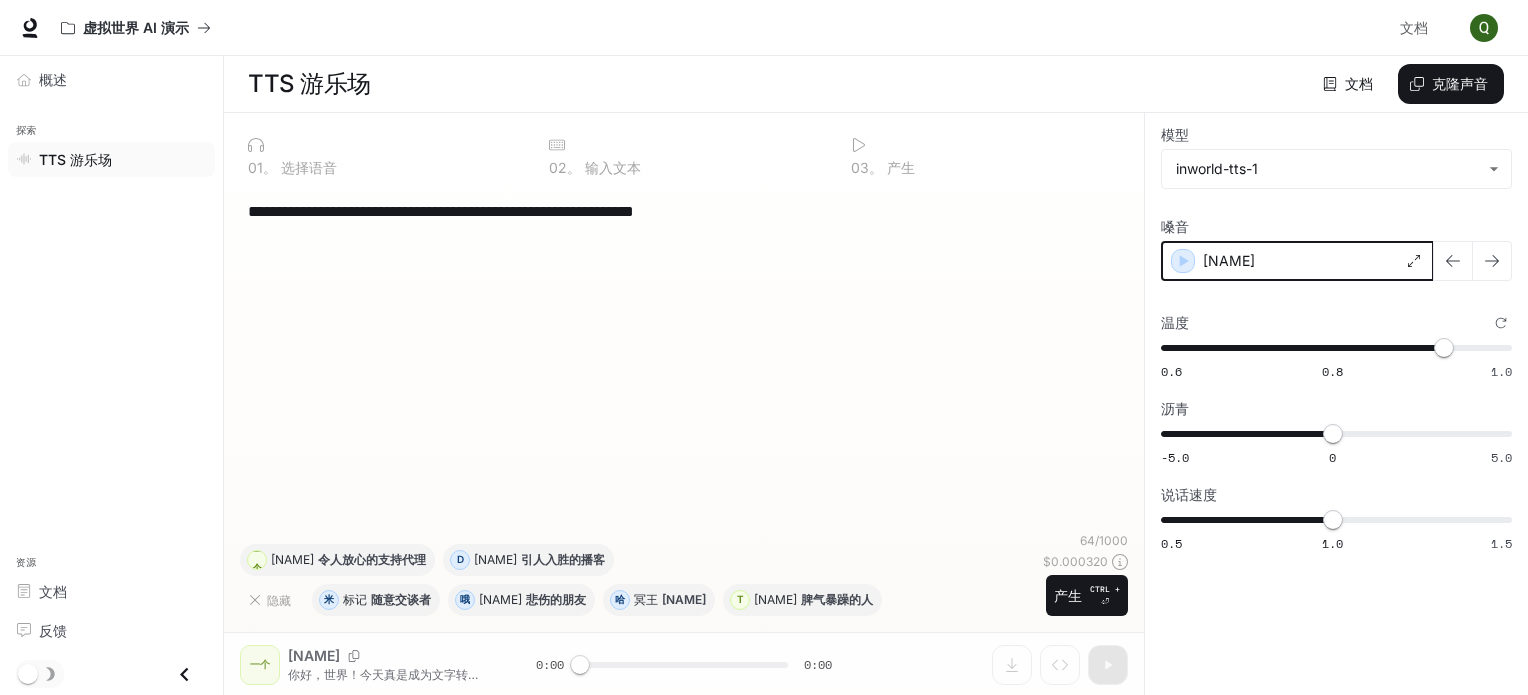 click 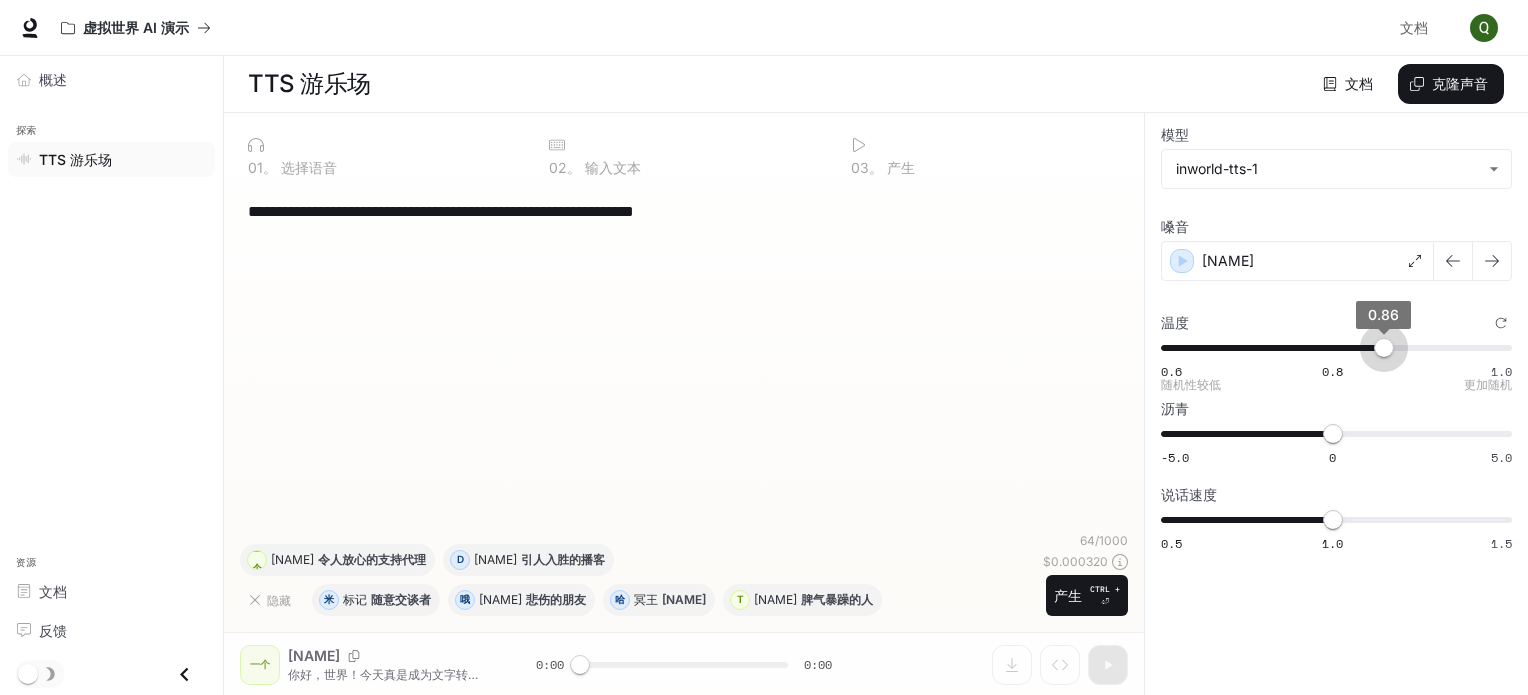 type on "****" 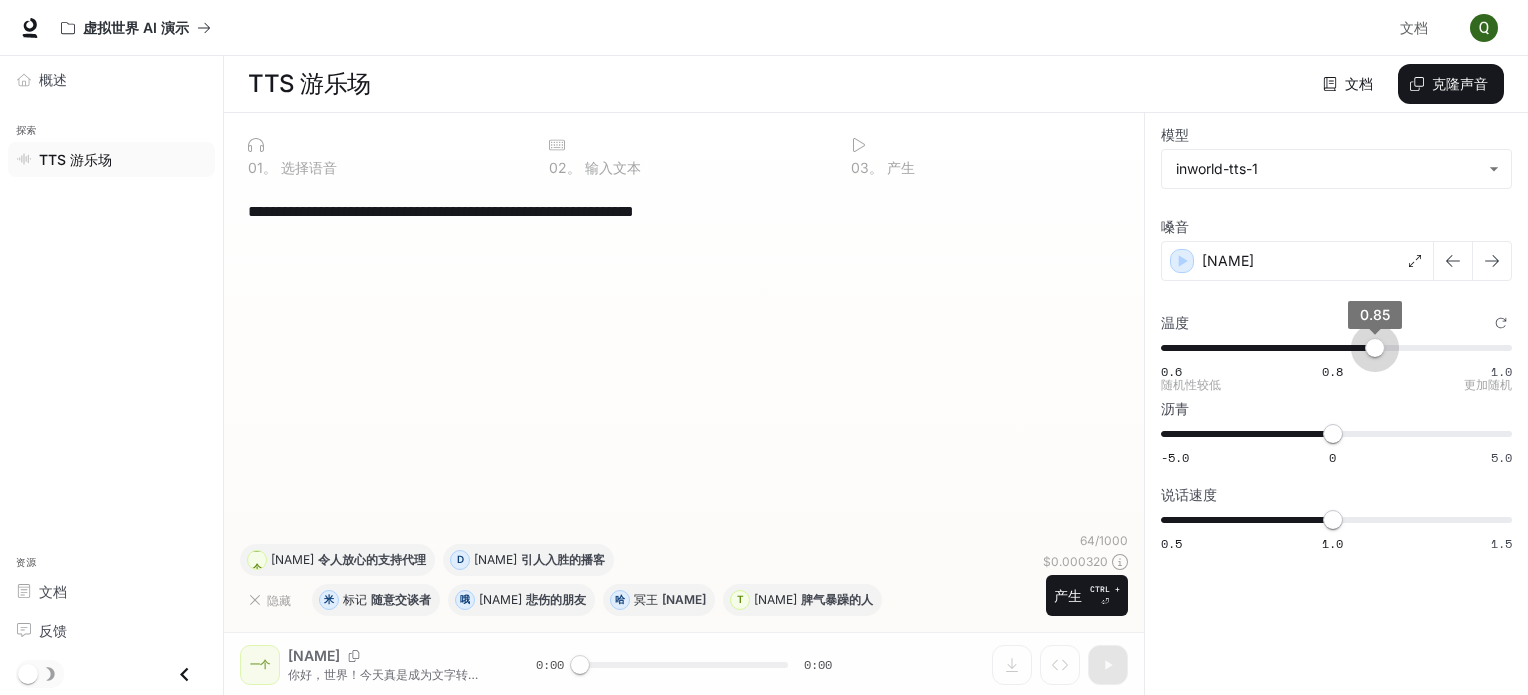 drag, startPoint x: 1440, startPoint y: 346, endPoint x: 1375, endPoint y: 346, distance: 65 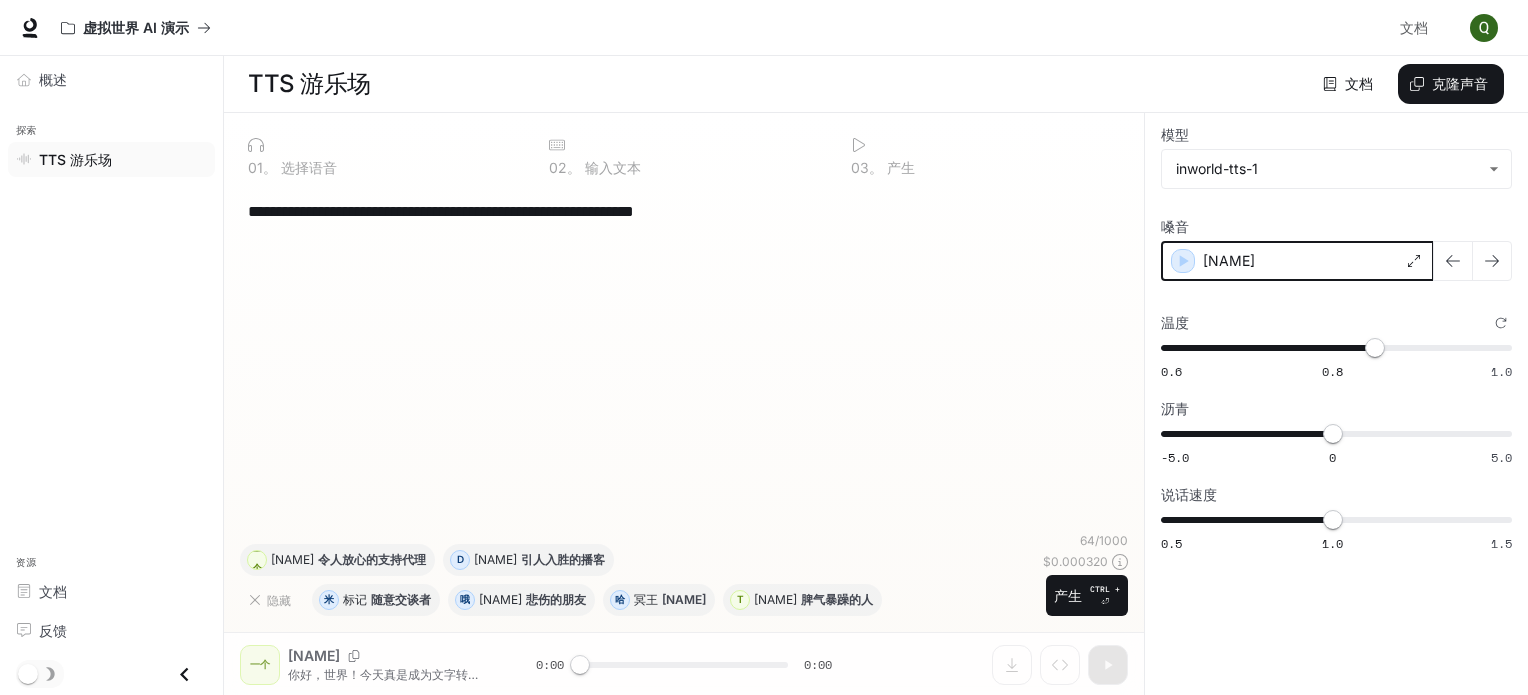 click 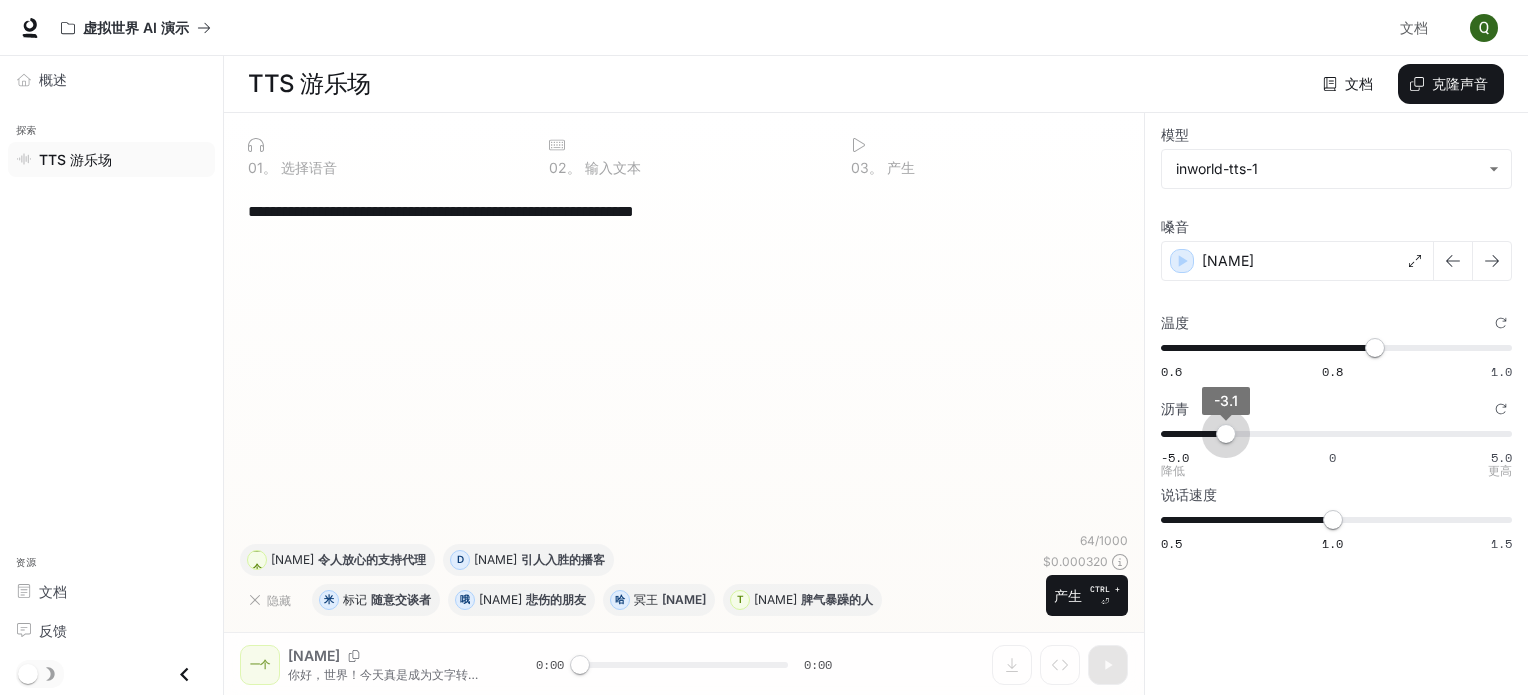 drag, startPoint x: 1332, startPoint y: 436, endPoint x: 1205, endPoint y: 444, distance: 127.25172 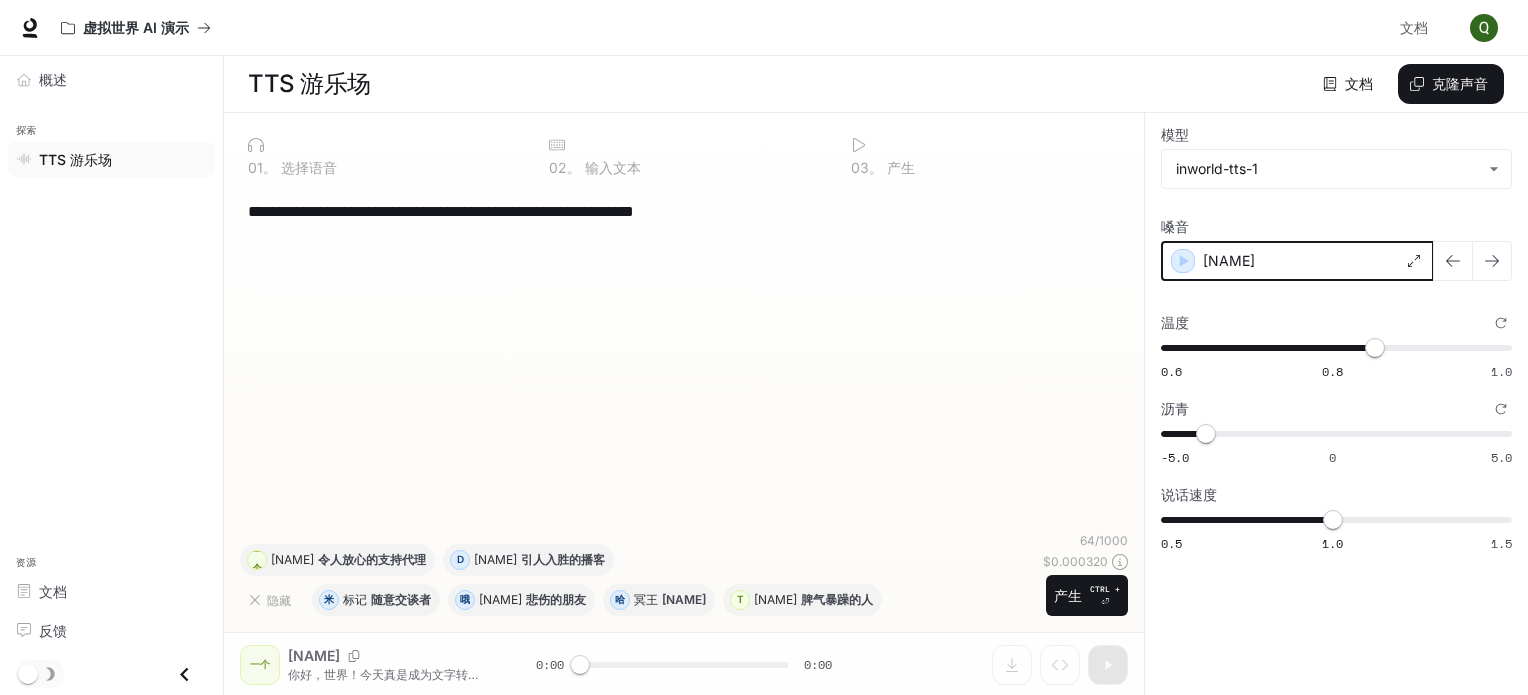 click 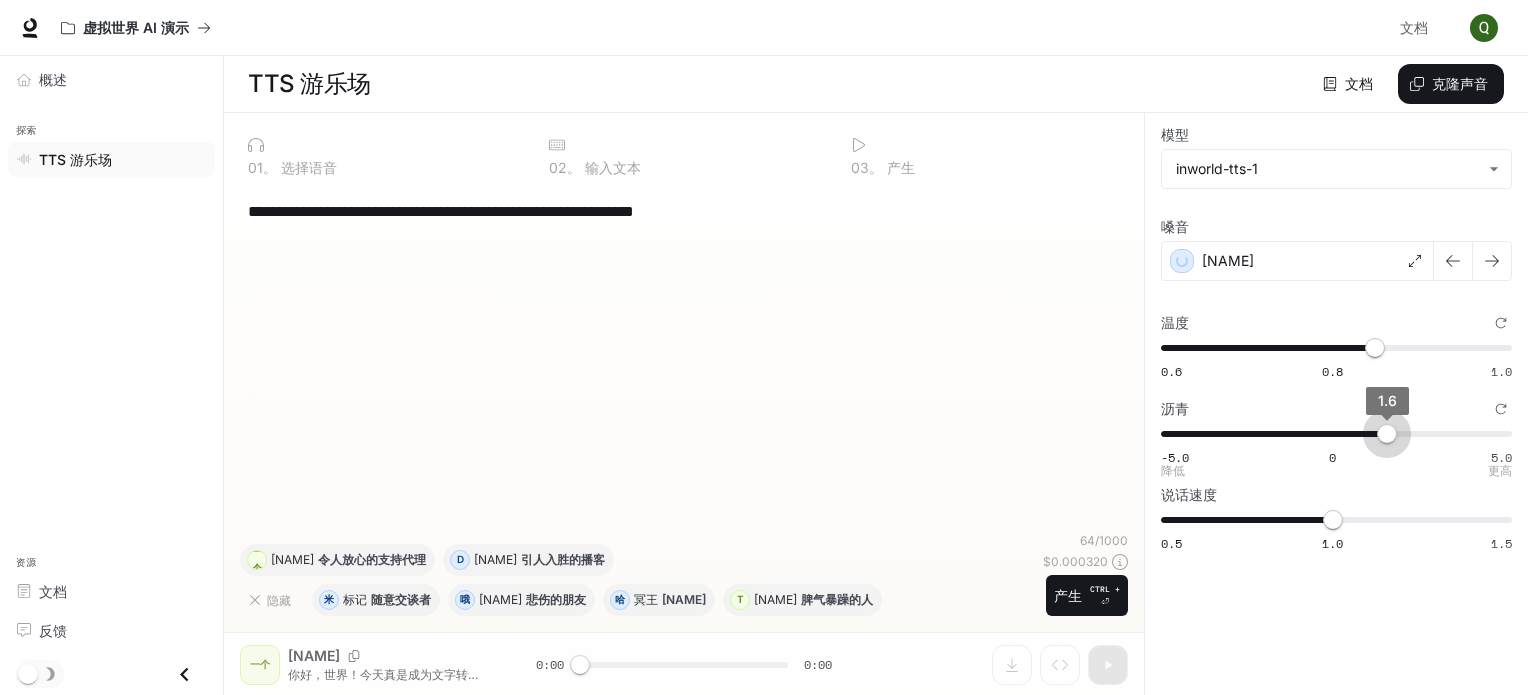 click on "-5.0 0 5.0 1.6" at bounding box center [1332, 434] 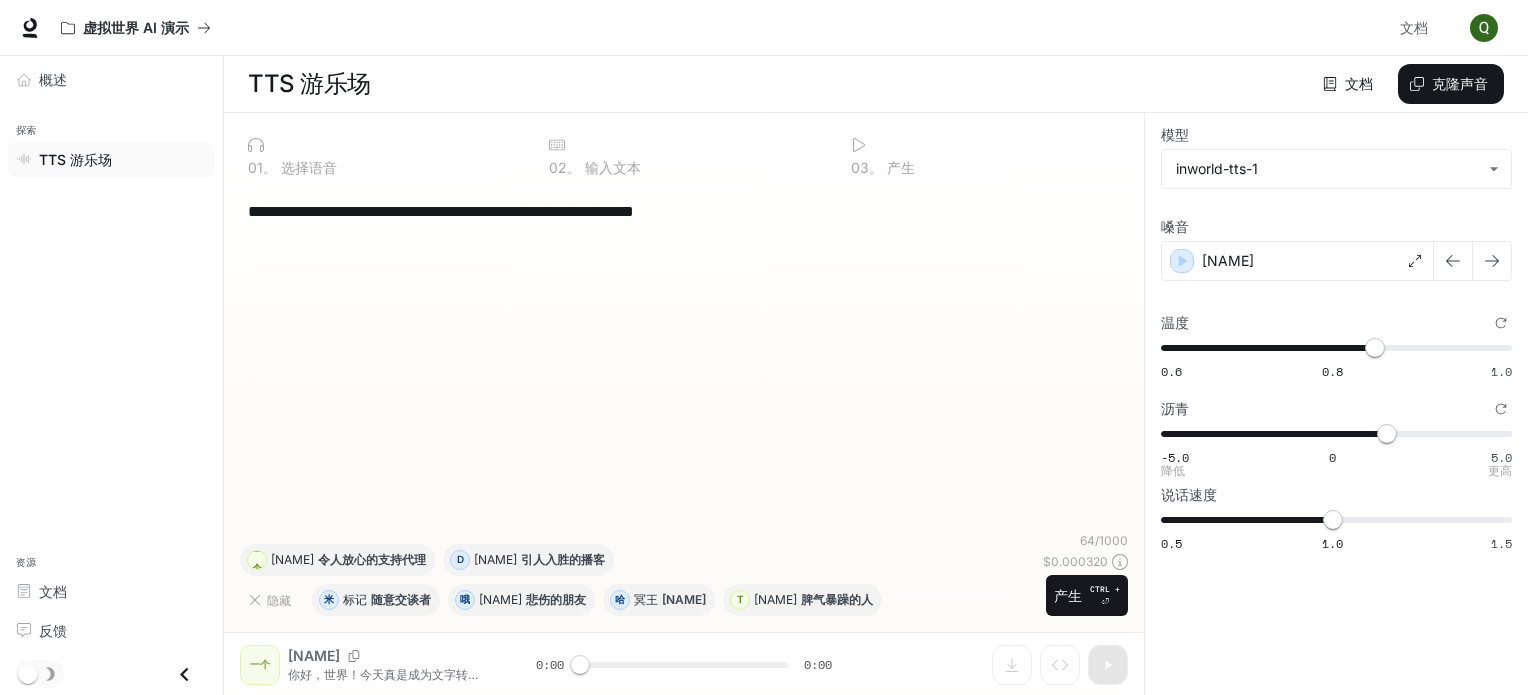 click on "-5.0 0 5.0 1.6" at bounding box center [1332, 434] 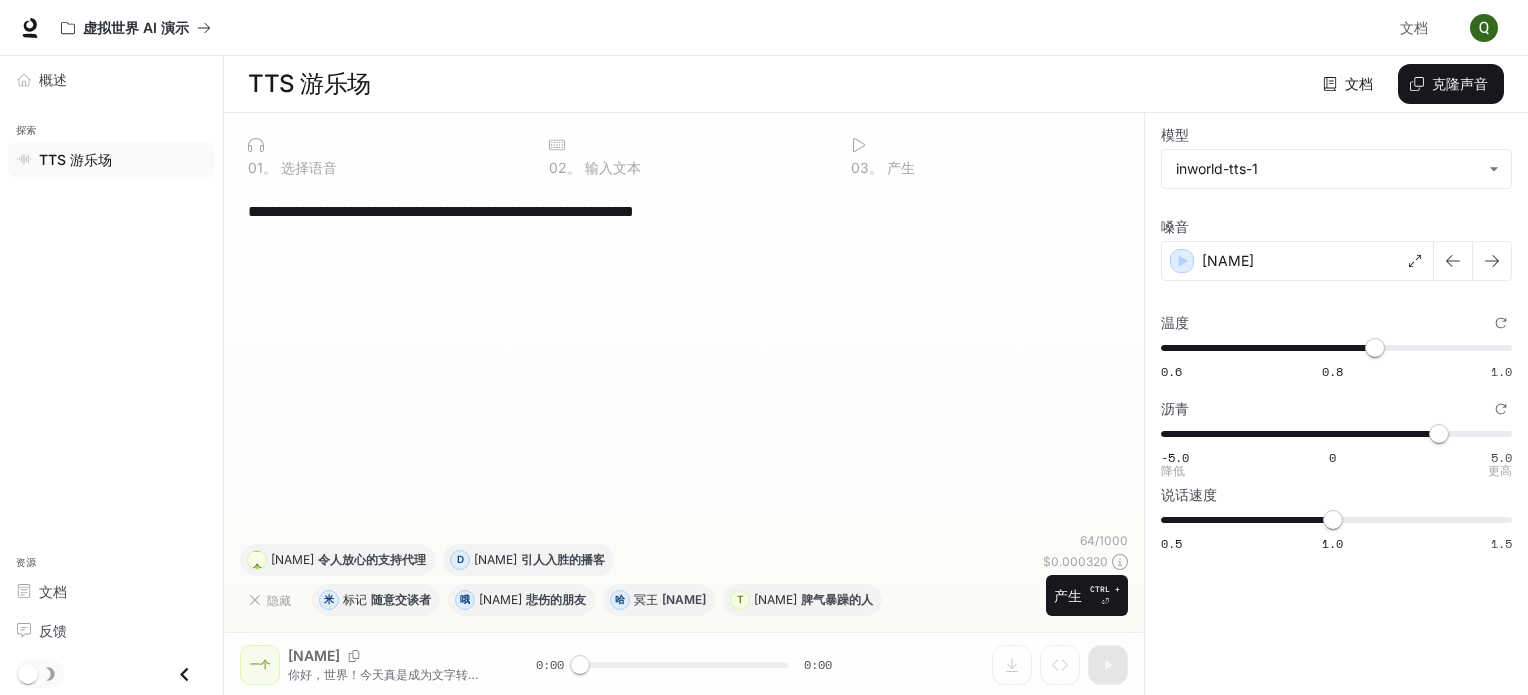 click on "-5.0 0 5.0 3.1" at bounding box center (1332, 434) 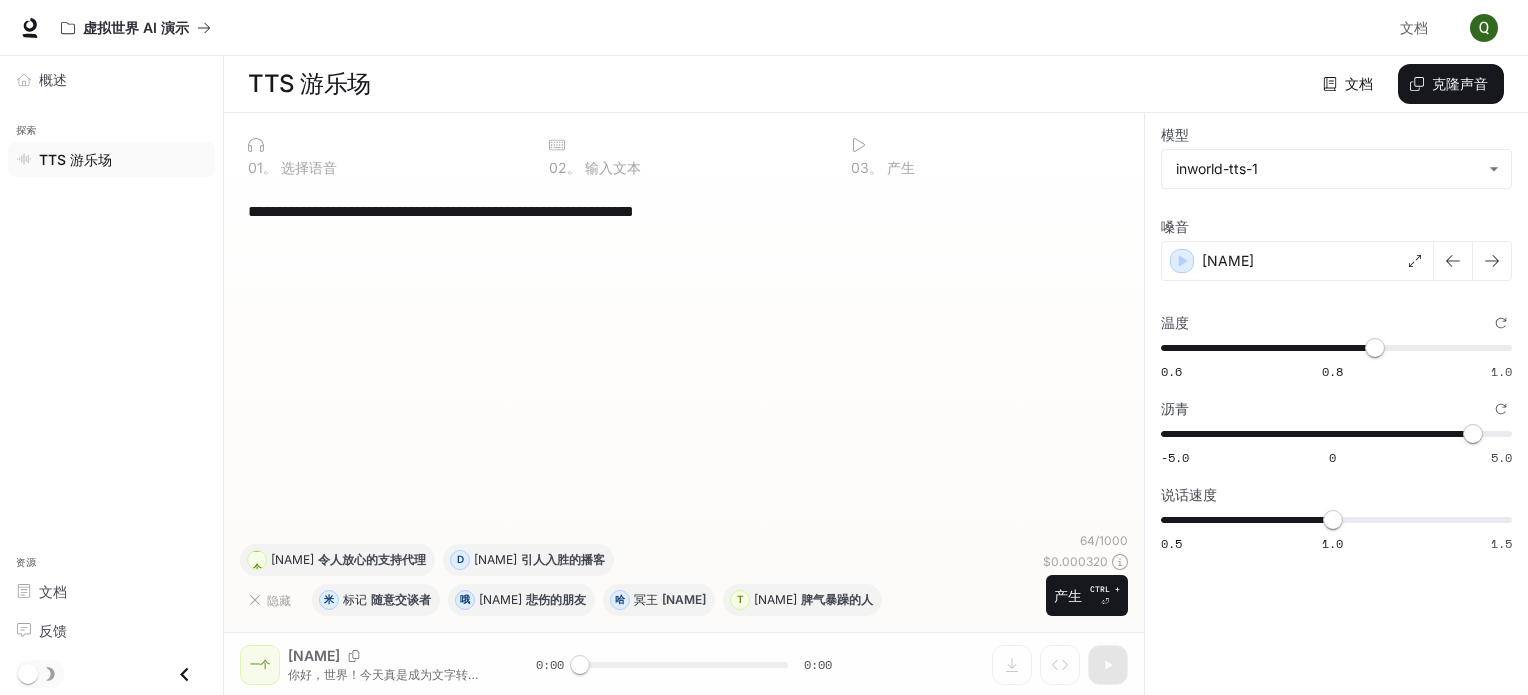 click on "**********" at bounding box center (1336, 404) 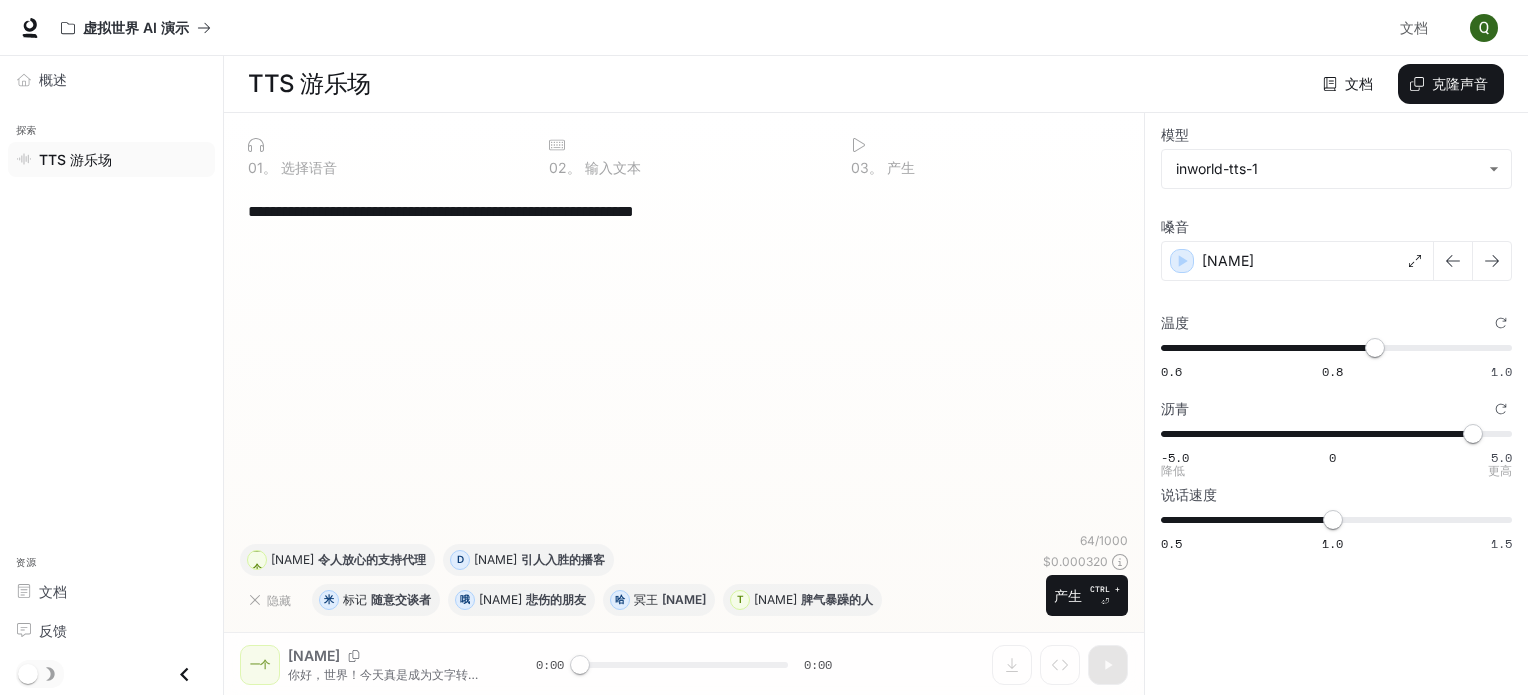 click on "-5.0 0 5.0 4.1" at bounding box center (1332, 434) 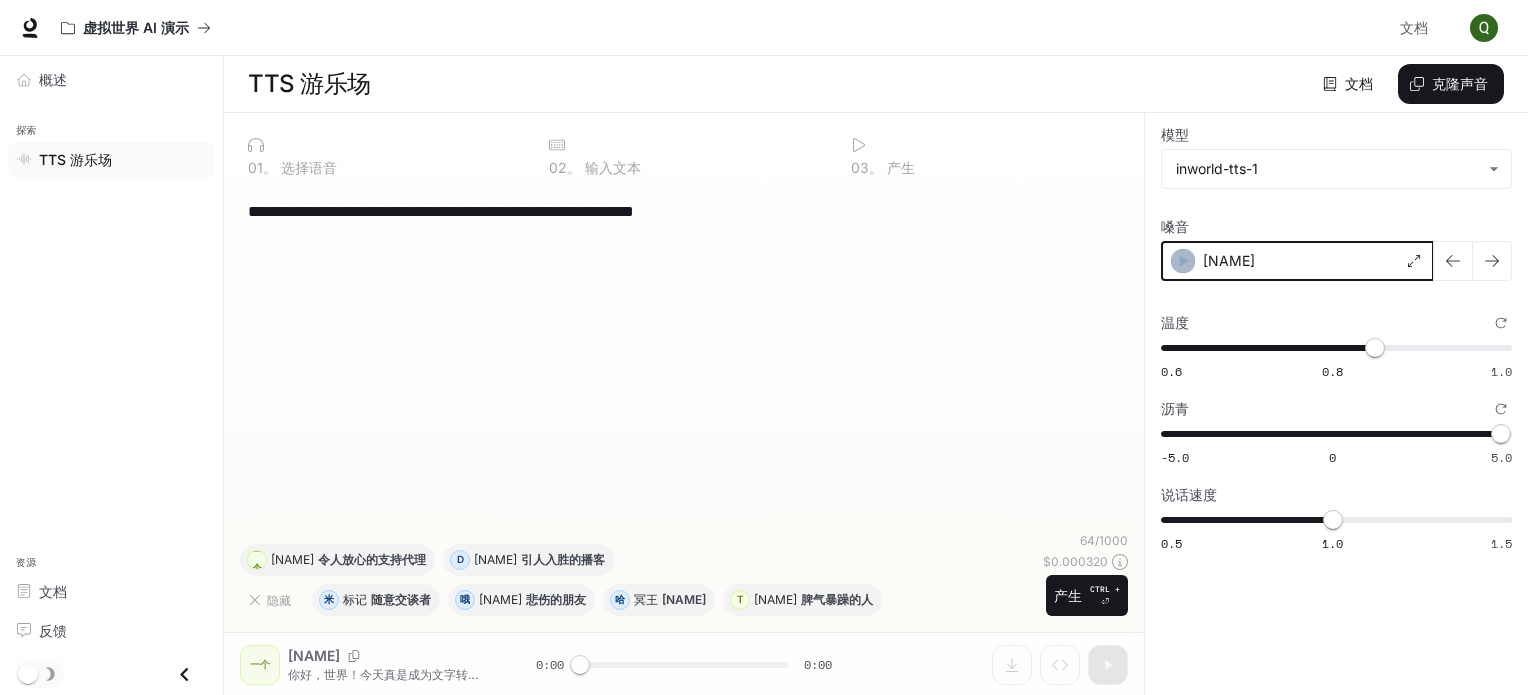 click 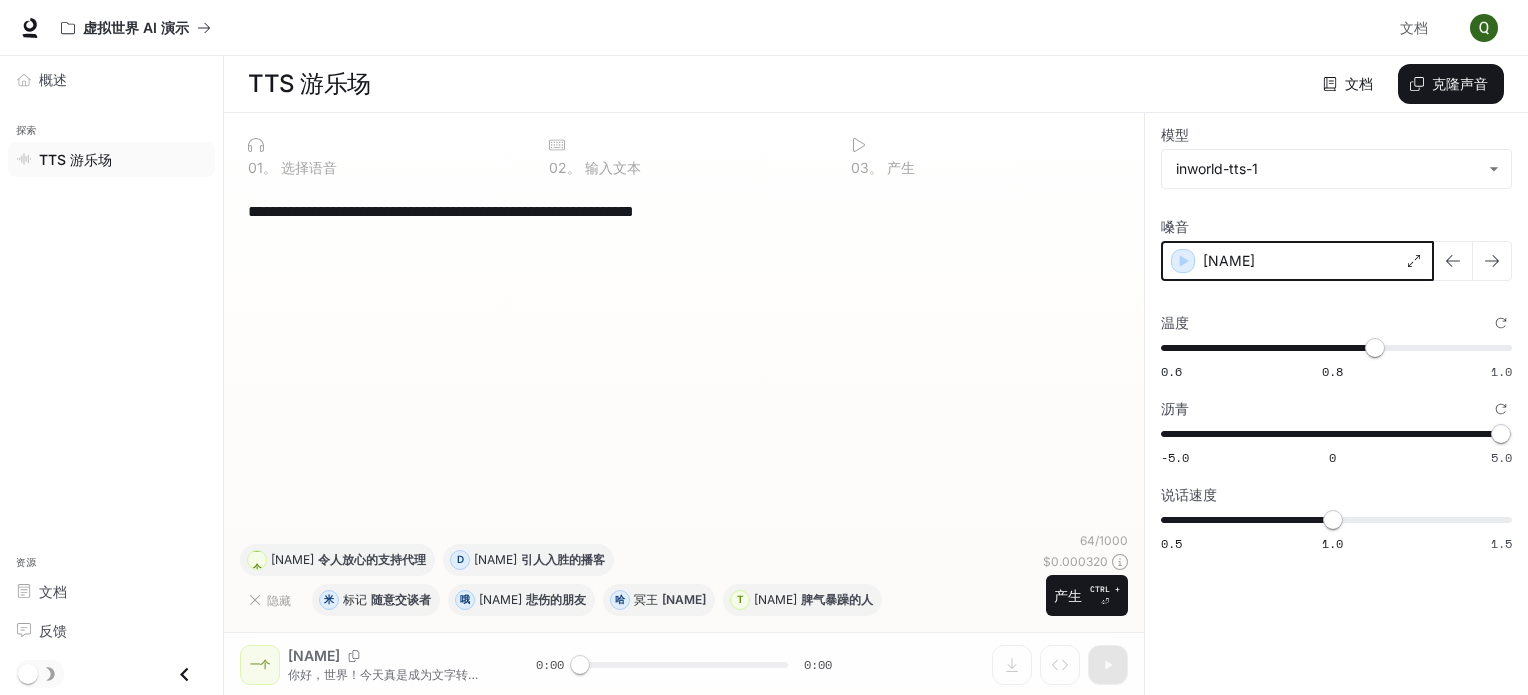 click 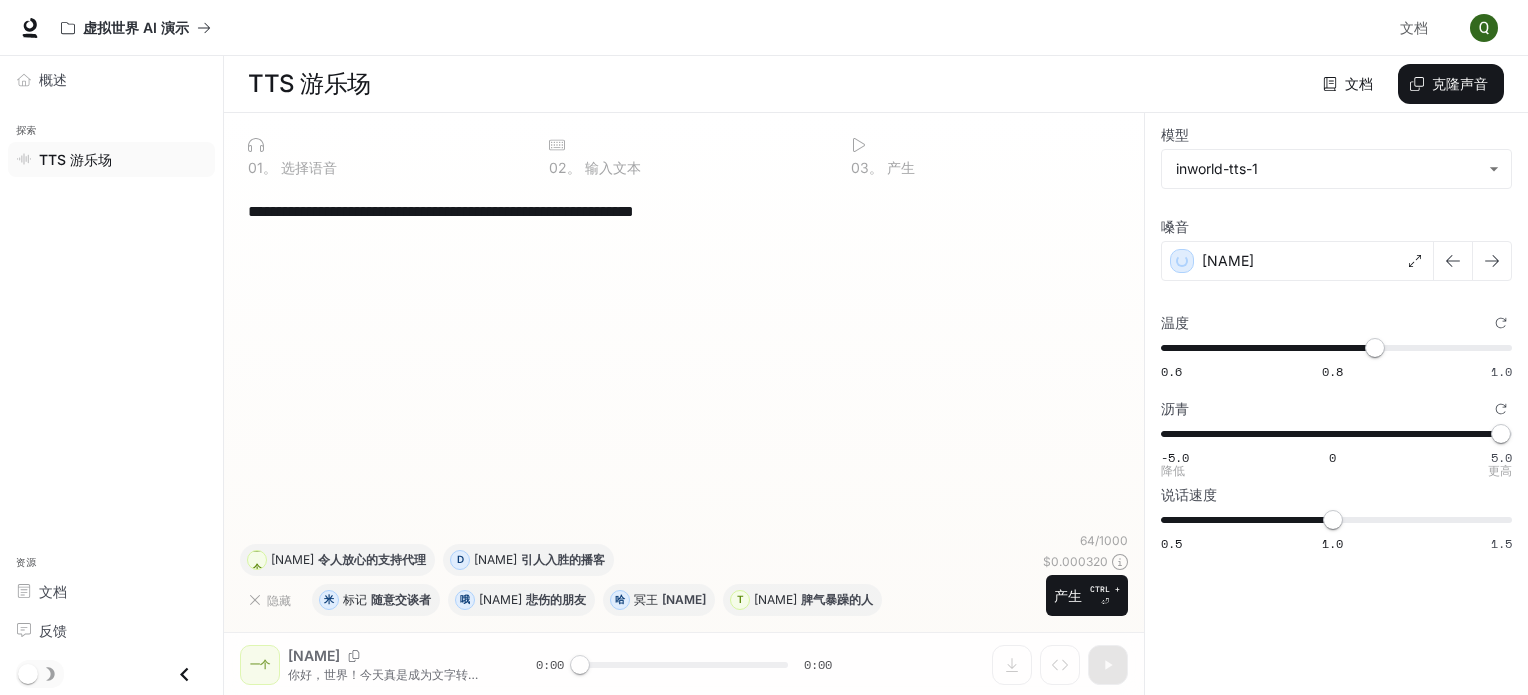 type on "*" 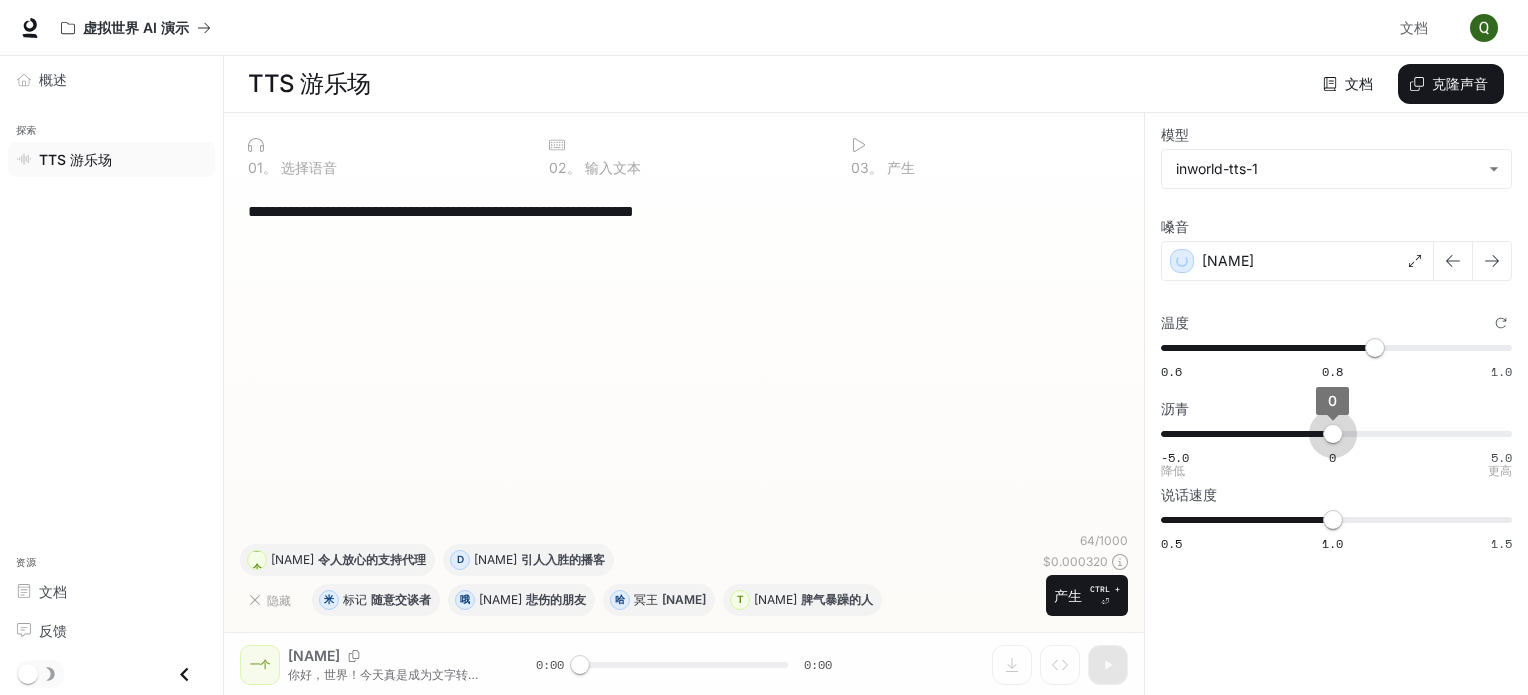 click on "-5.0 0 5.0 0" at bounding box center [1332, 434] 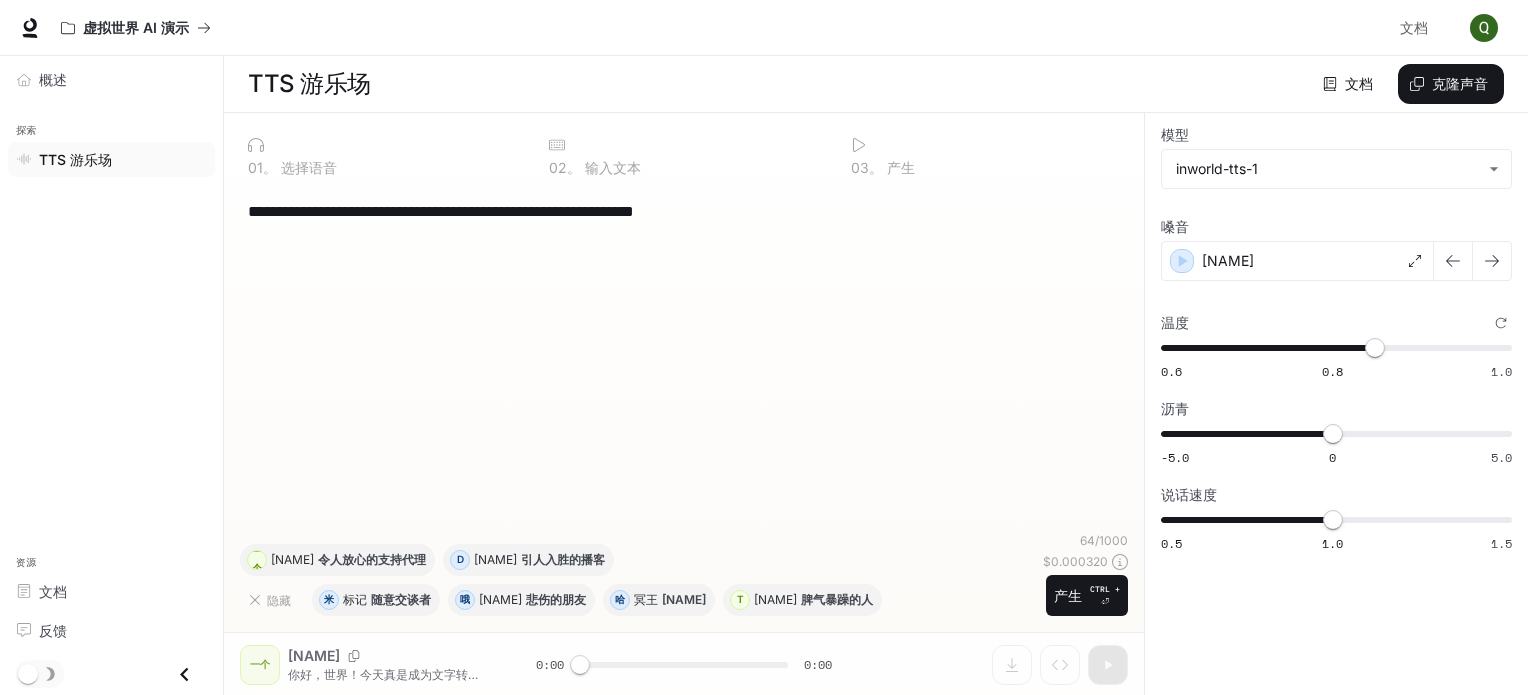 click on "**********" at bounding box center (1336, 404) 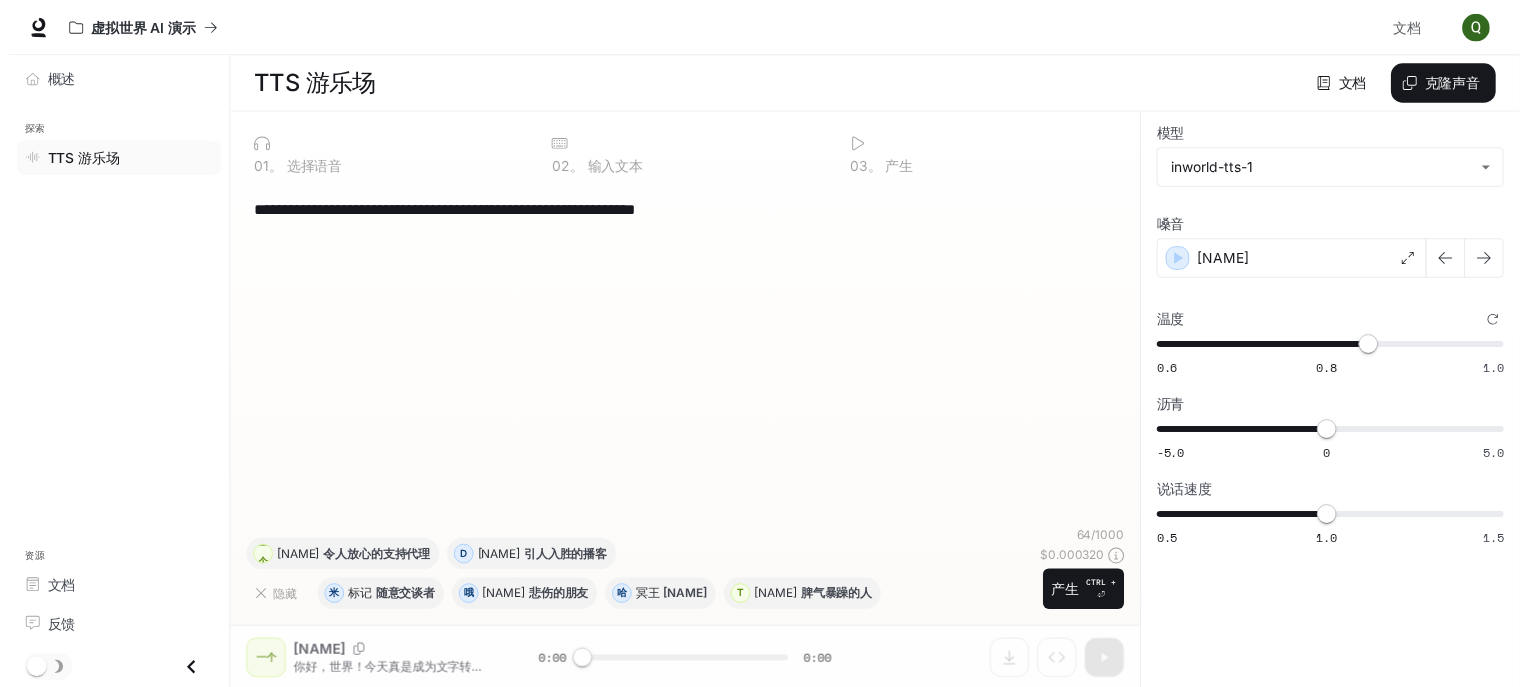 scroll, scrollTop: 0, scrollLeft: 0, axis: both 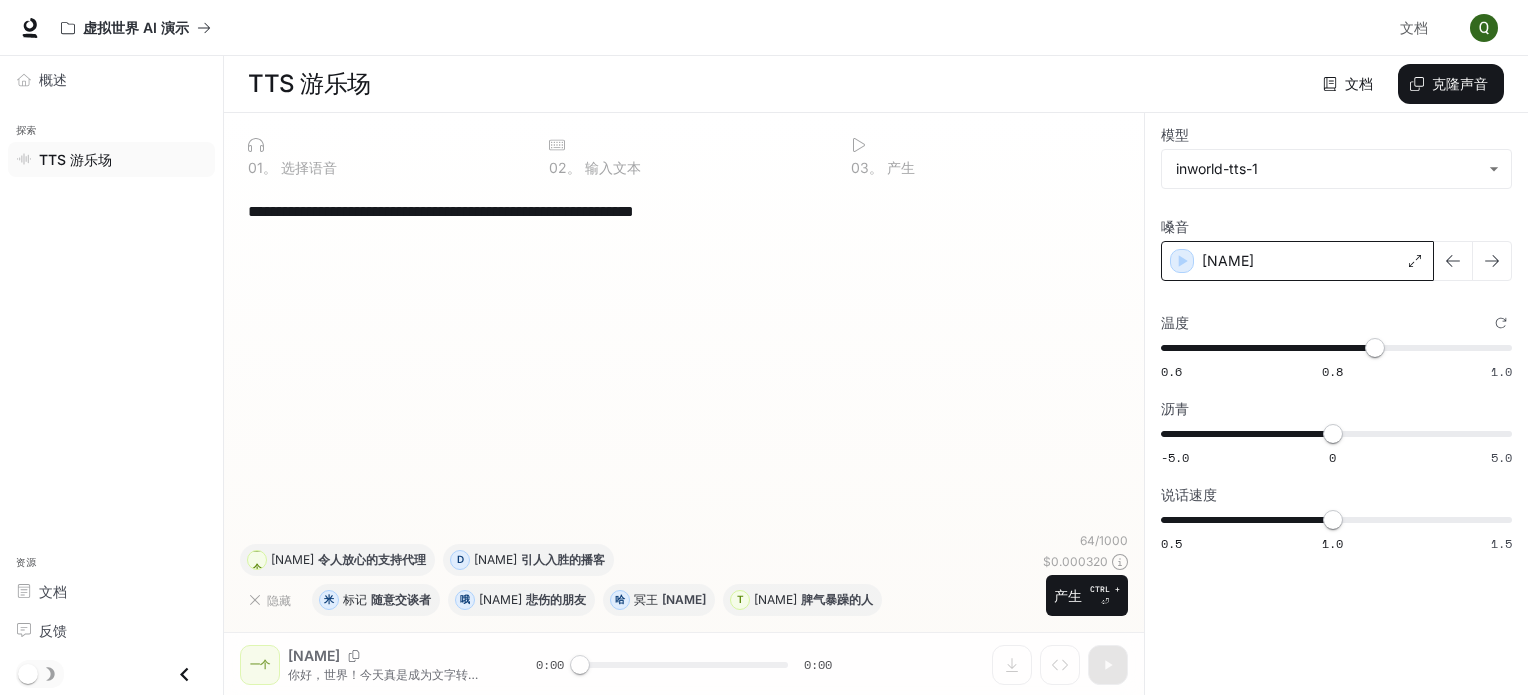 click on "[NAME]" at bounding box center [1297, 261] 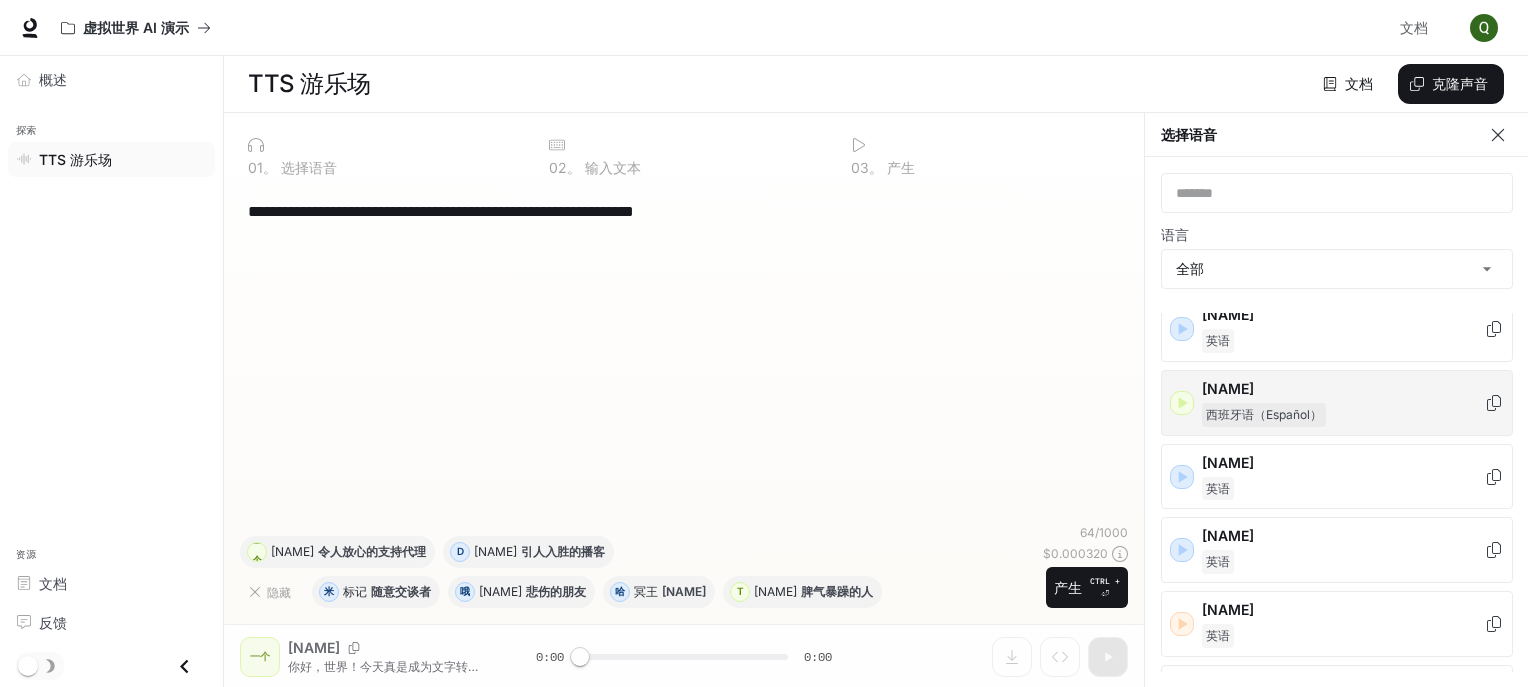 scroll, scrollTop: 500, scrollLeft: 0, axis: vertical 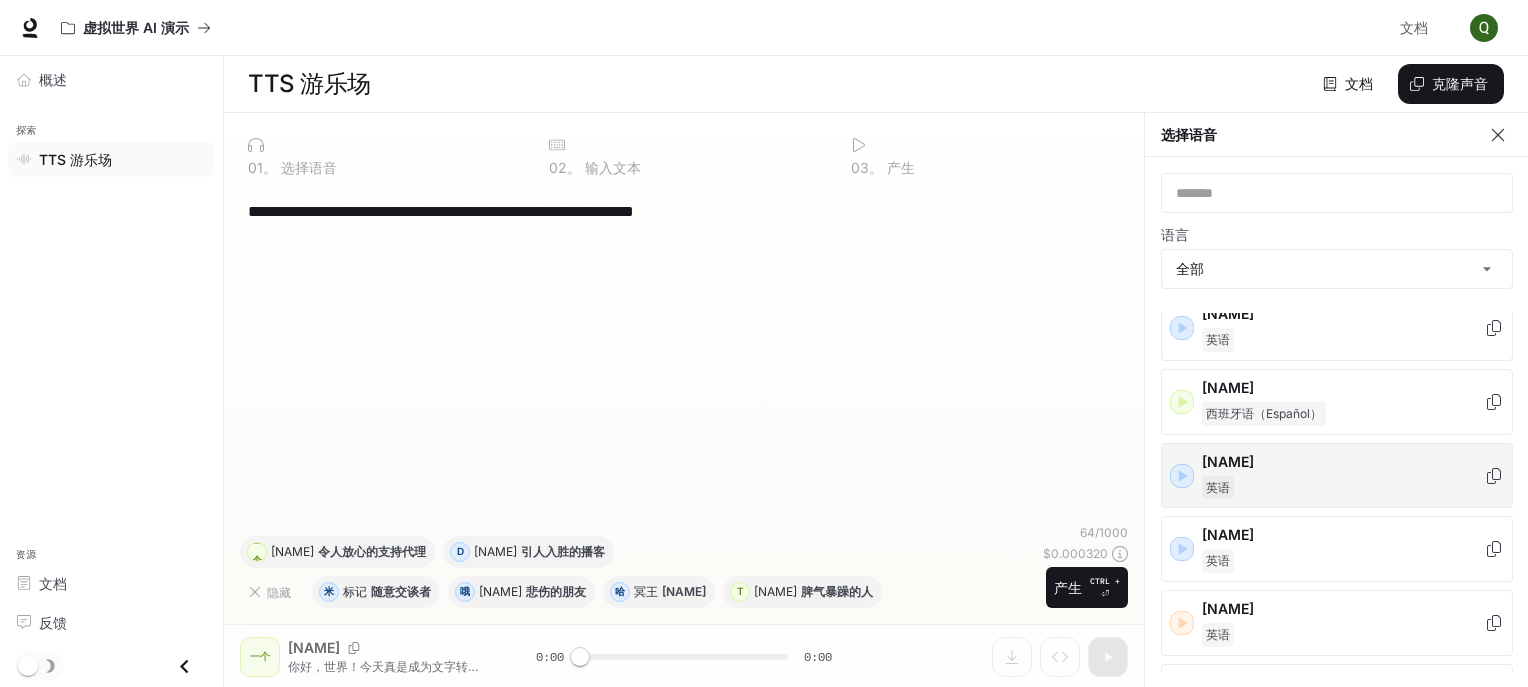 click on "英语" at bounding box center [1343, 488] 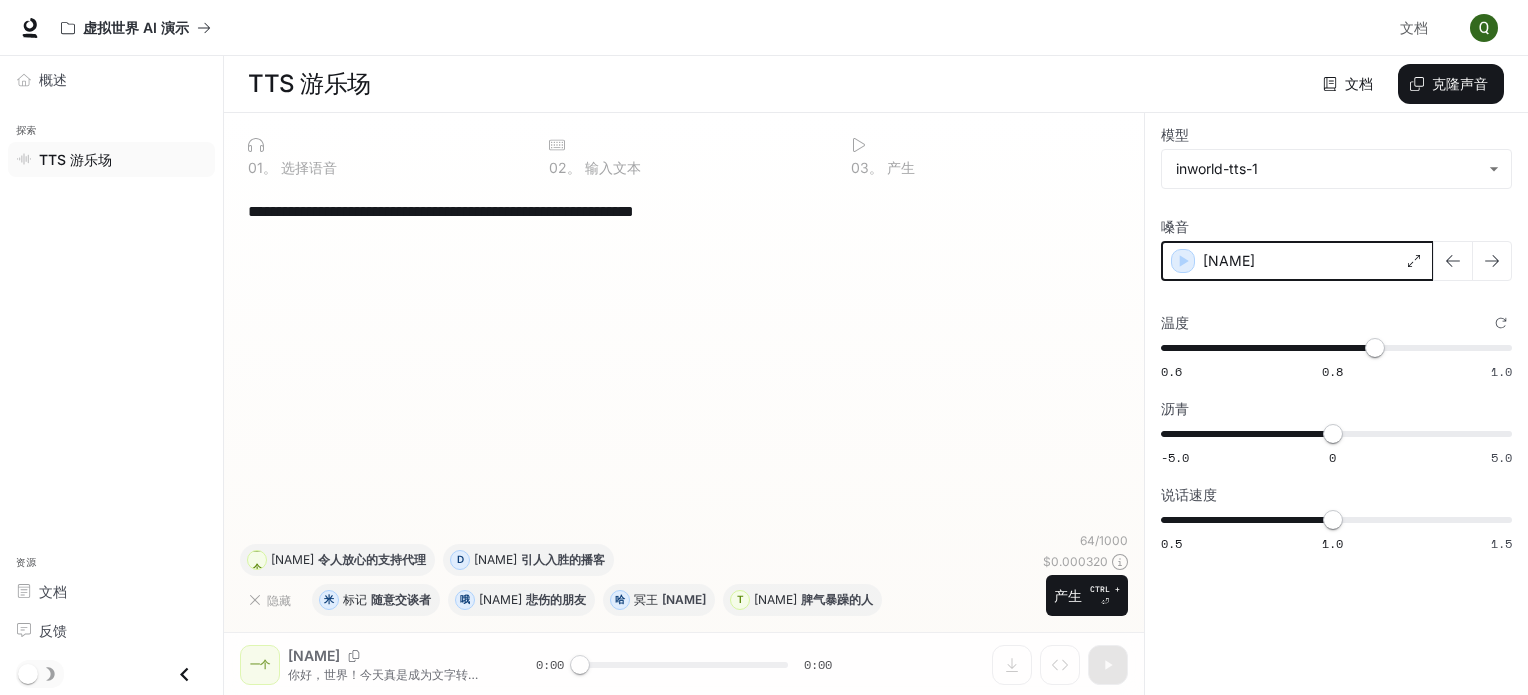 click 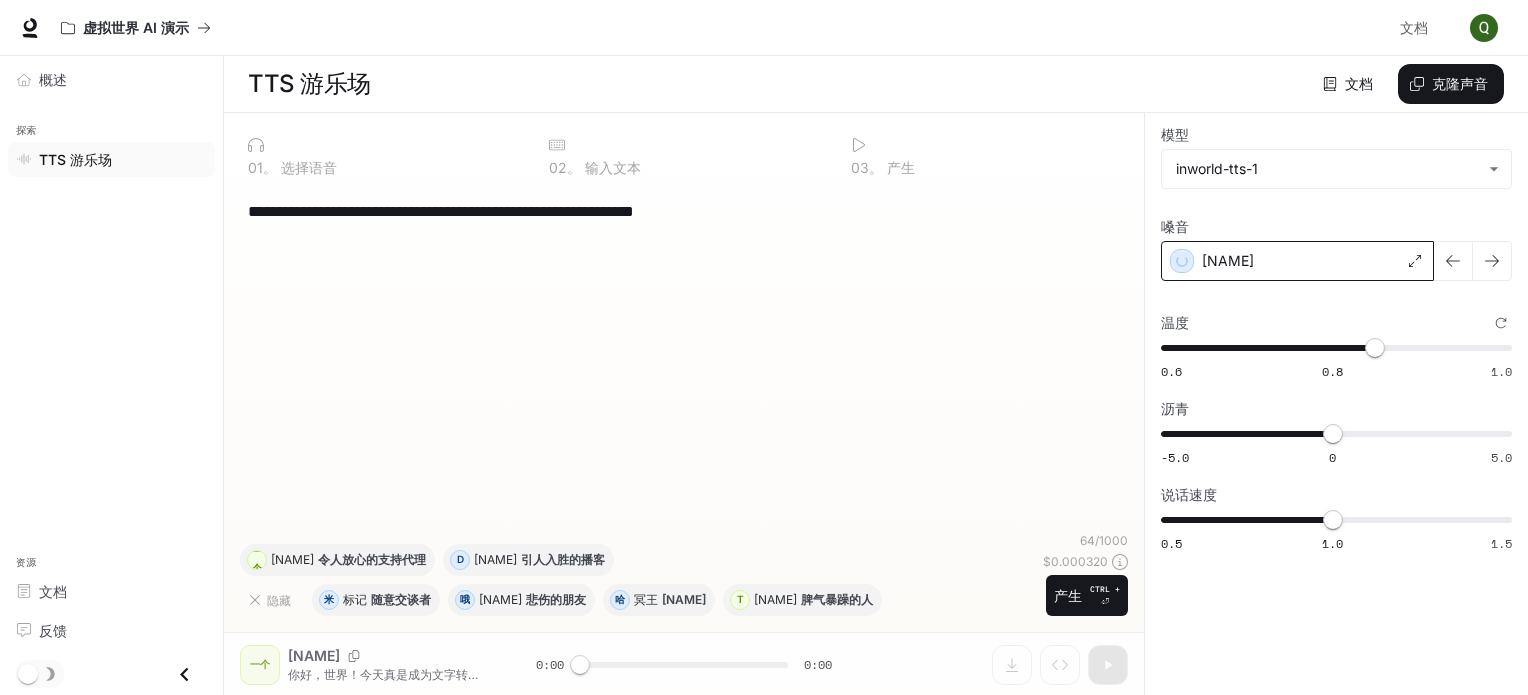 click on "[NAME]" at bounding box center [1297, 261] 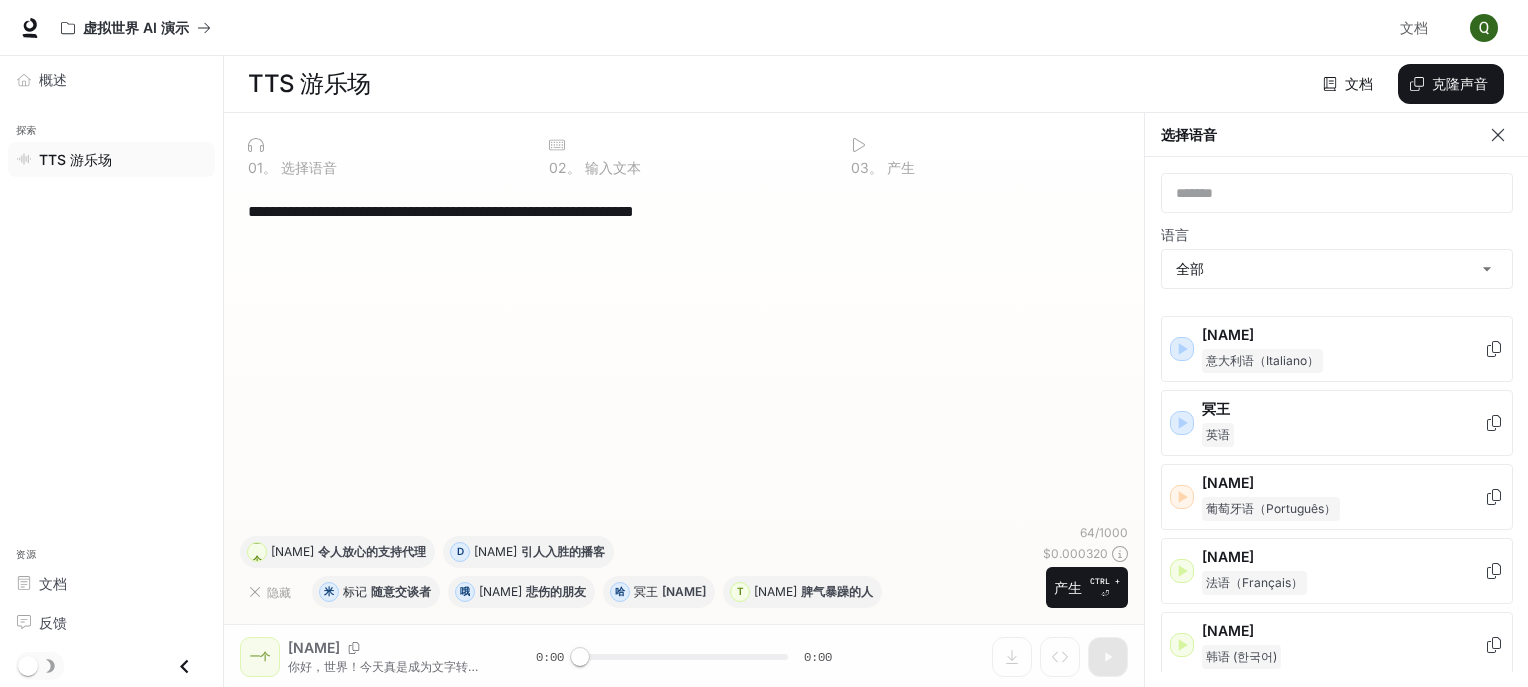 scroll, scrollTop: 1000, scrollLeft: 0, axis: vertical 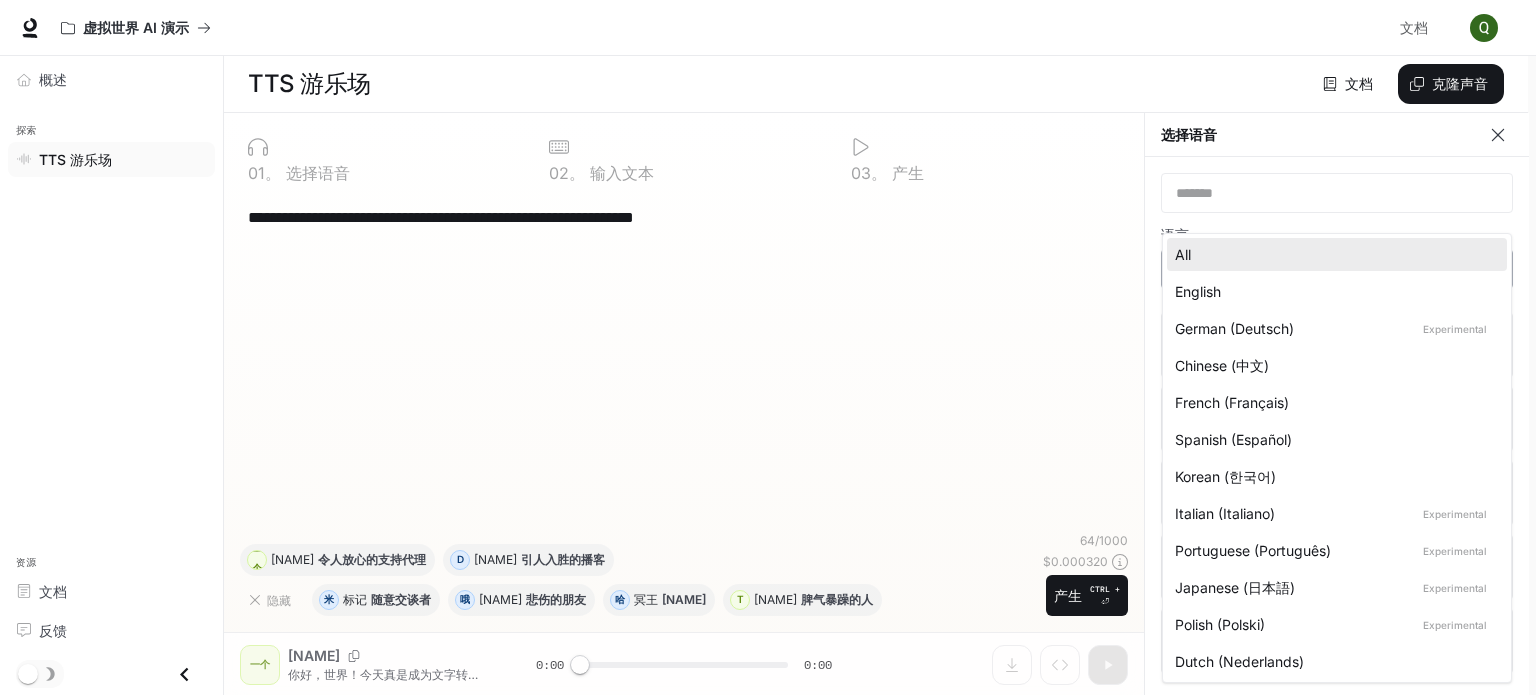 click on "**********" at bounding box center [768, 348] 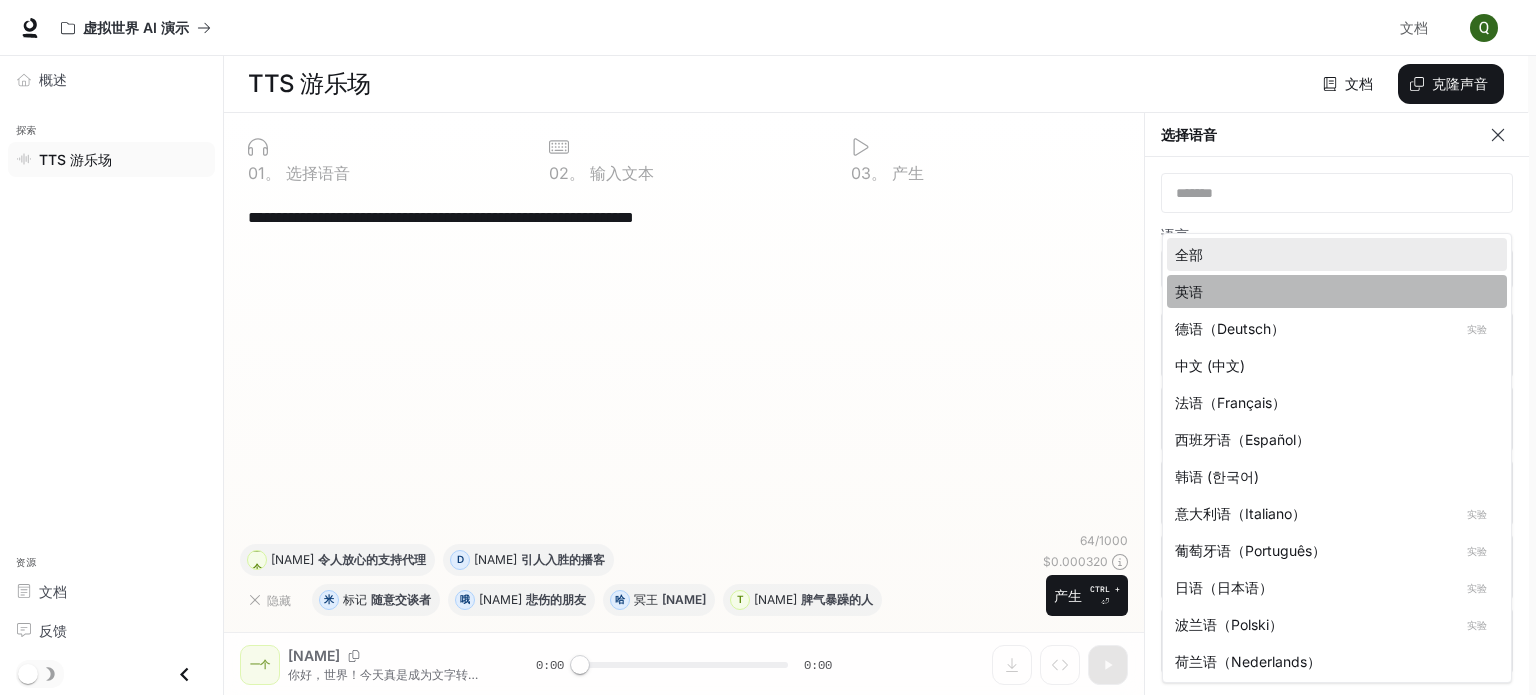 click on "英语" at bounding box center [1333, 291] 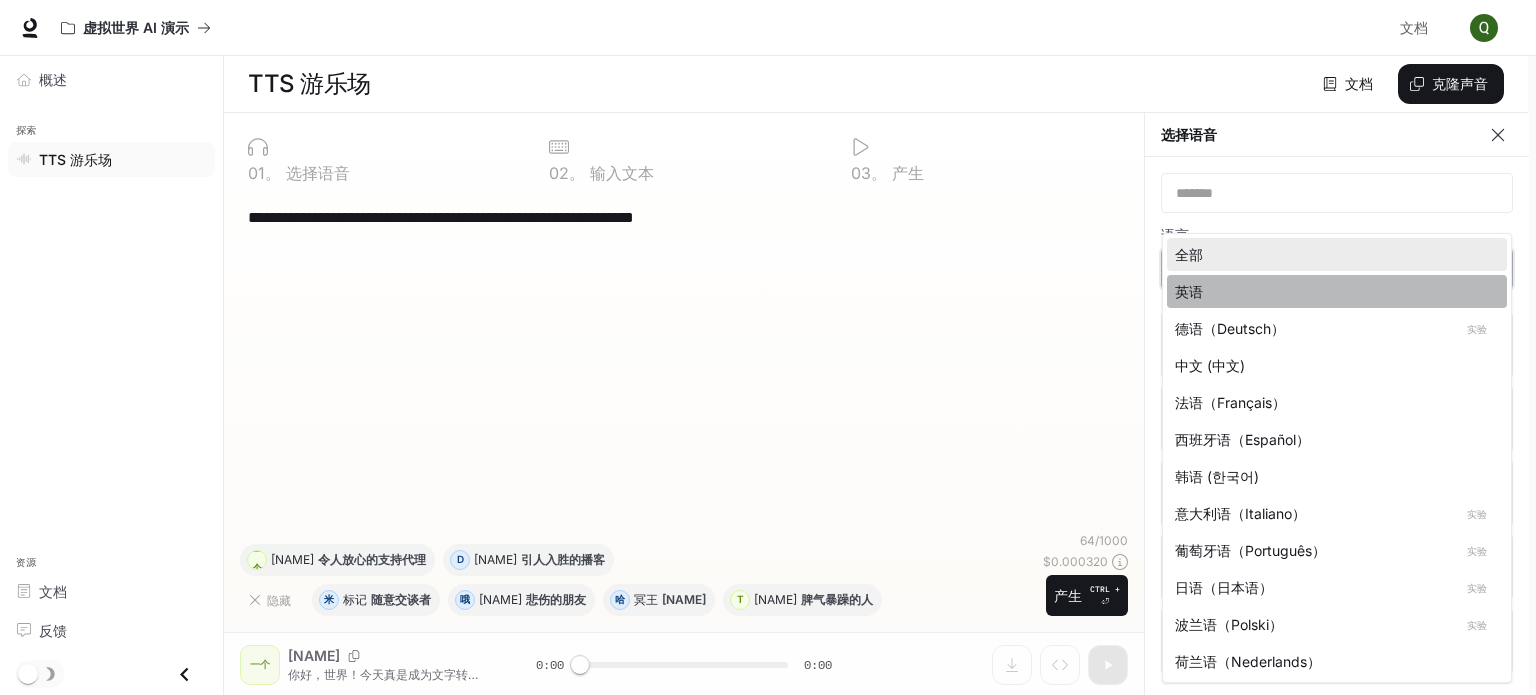 type on "*****" 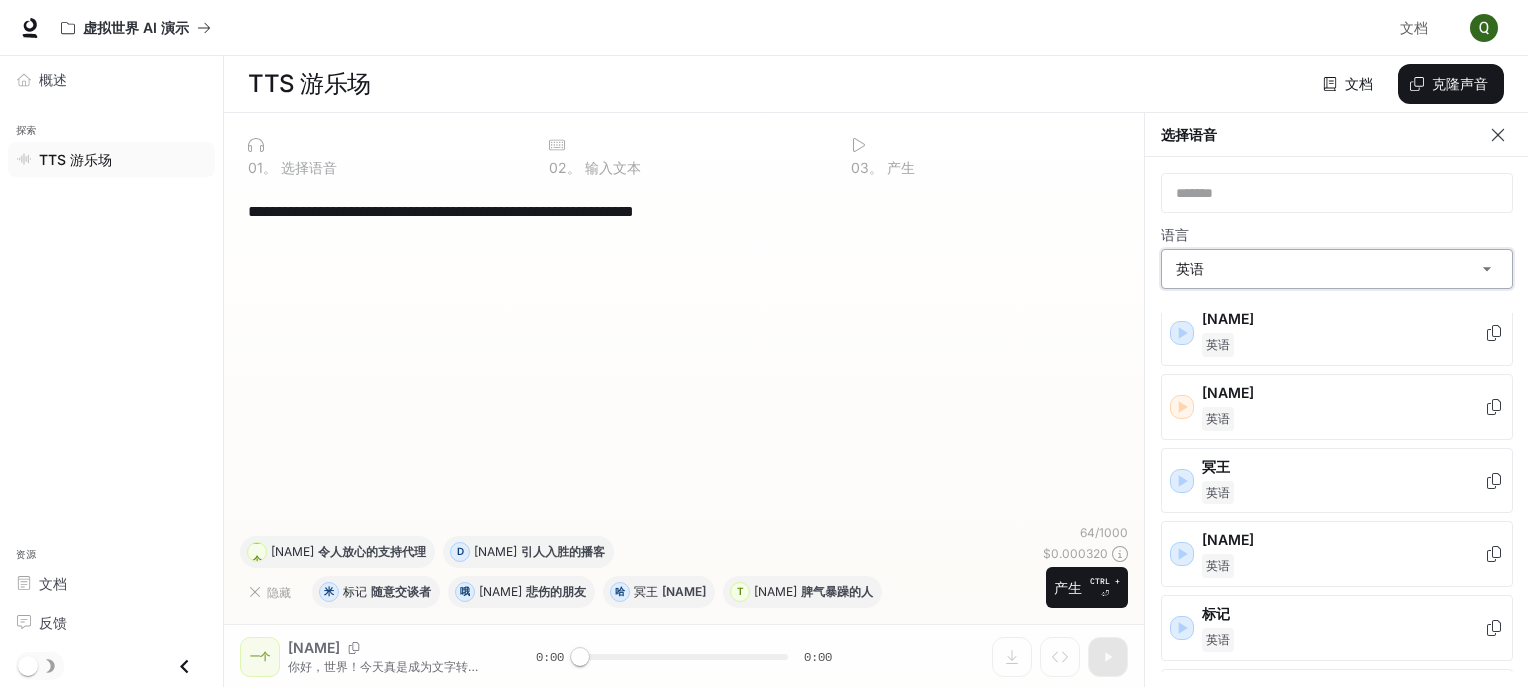 scroll, scrollTop: 500, scrollLeft: 0, axis: vertical 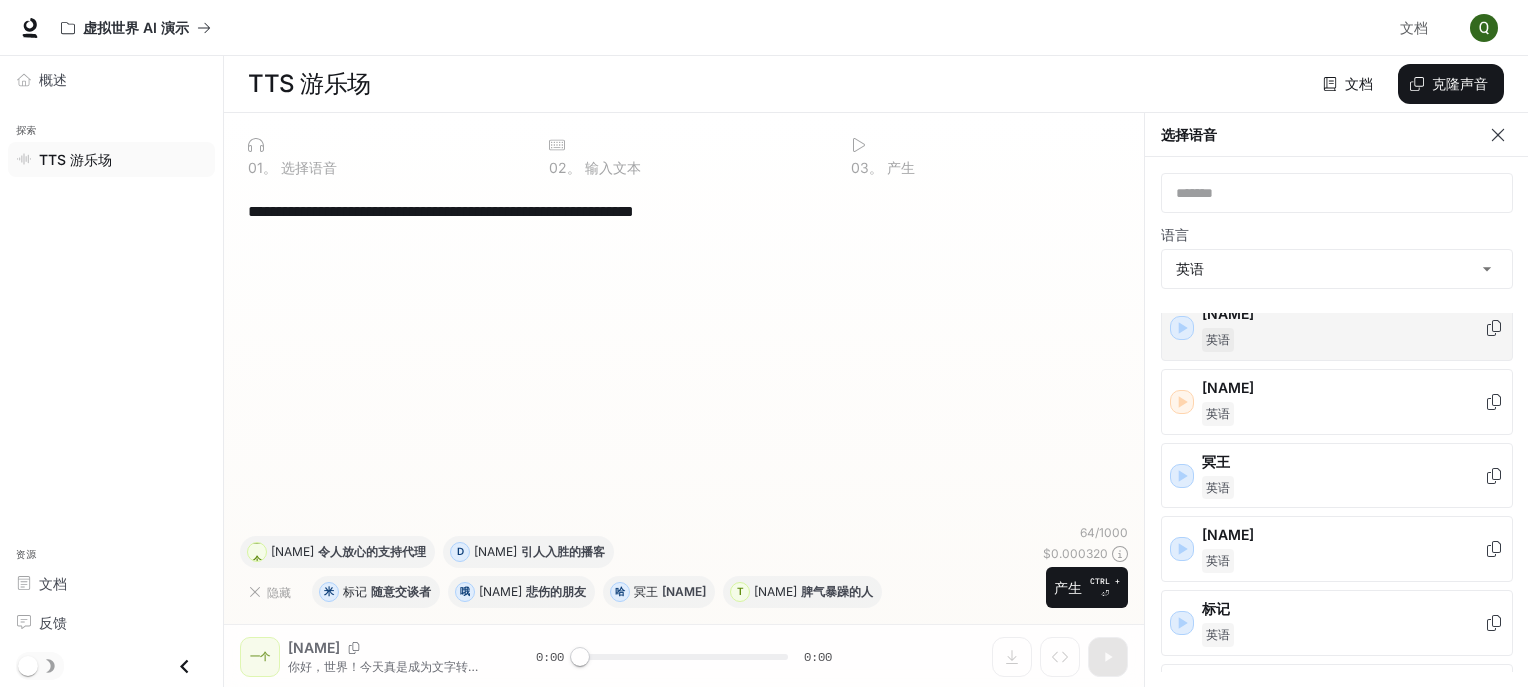 click on "英语" at bounding box center [1343, 340] 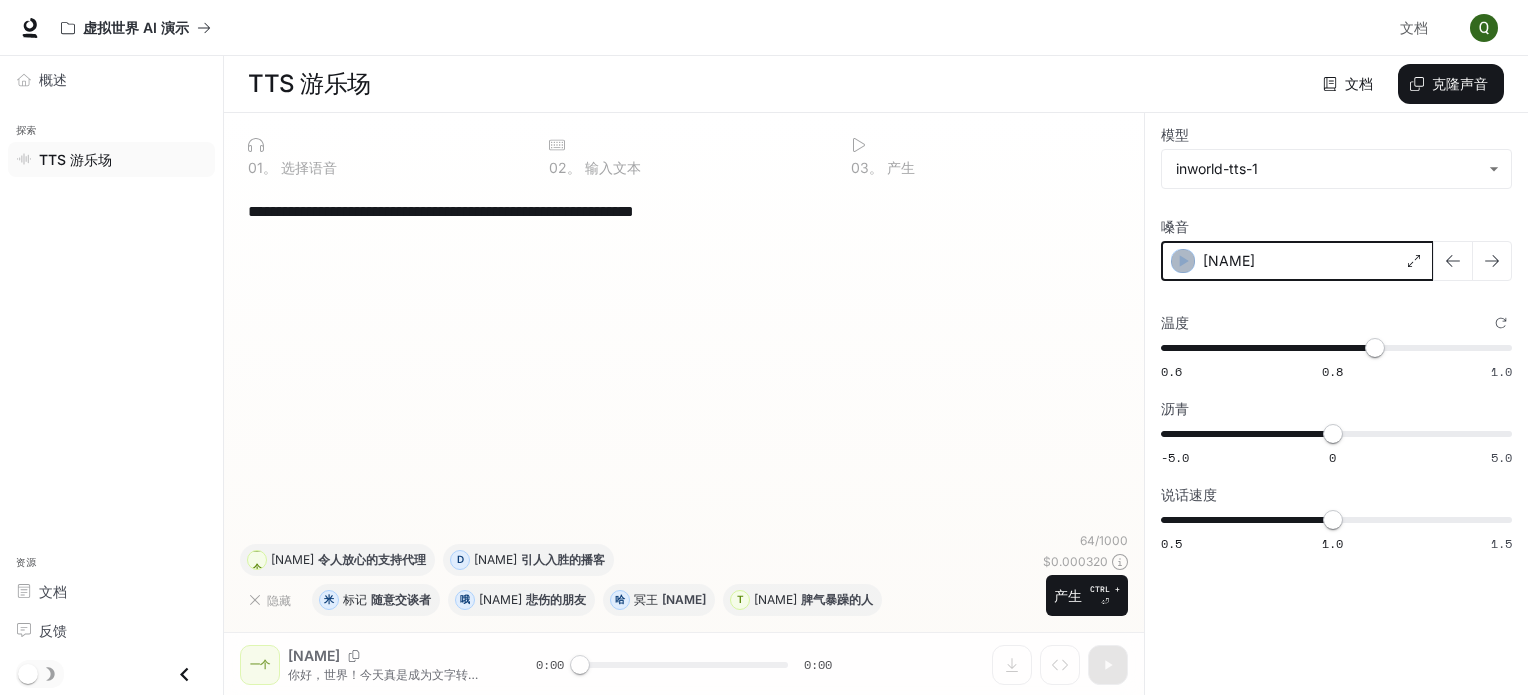 click 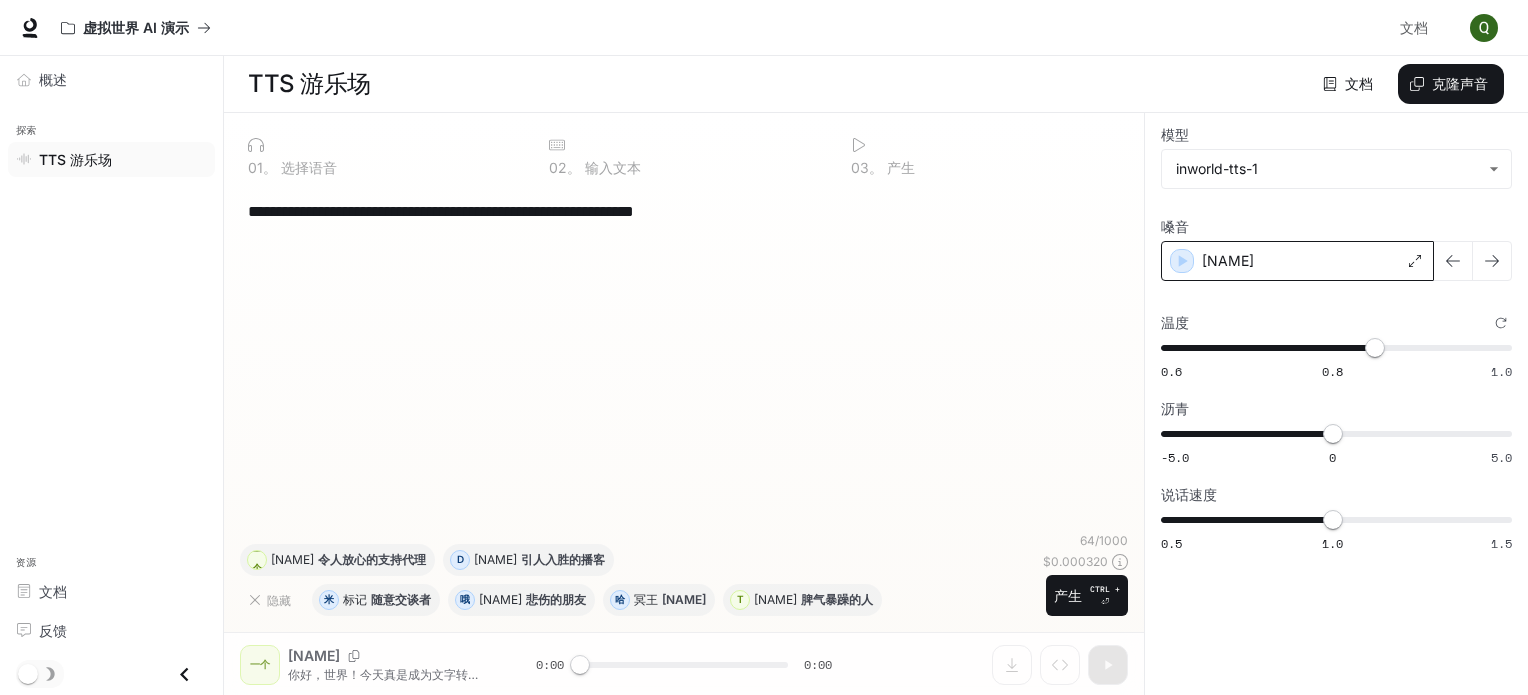 click on "[NAME]" at bounding box center (1297, 261) 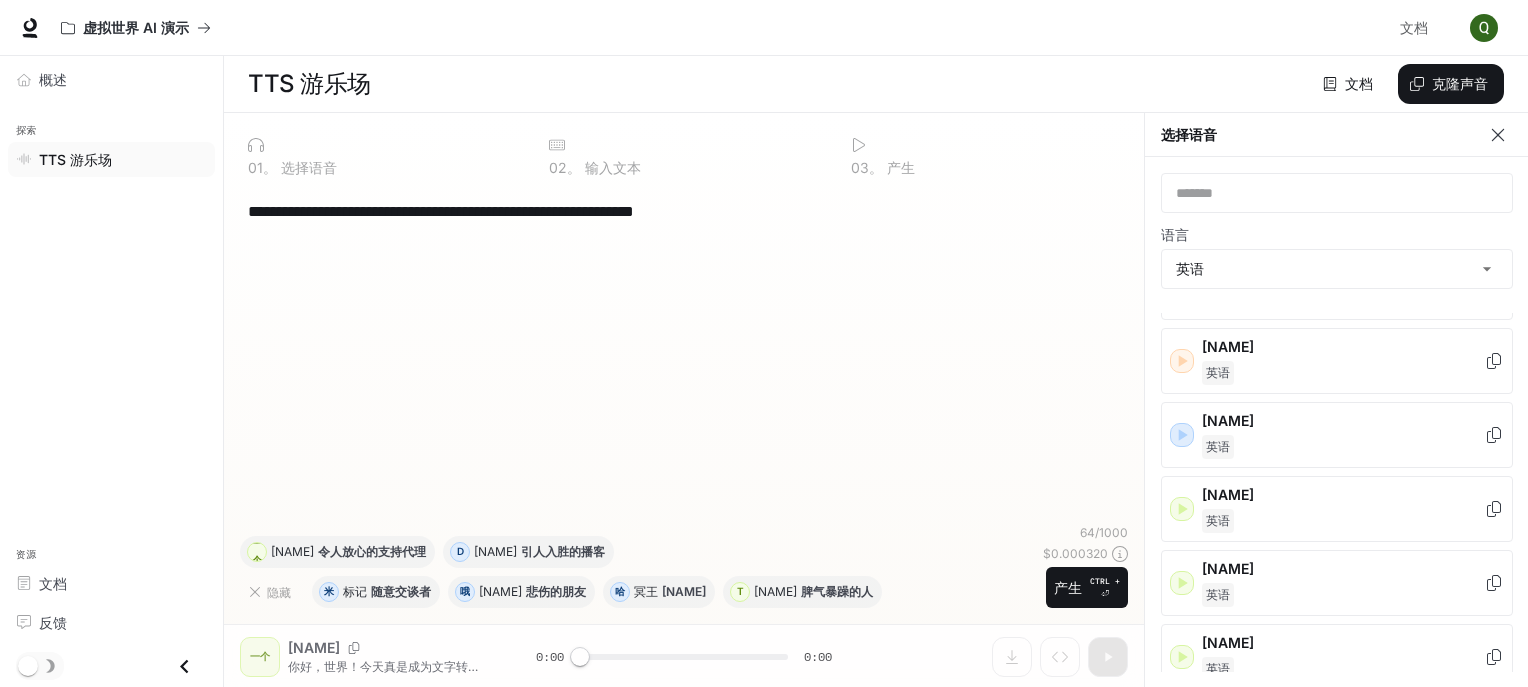 scroll, scrollTop: 1133, scrollLeft: 0, axis: vertical 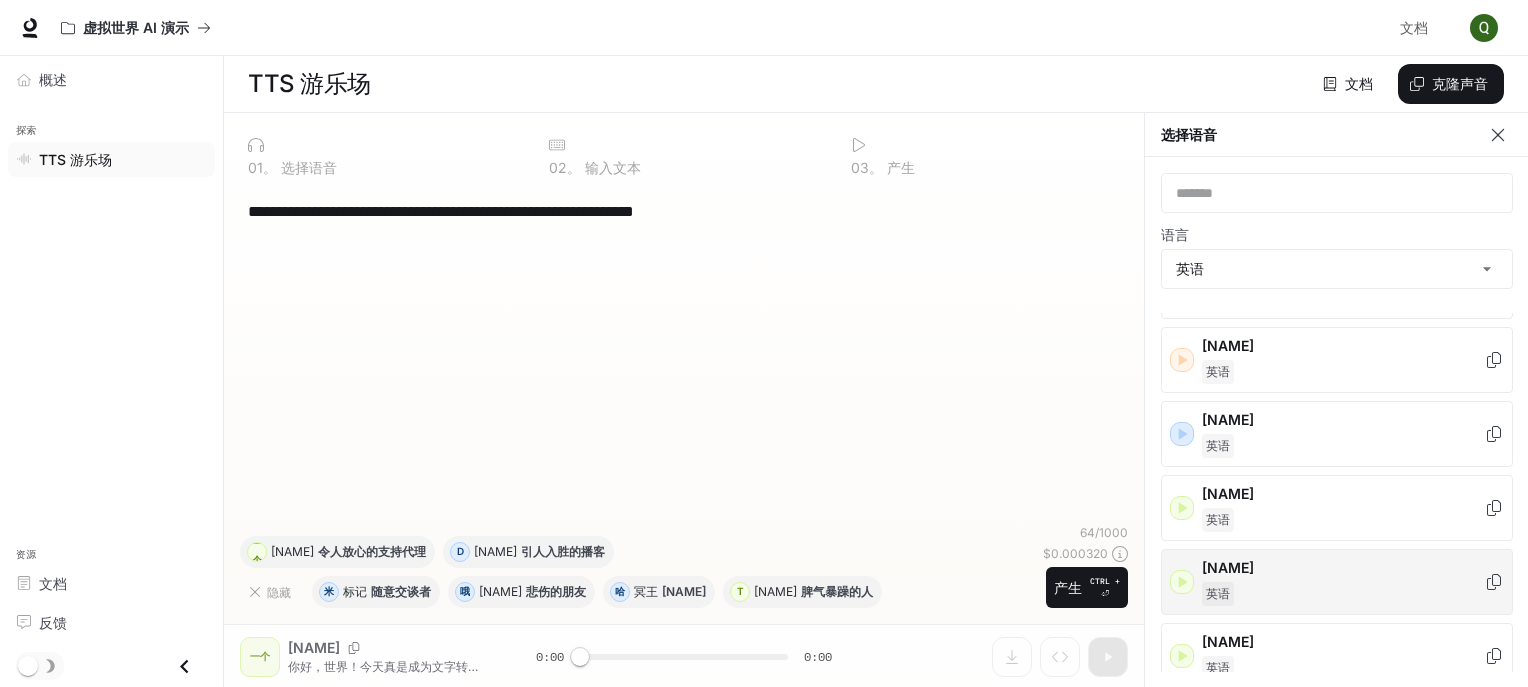 click on "提摩太" at bounding box center (1343, 568) 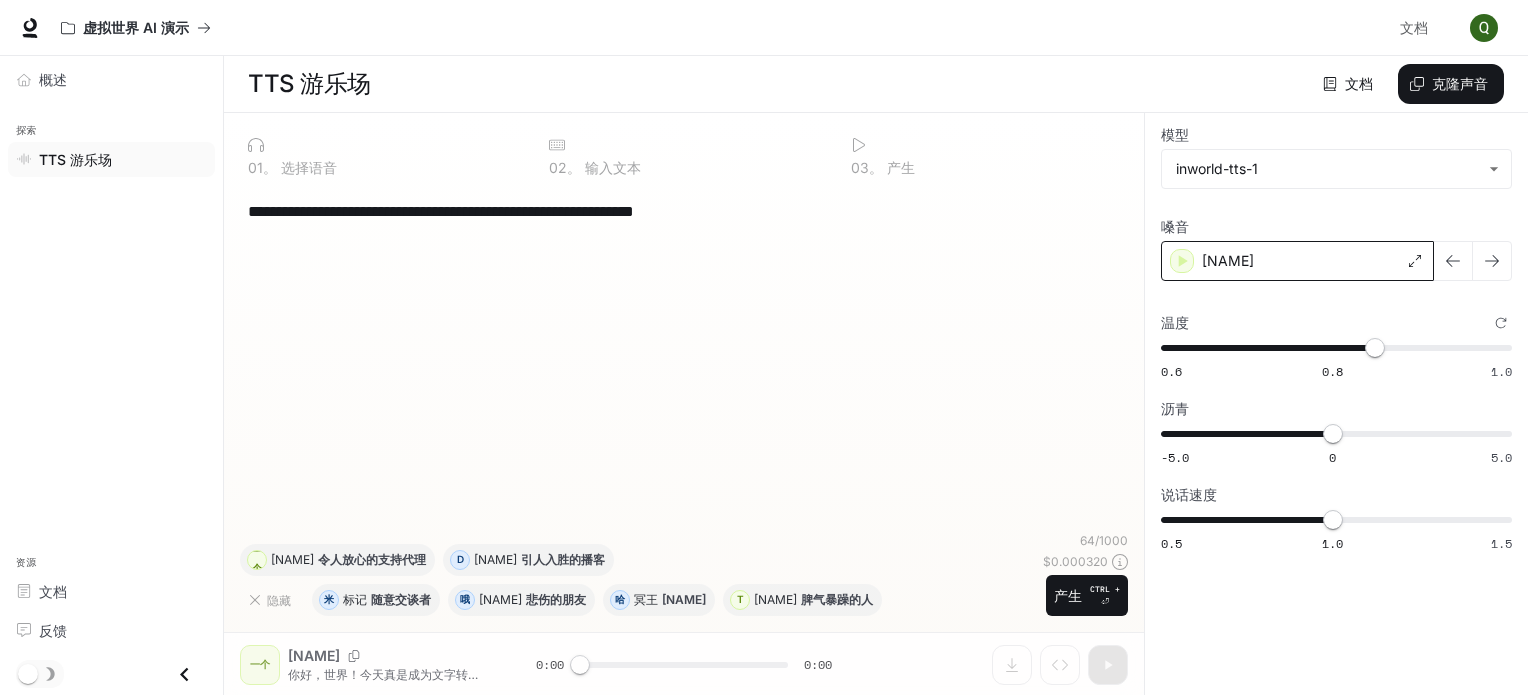 click on "提摩太" at bounding box center [1297, 261] 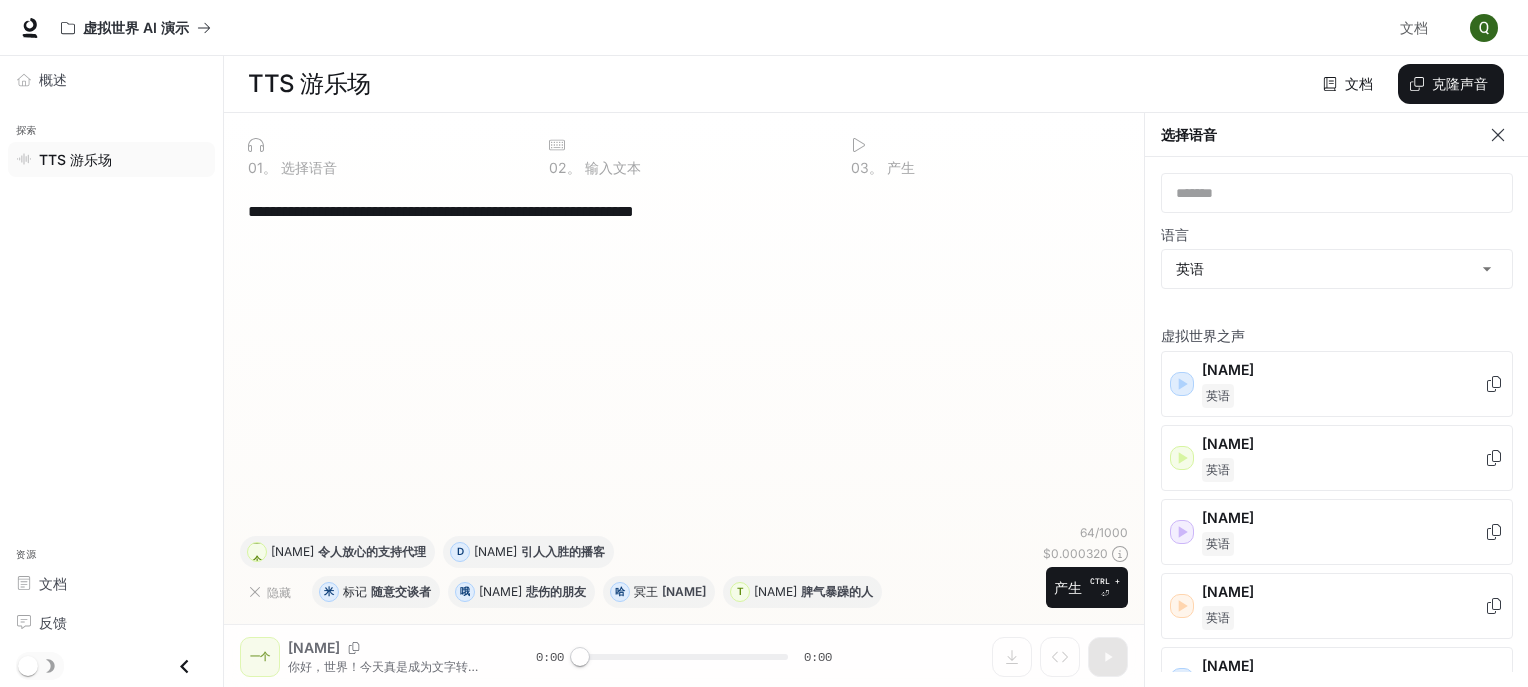click 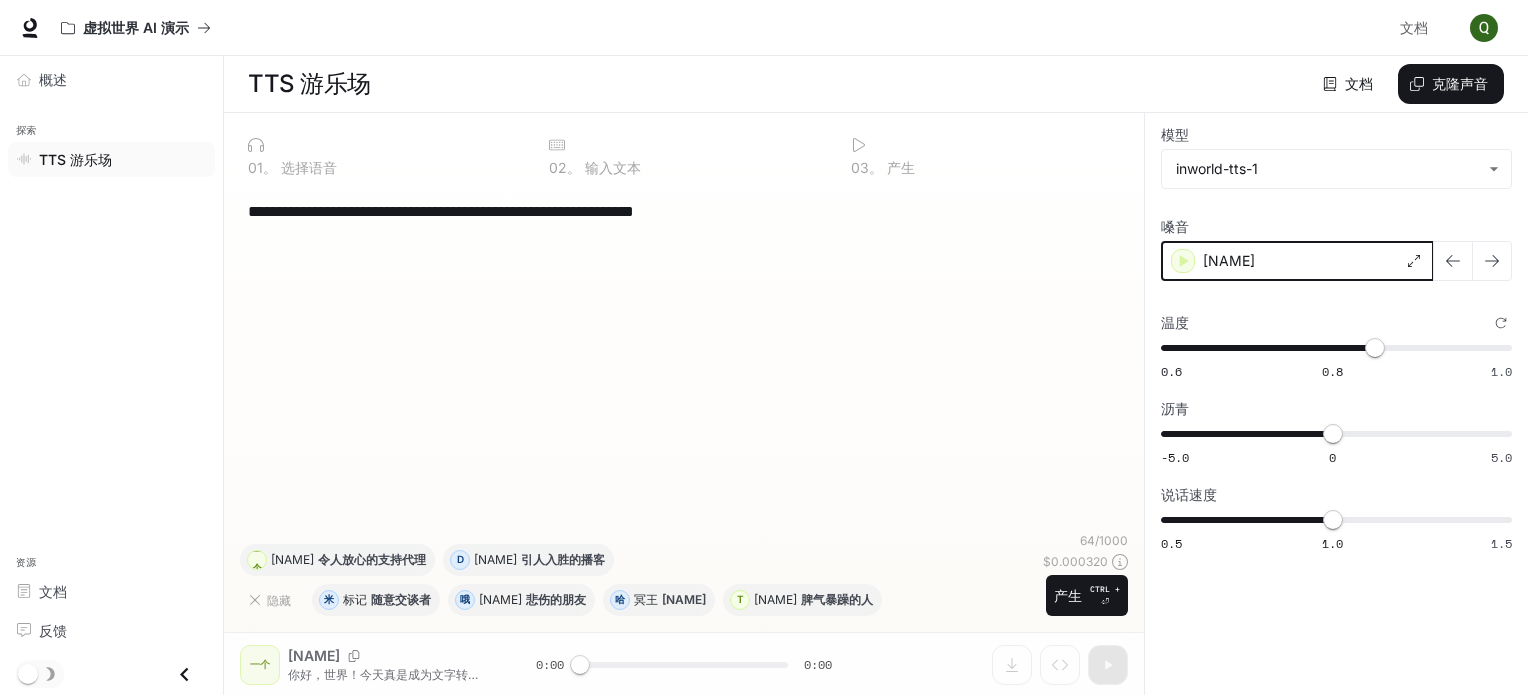 click 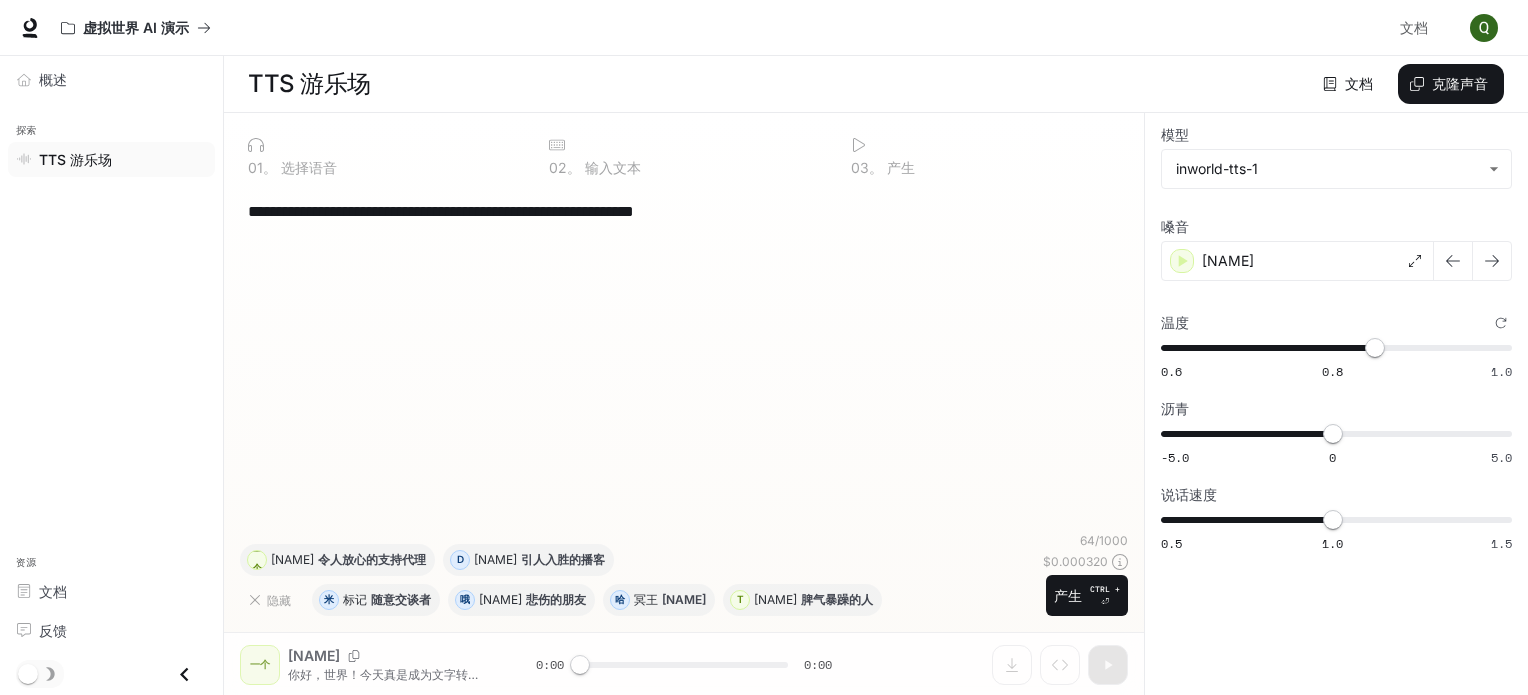 click on "提摩太" at bounding box center [1297, 261] 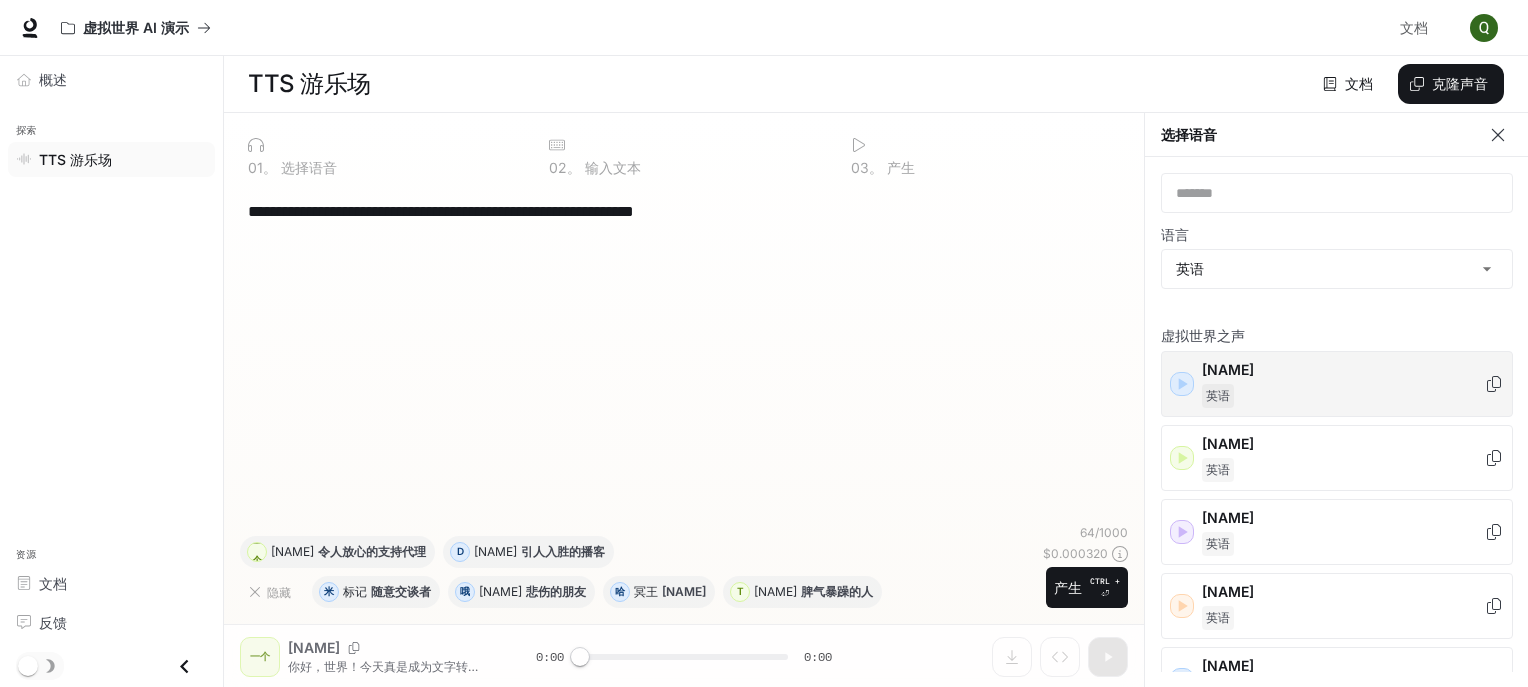 scroll, scrollTop: 0, scrollLeft: 0, axis: both 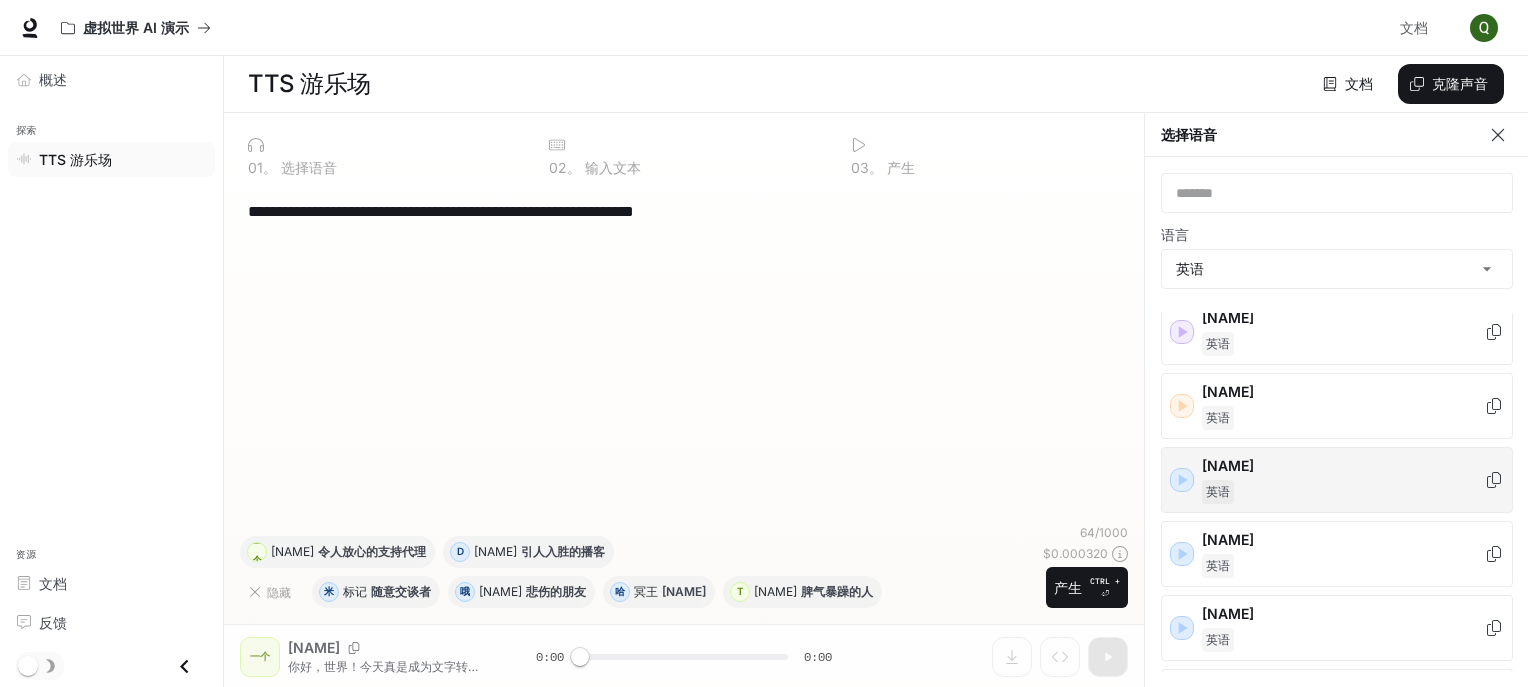 click on "丹尼斯 英语" at bounding box center [1343, 480] 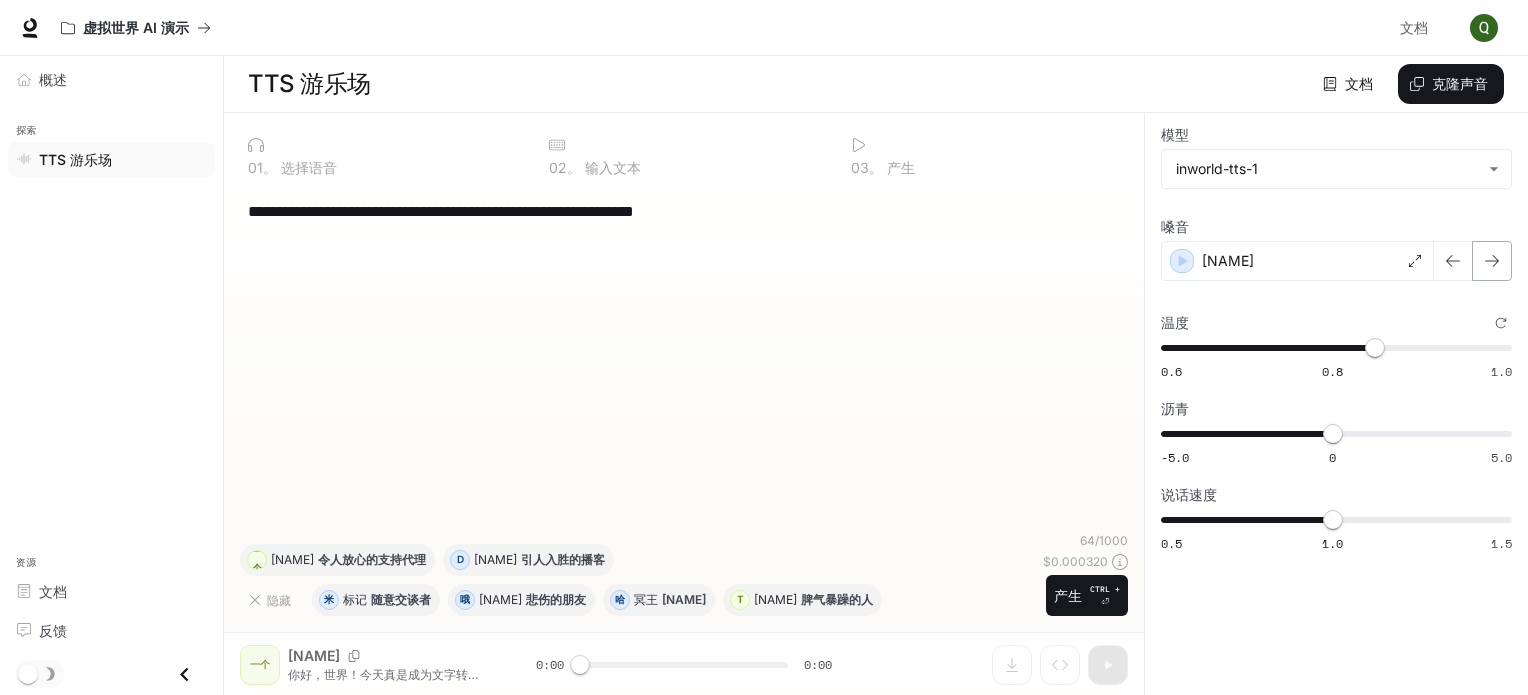 click 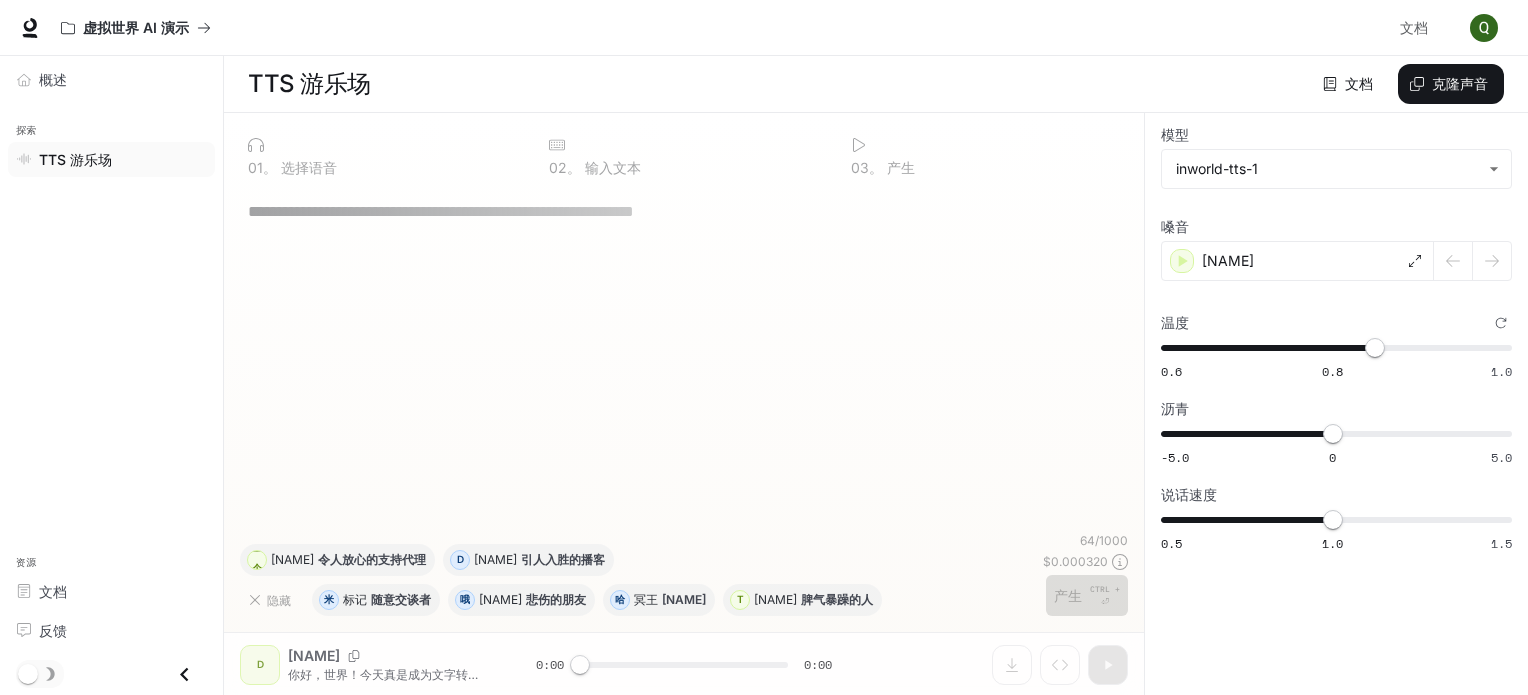 click at bounding box center [1473, 261] 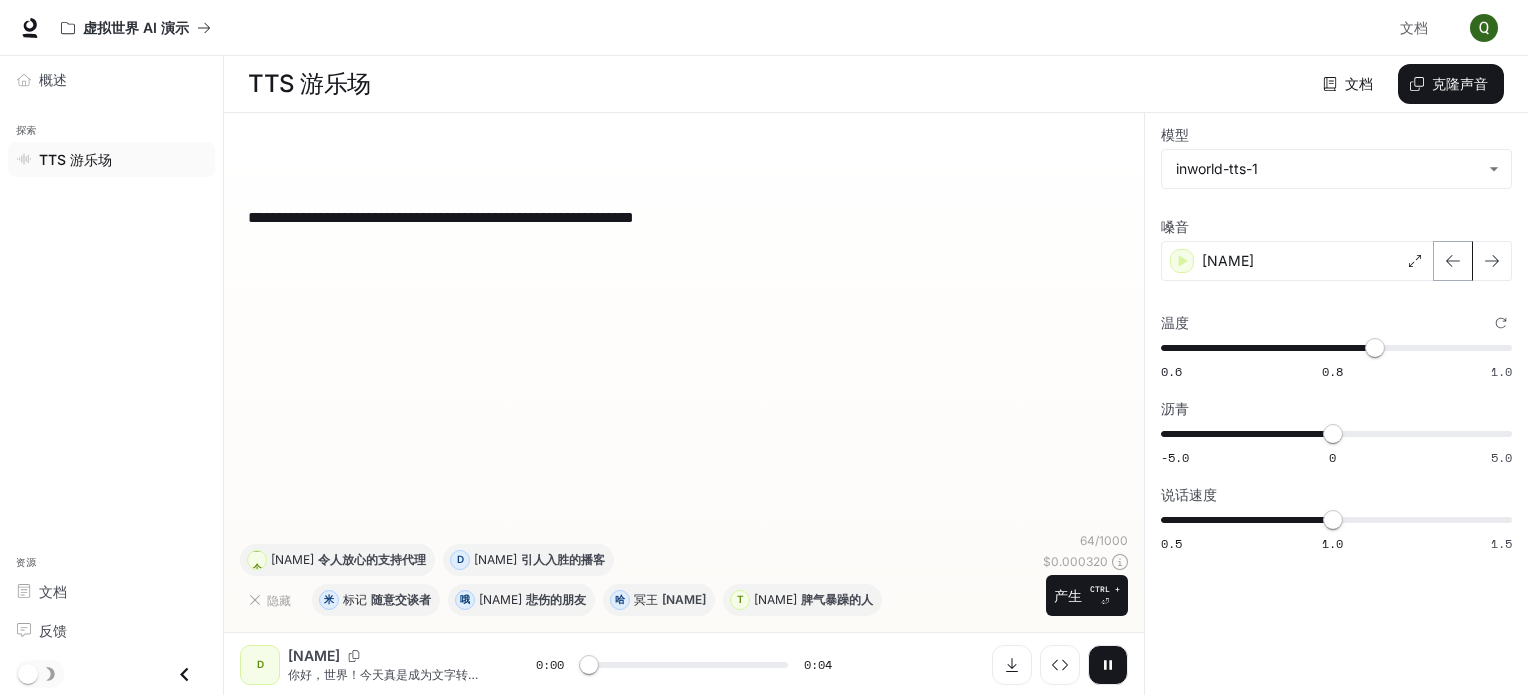 click 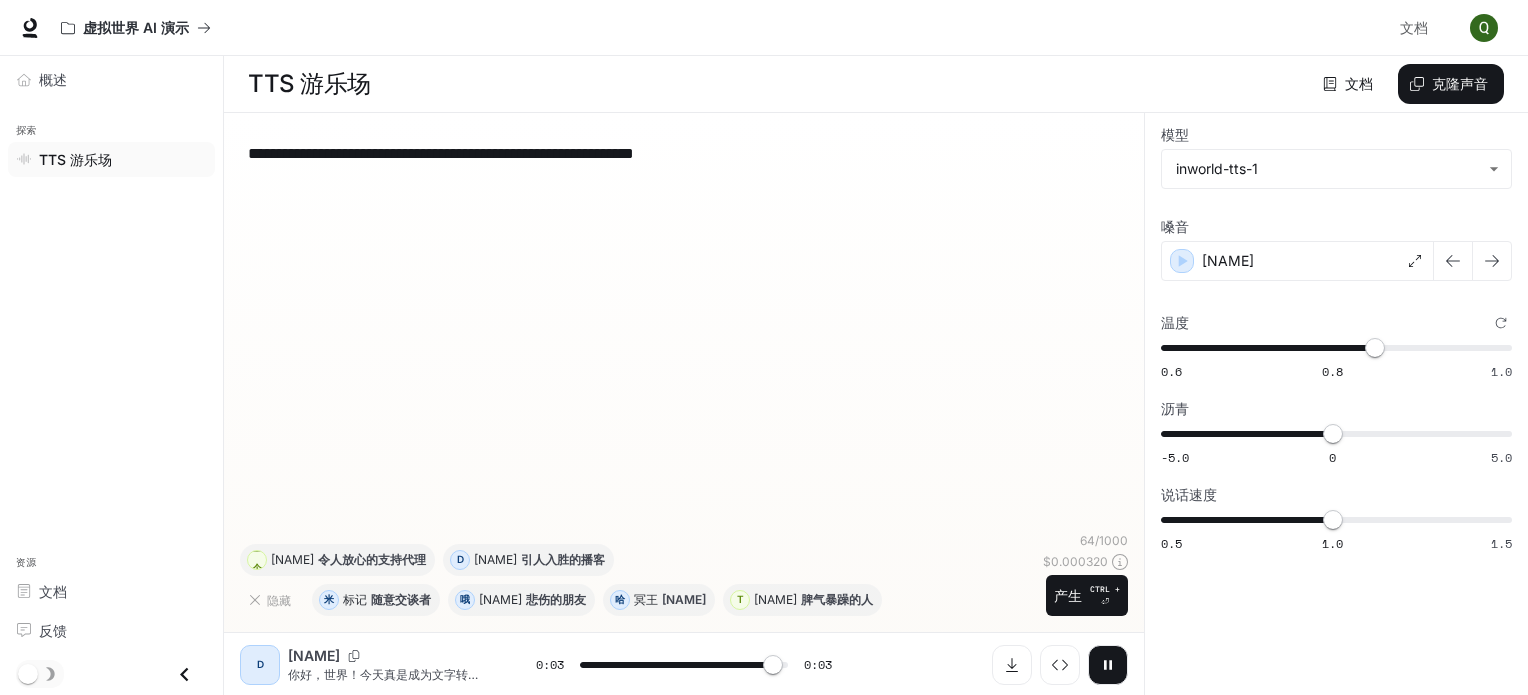 type on "*" 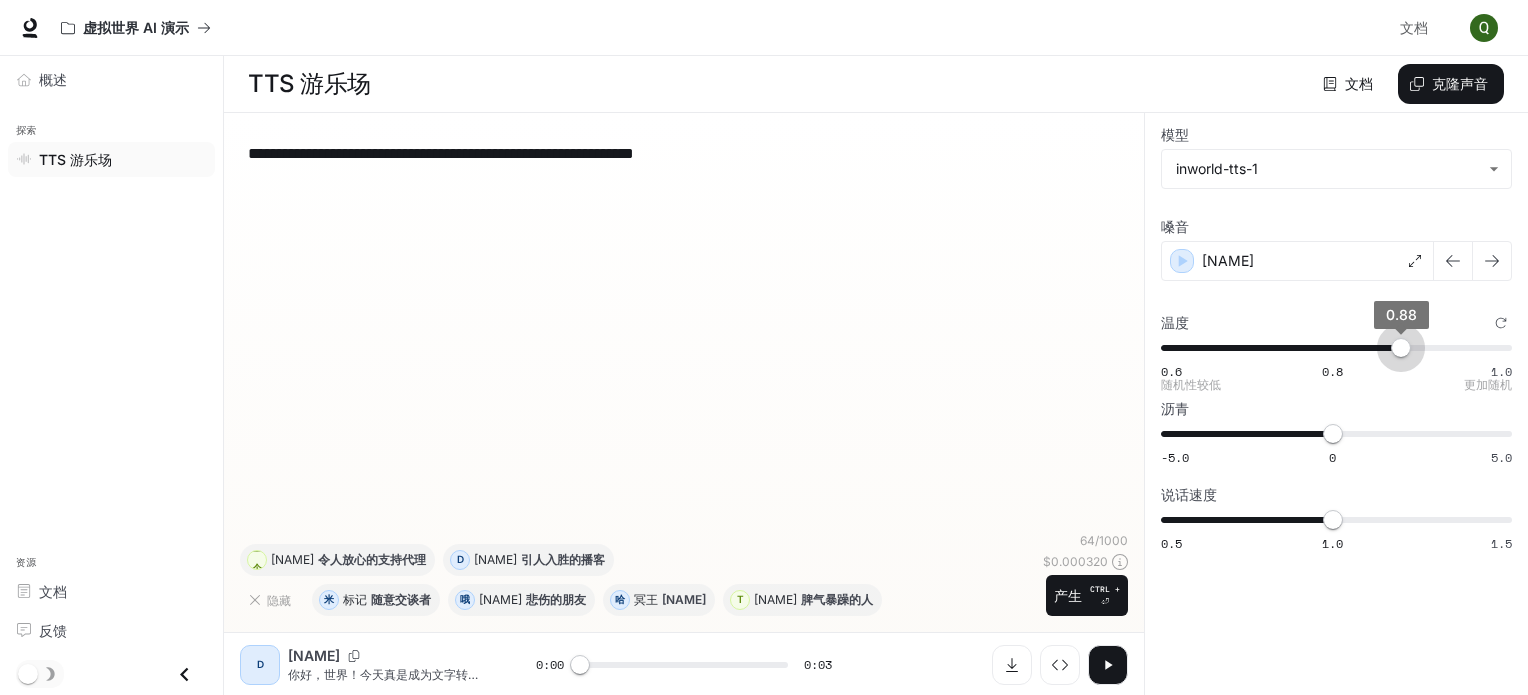 type on "****" 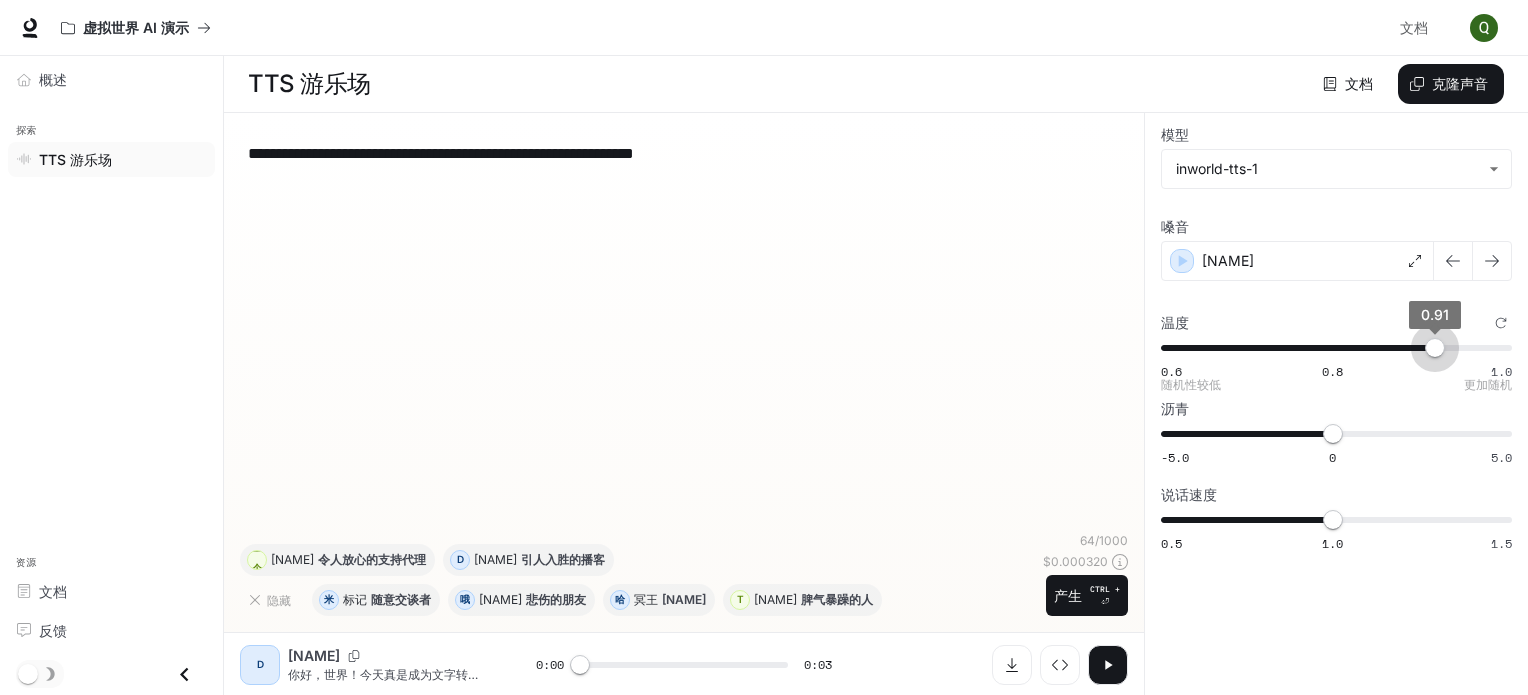 drag, startPoint x: 1378, startPoint y: 347, endPoint x: 1434, endPoint y: 344, distance: 56.0803 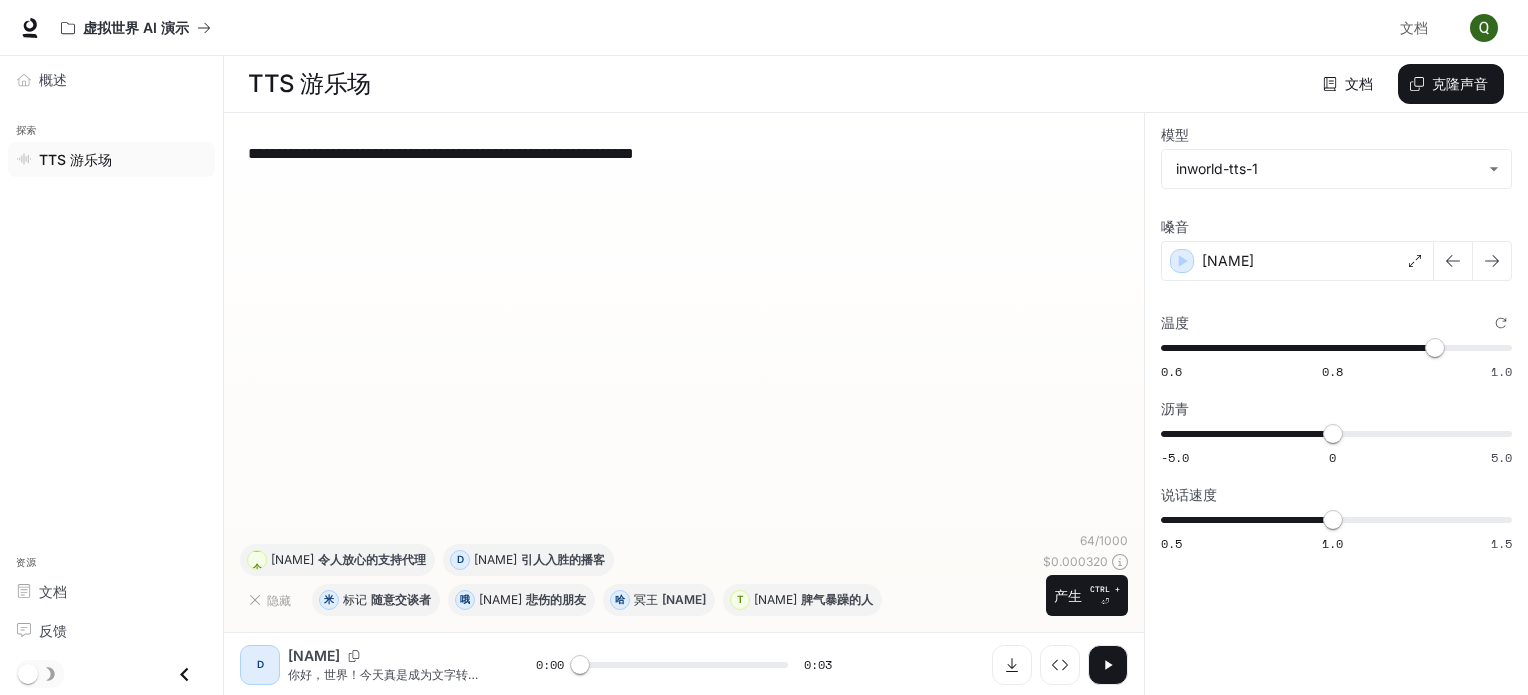 click 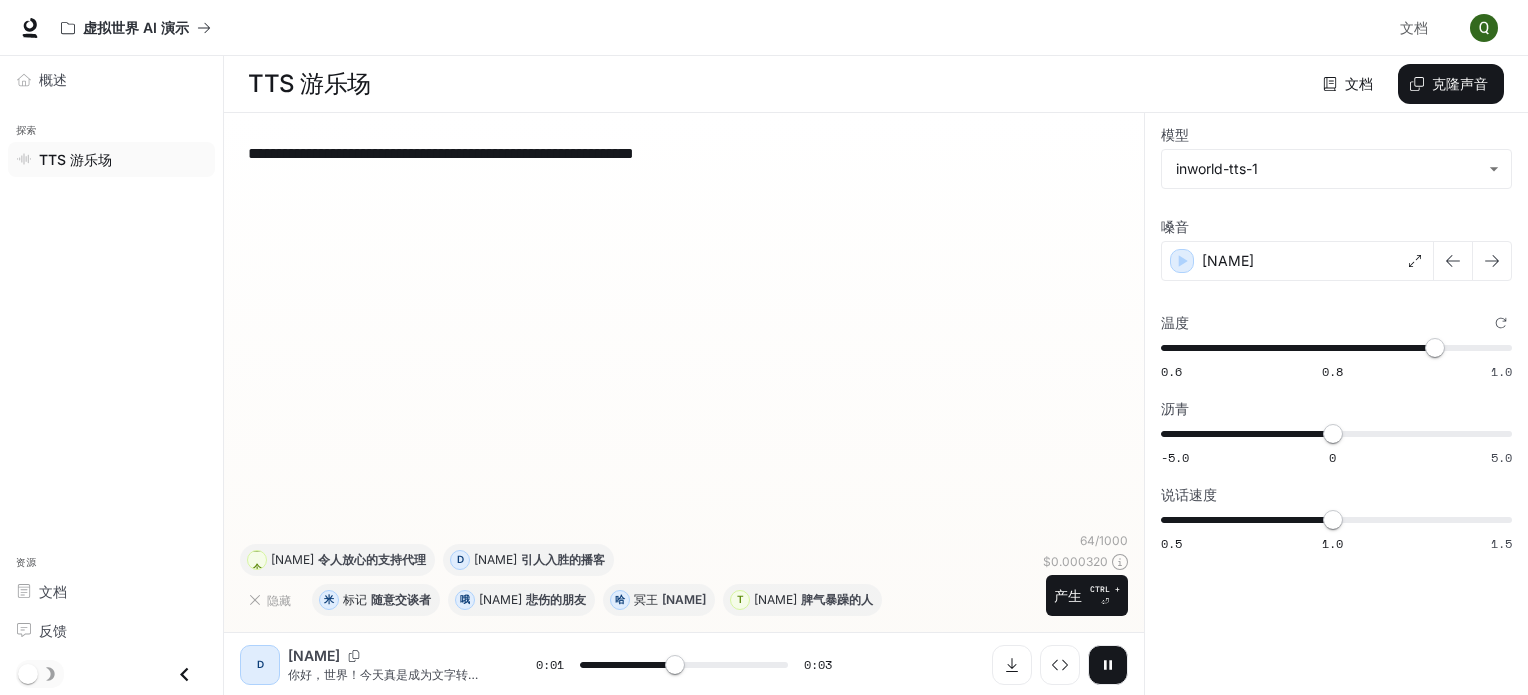 click 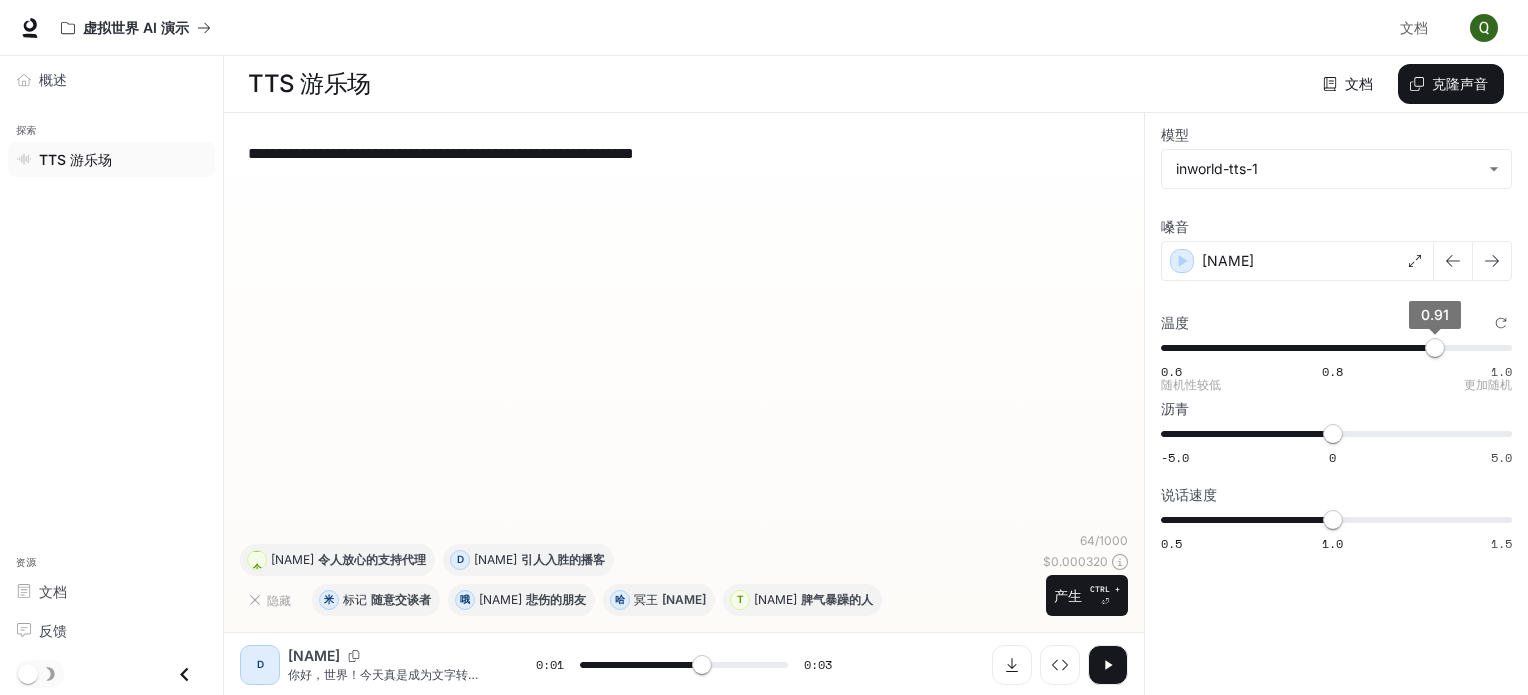 type on "*" 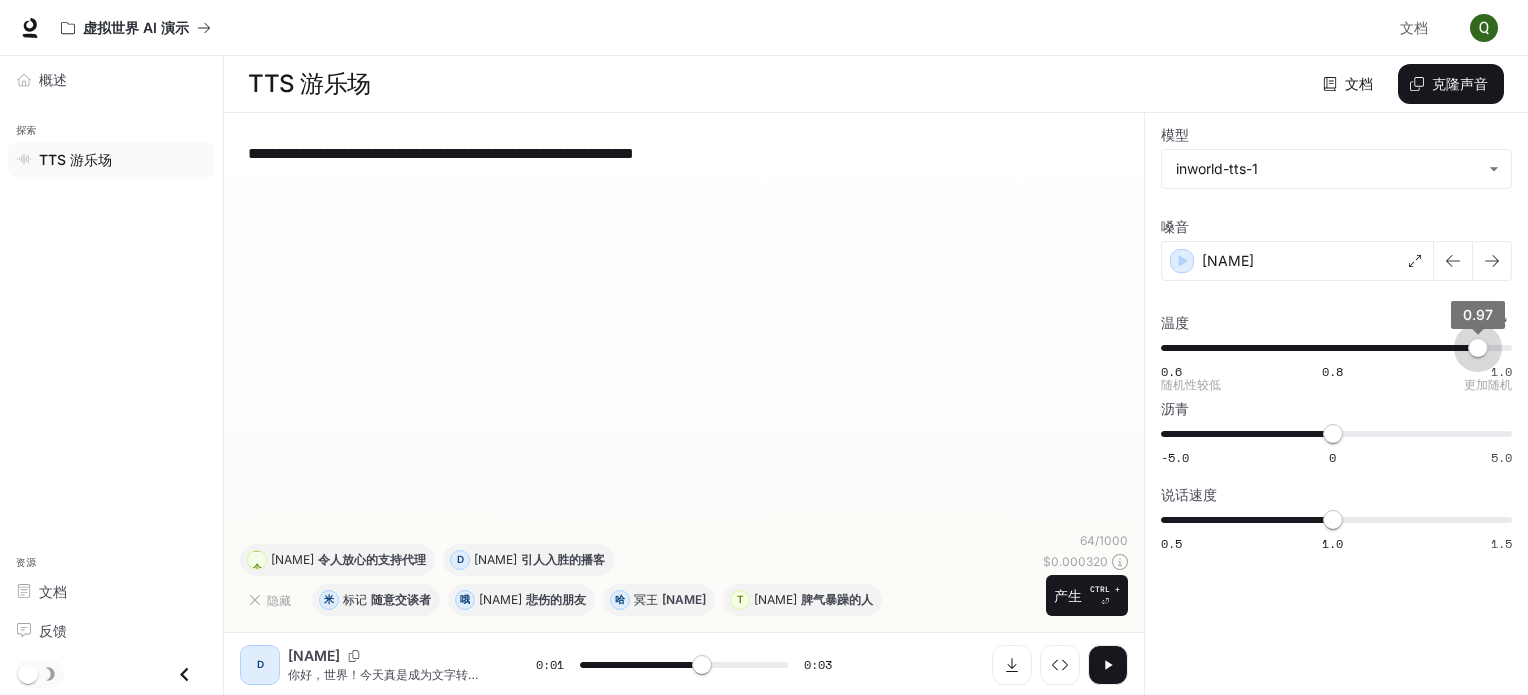 type on "*" 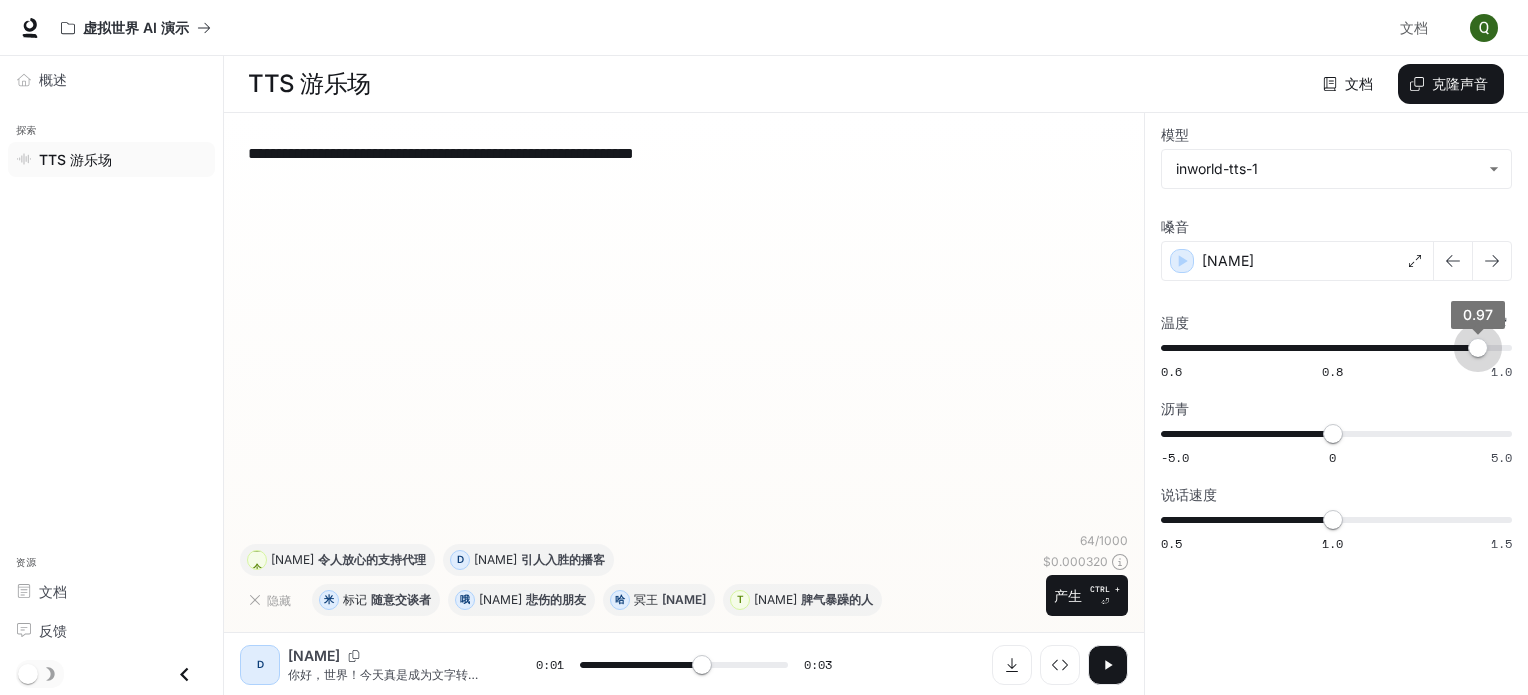 type on "*" 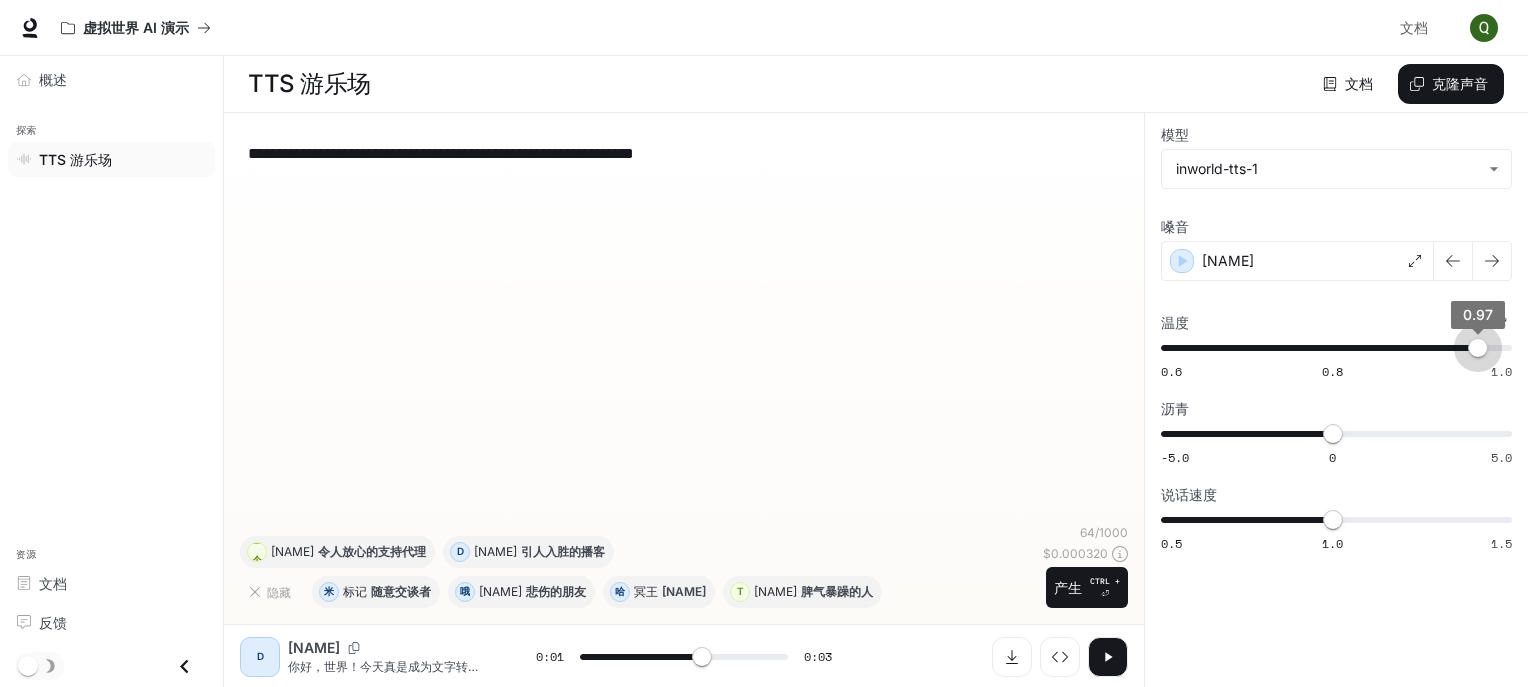drag, startPoint x: 1428, startPoint y: 346, endPoint x: 1535, endPoint y: 329, distance: 108.34205 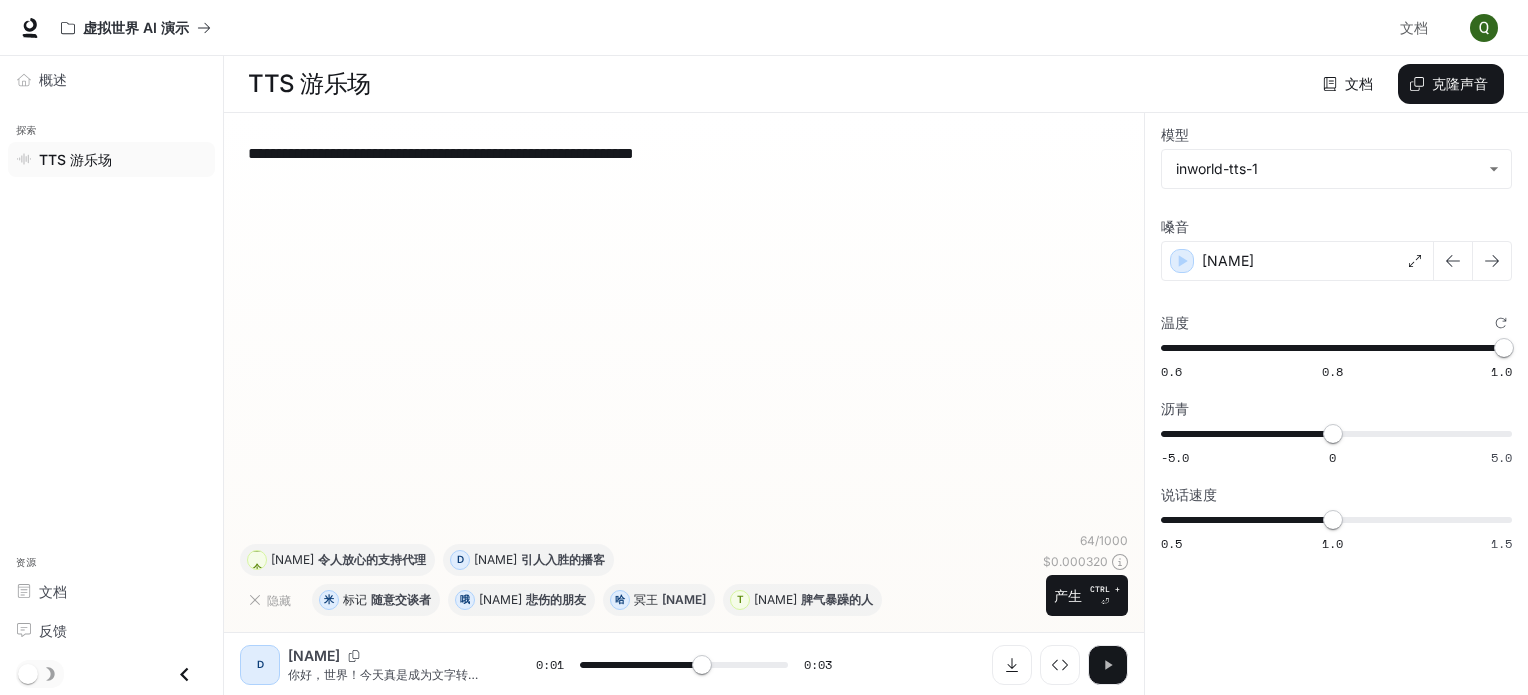 click at bounding box center [1108, 665] 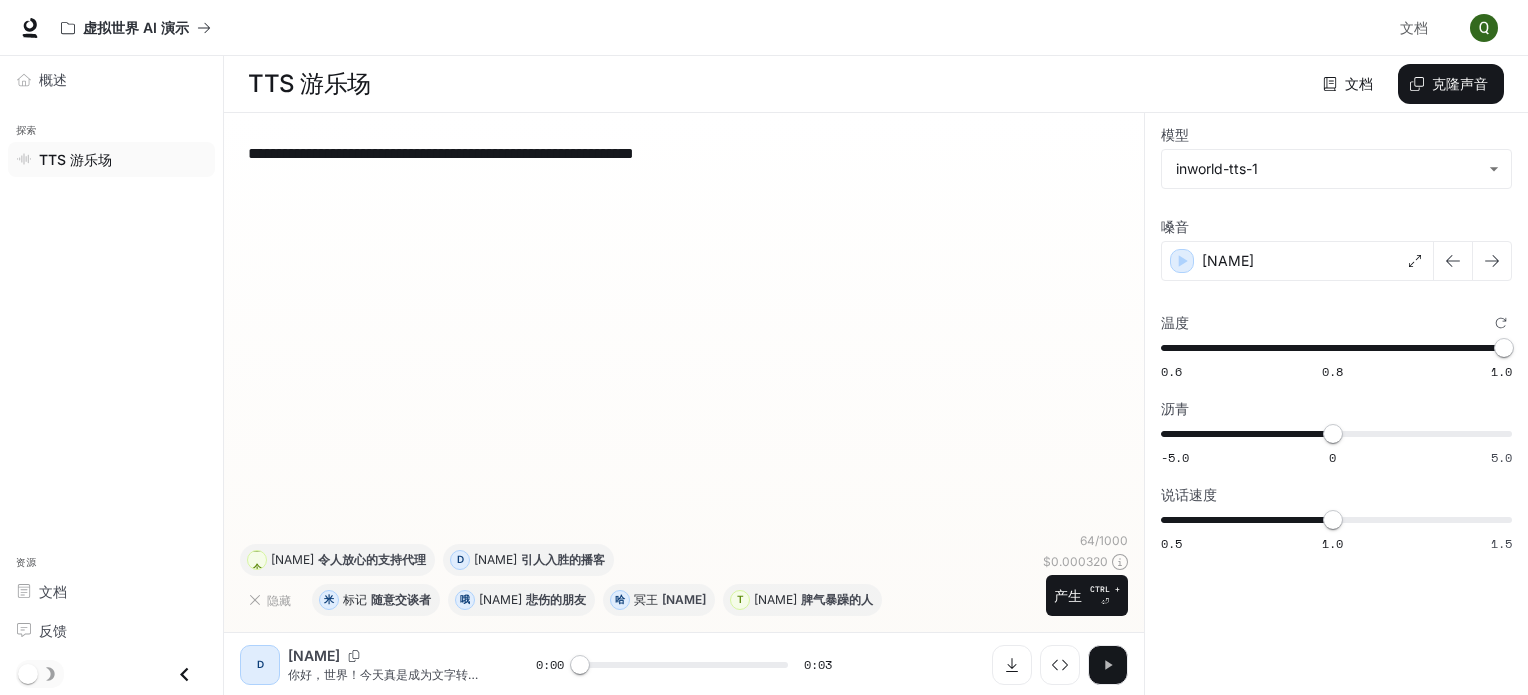 click at bounding box center [1108, 665] 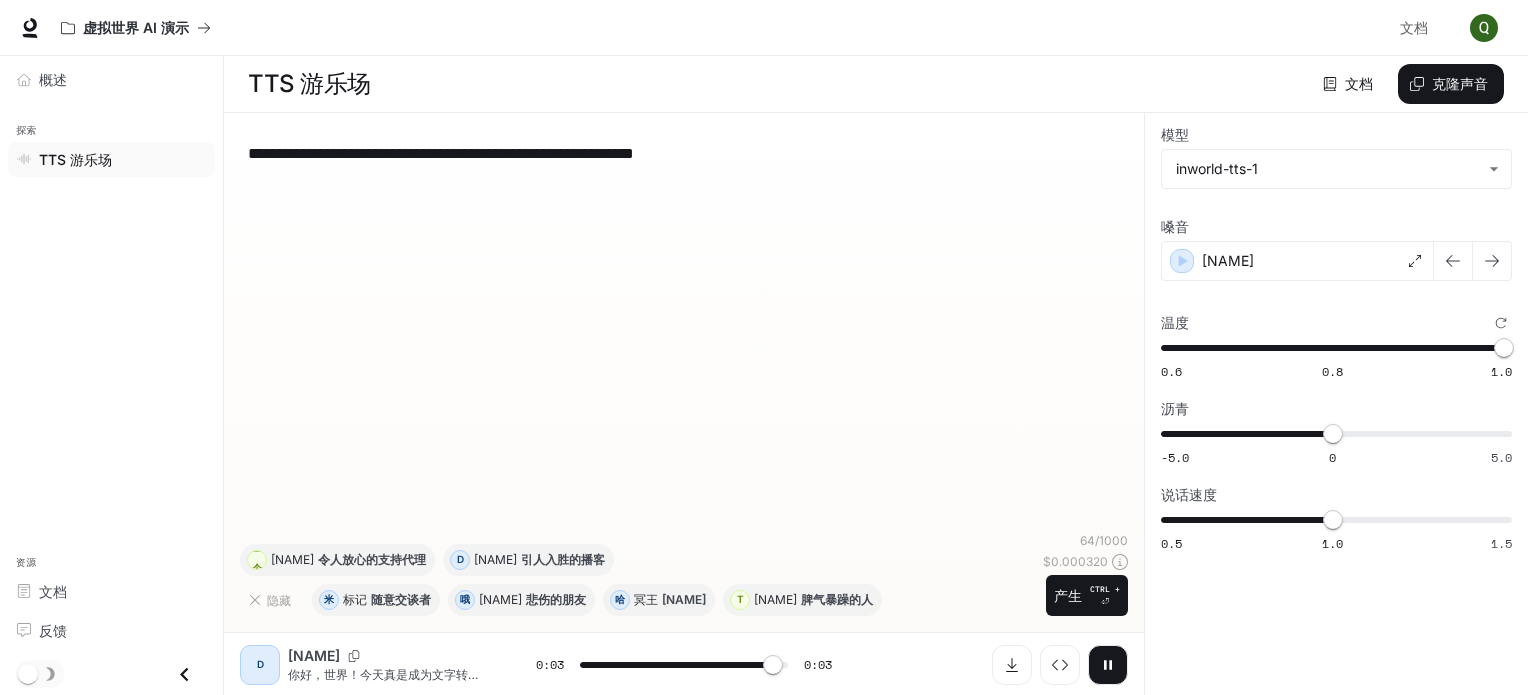 type on "*" 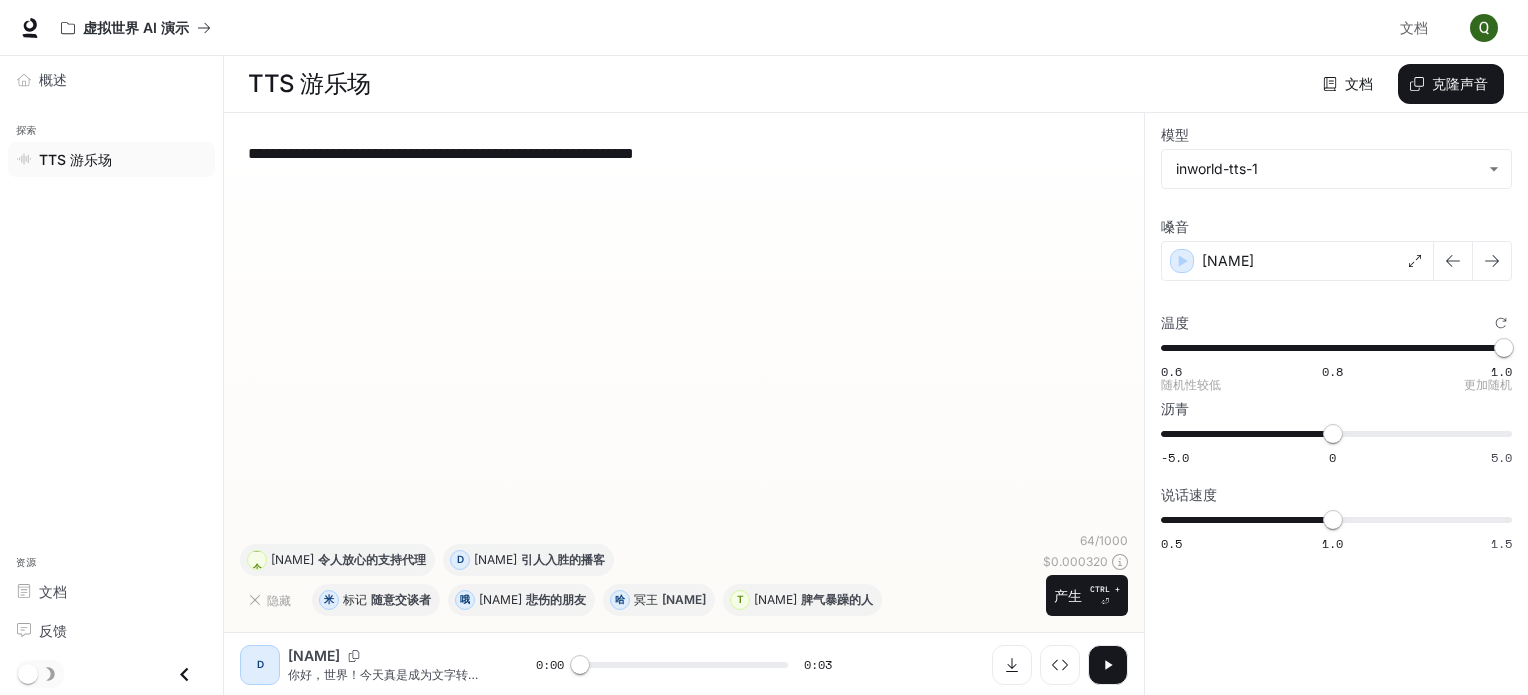 type on "***" 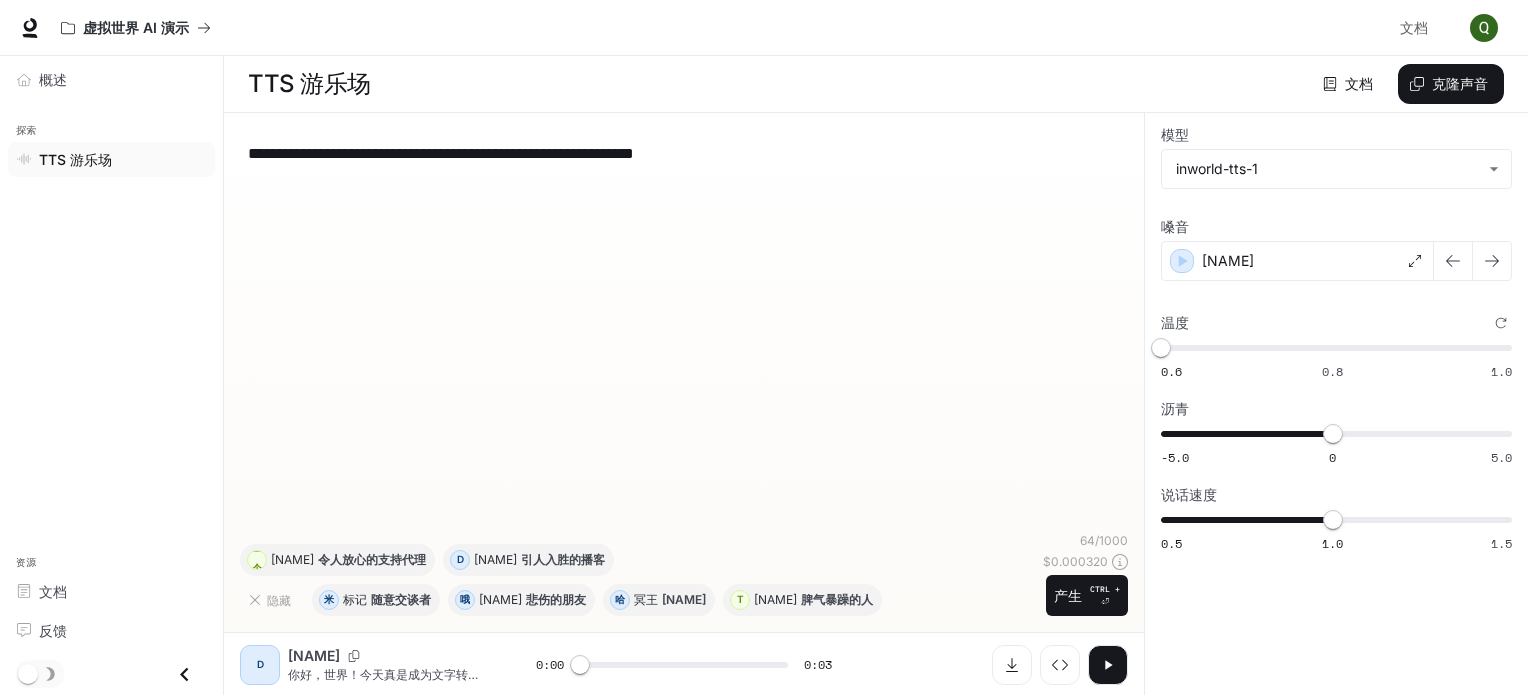 click at bounding box center [1108, 665] 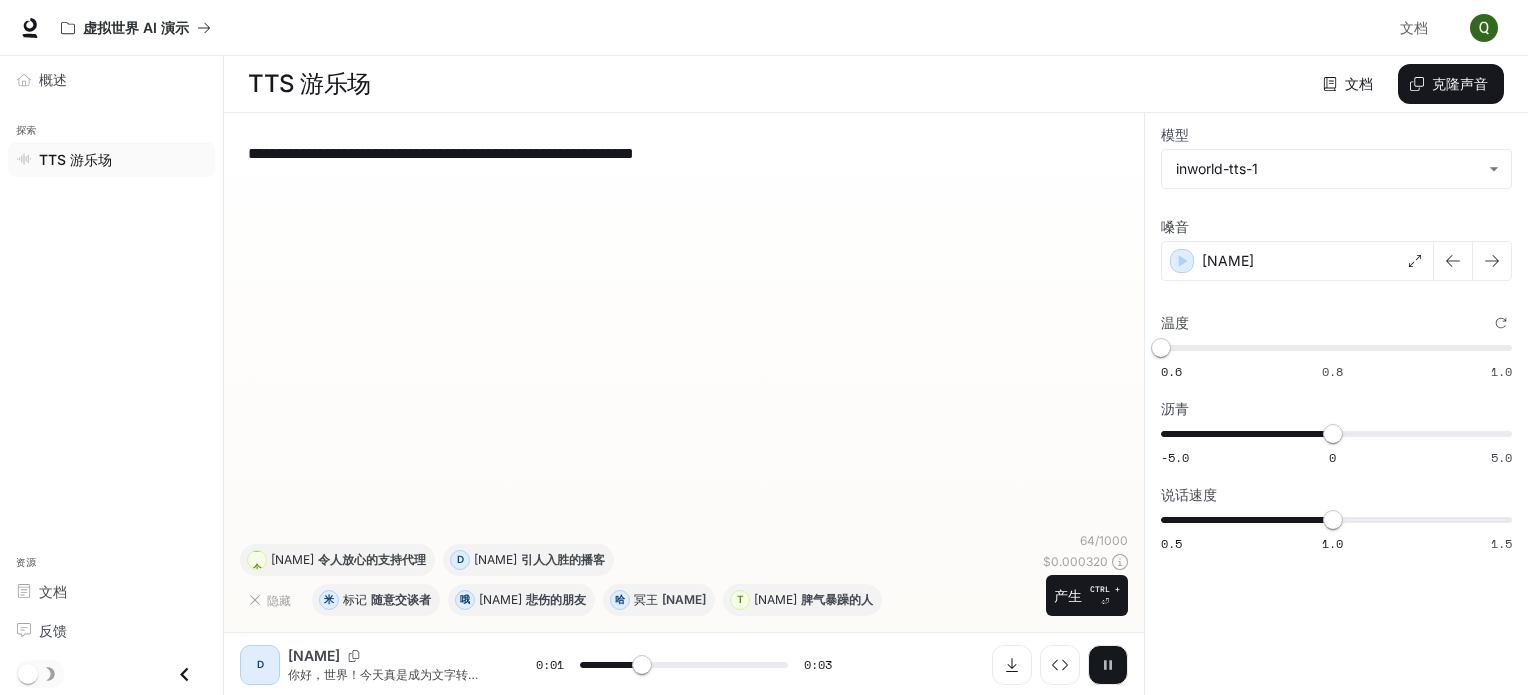 drag, startPoint x: 1102, startPoint y: 671, endPoint x: 1234, endPoint y: 492, distance: 222.40729 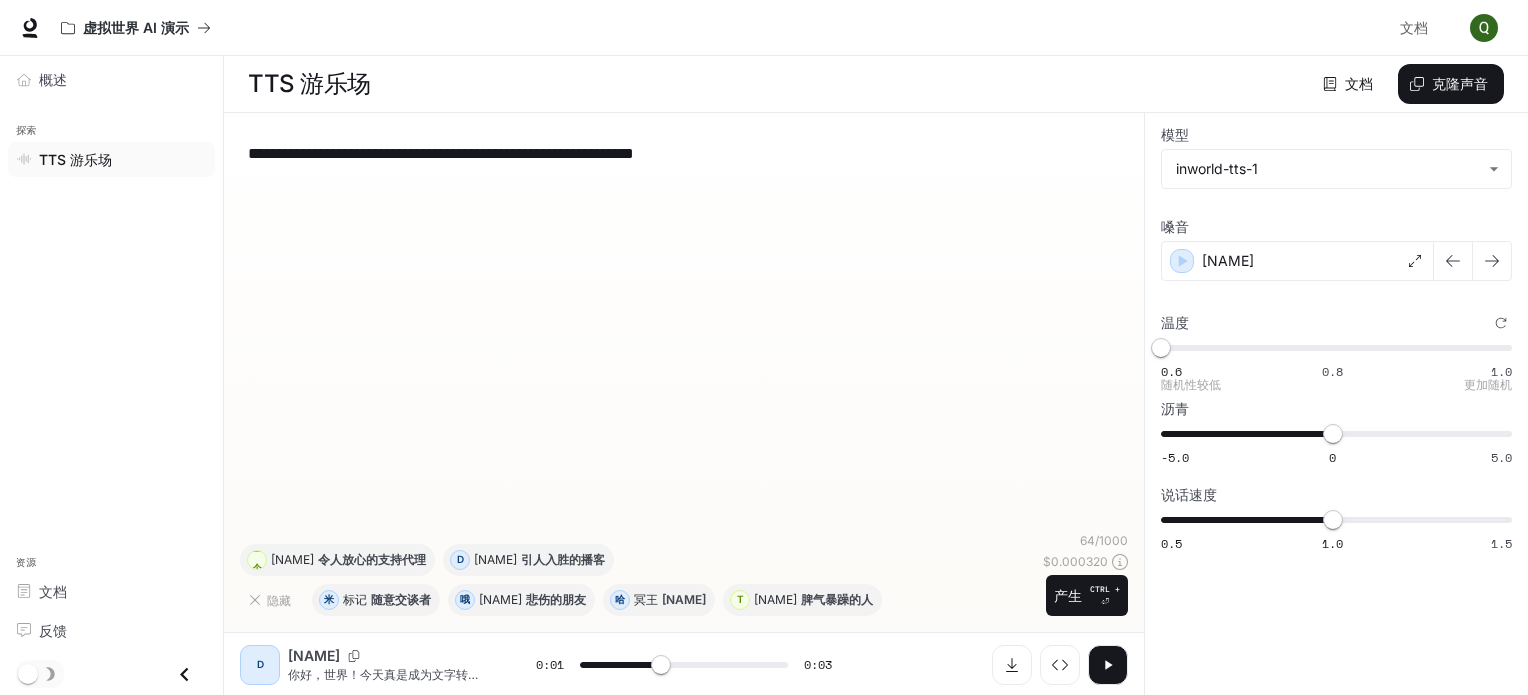 type on "***" 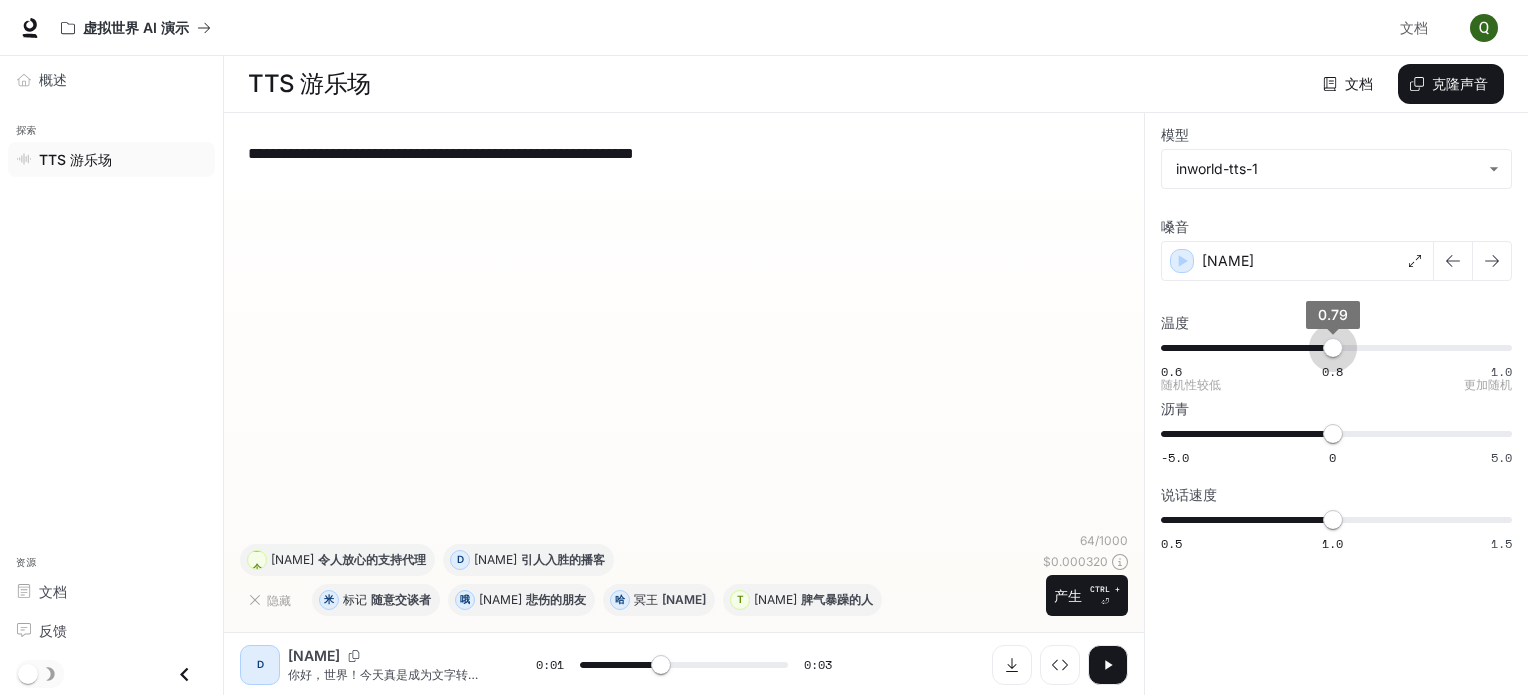 type on "***" 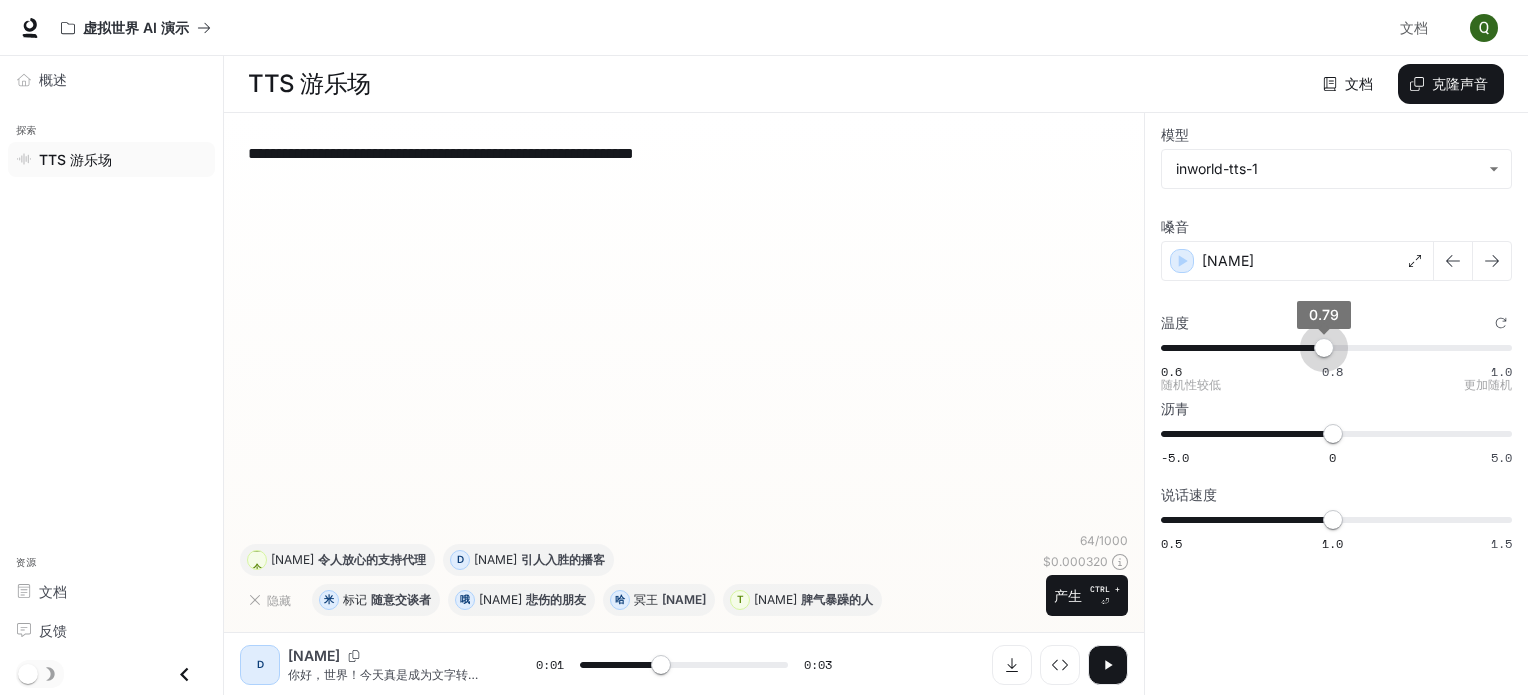 type on "***" 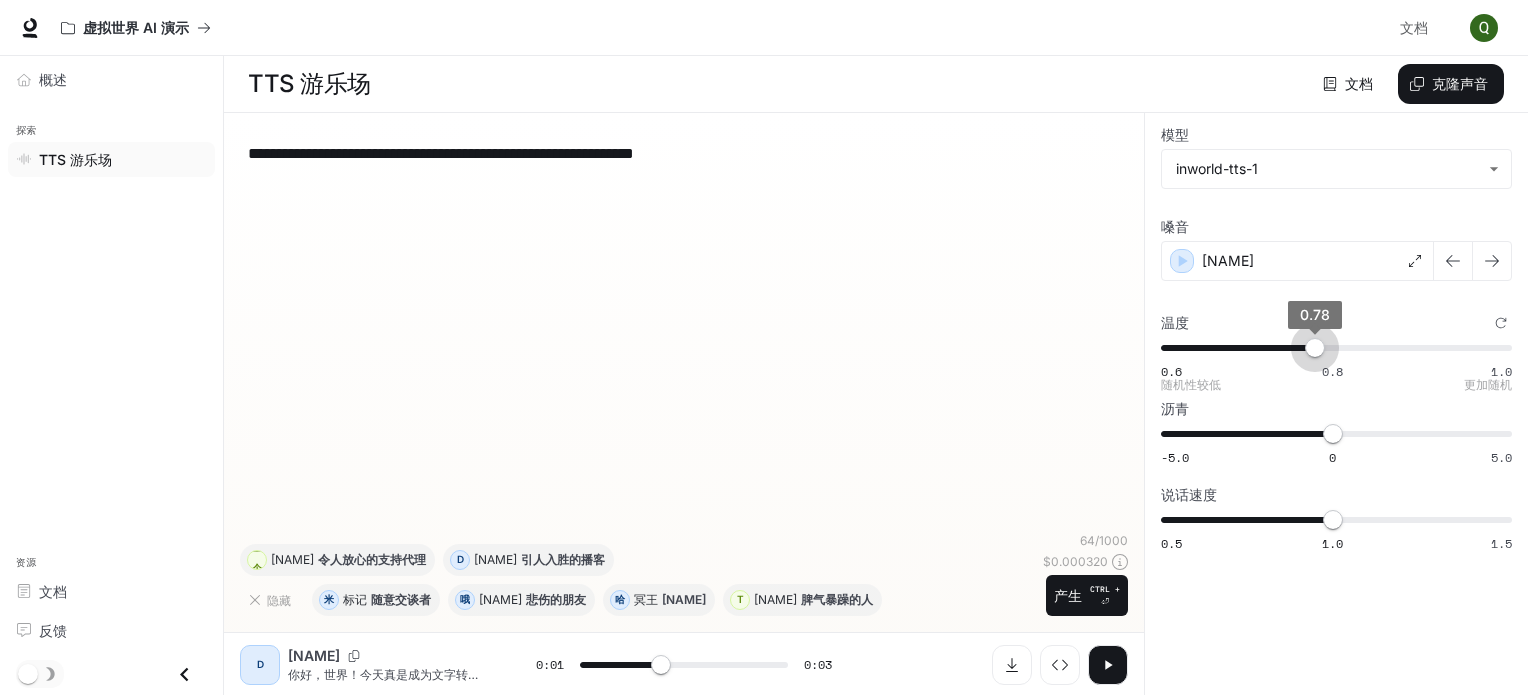 type on "***" 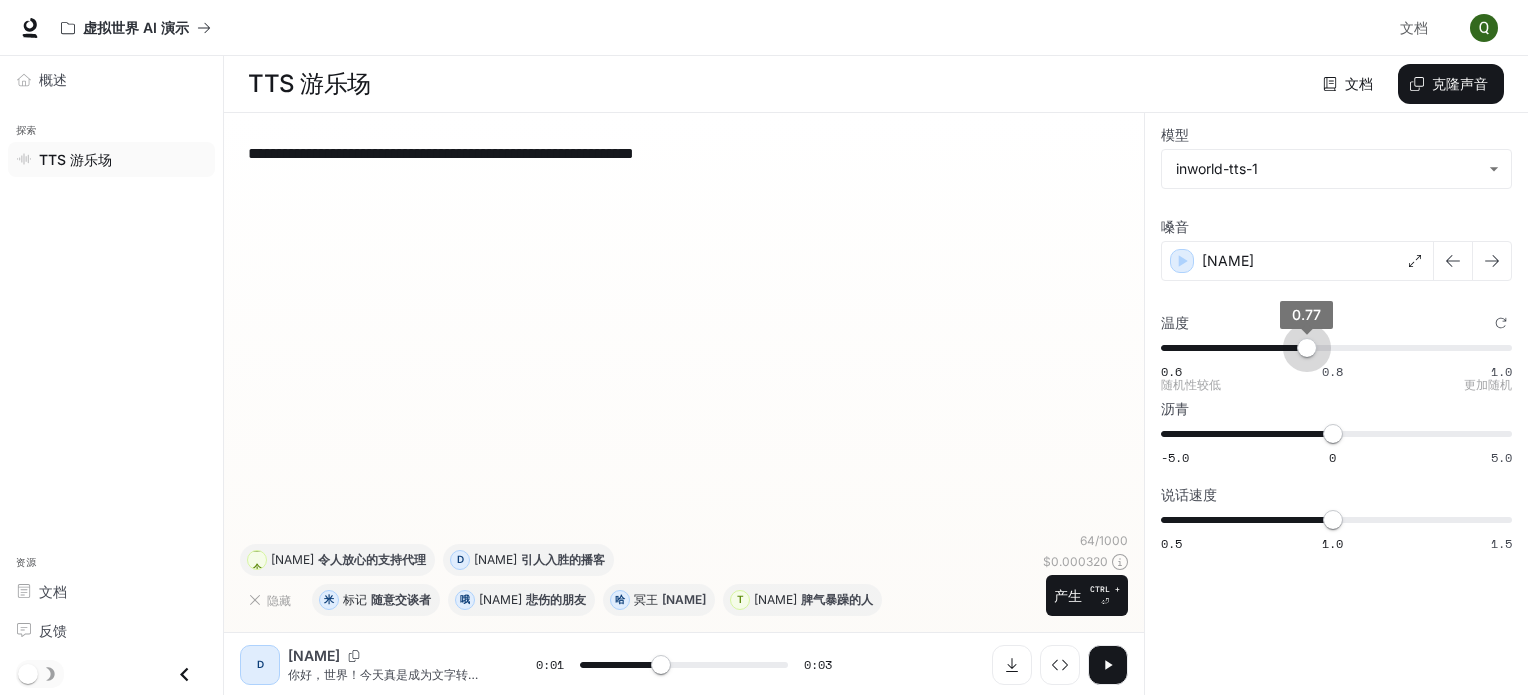 type on "***" 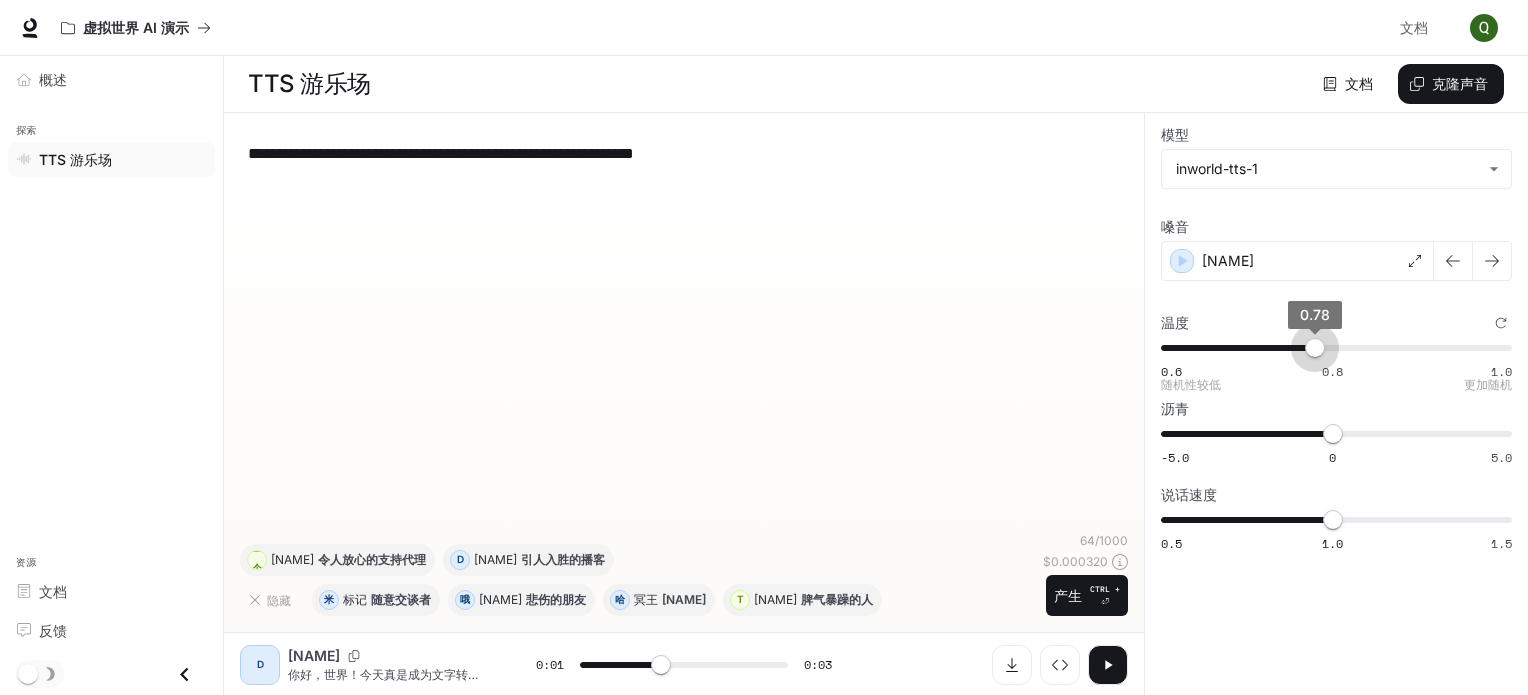 type on "***" 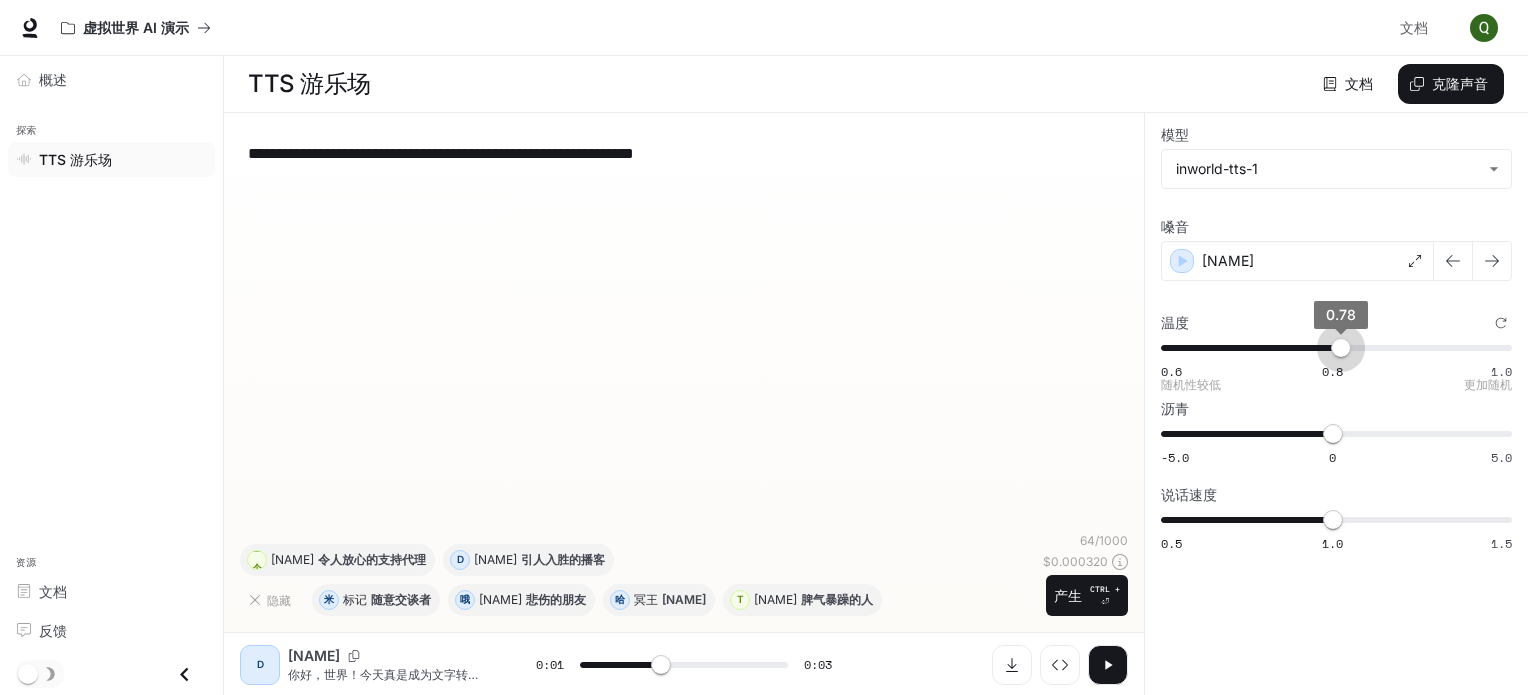 type on "***" 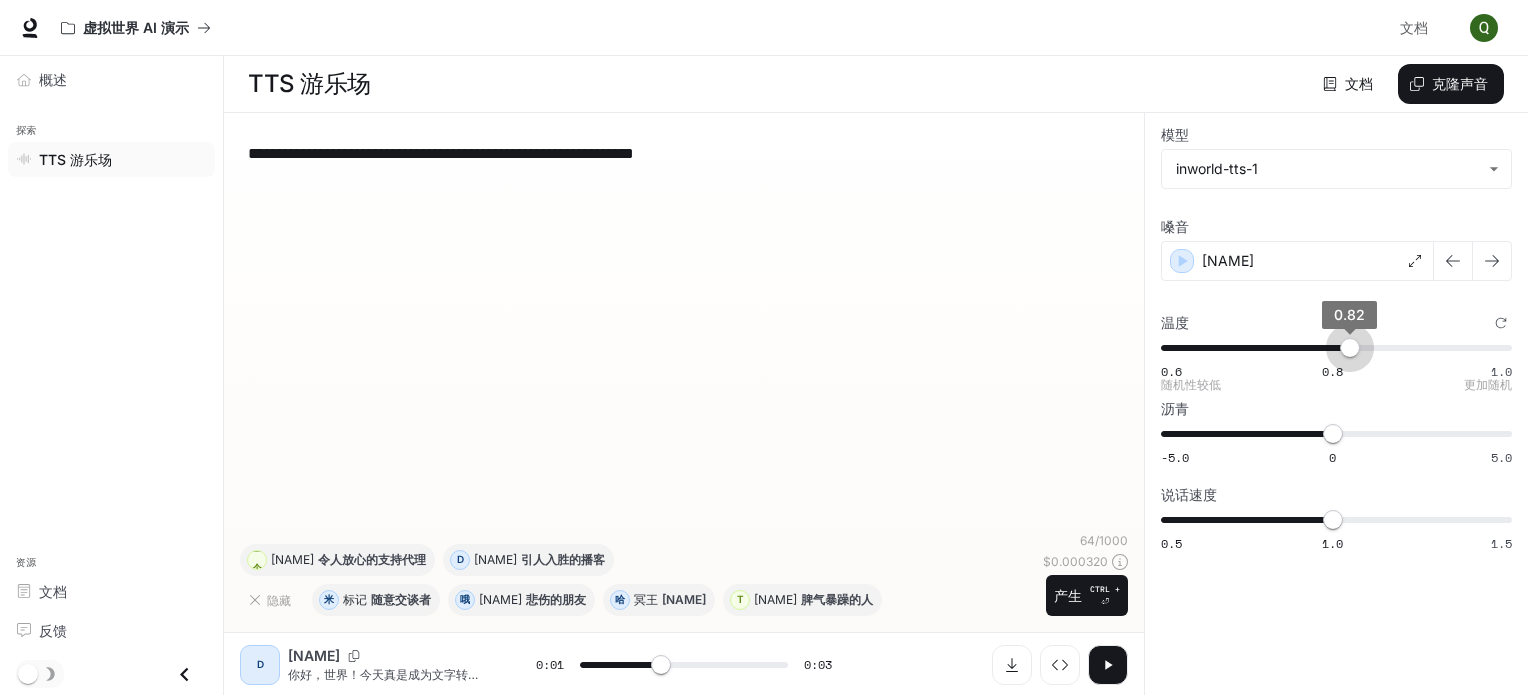 type on "***" 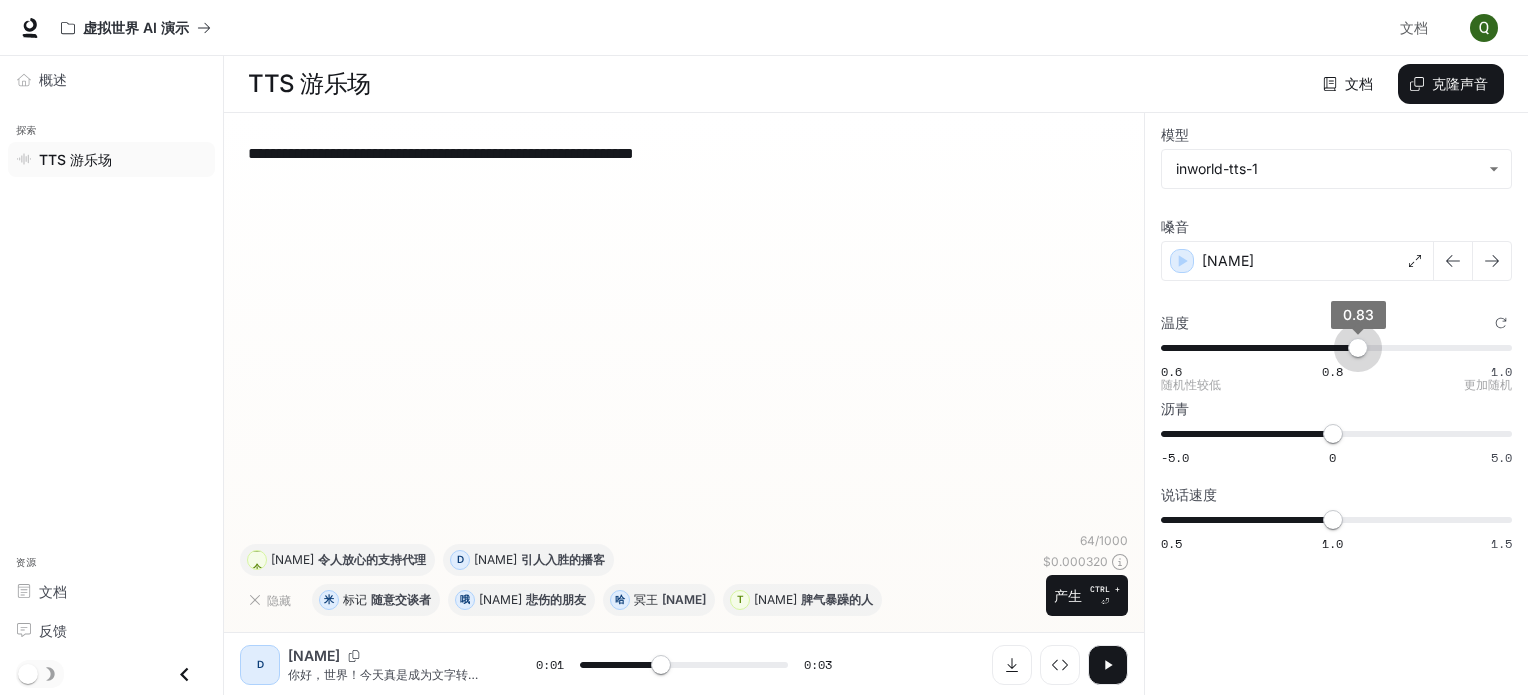 drag, startPoint x: 1330, startPoint y: 347, endPoint x: 1361, endPoint y: 339, distance: 32.01562 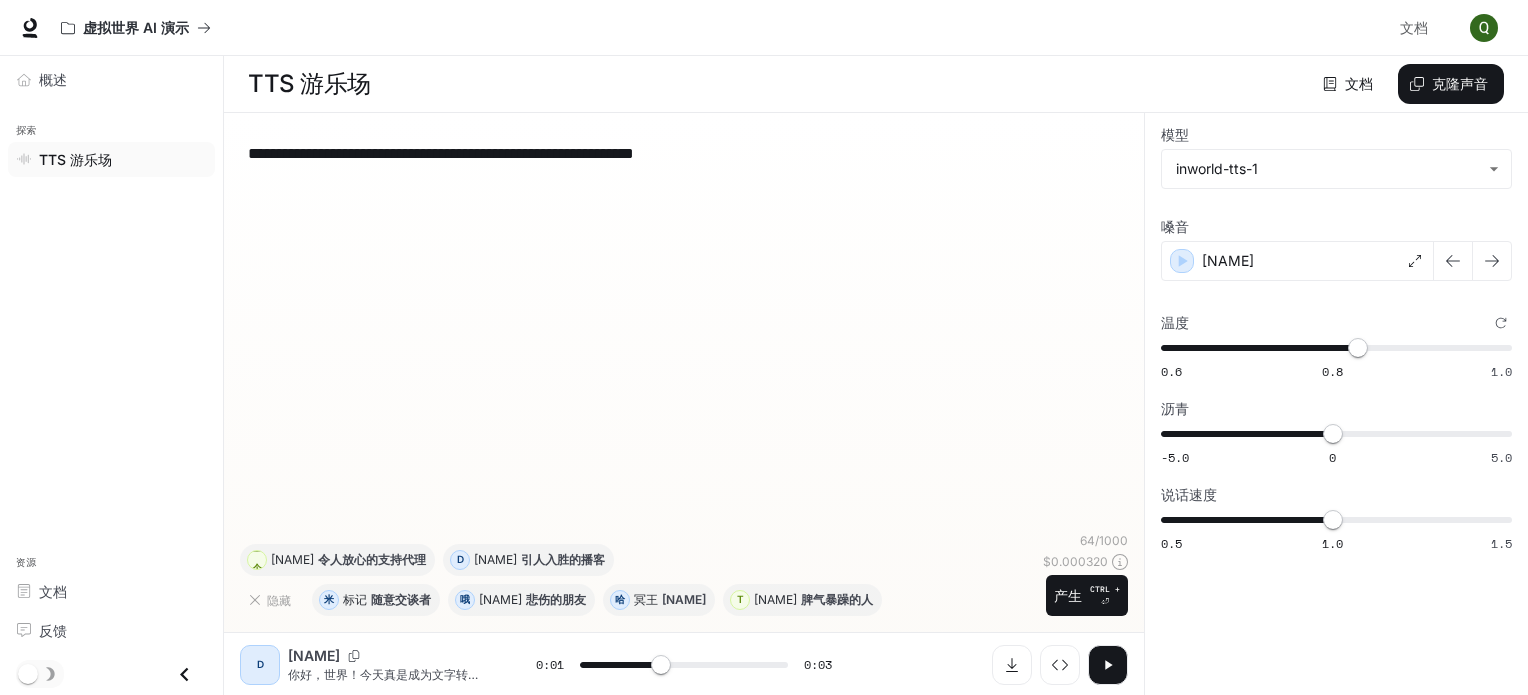 click on "**********" at bounding box center (1336, 404) 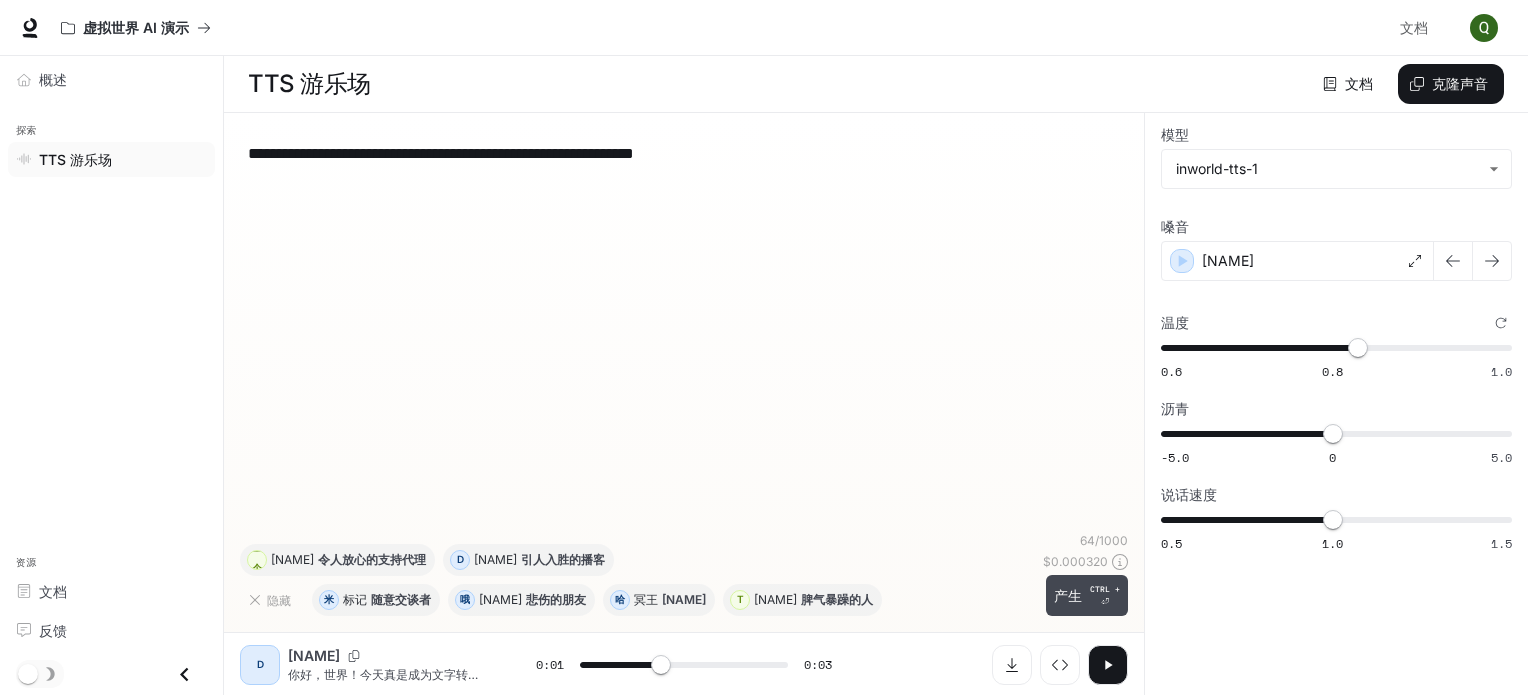 click on "产生 CTRL +  ⏎" at bounding box center [1087, 595] 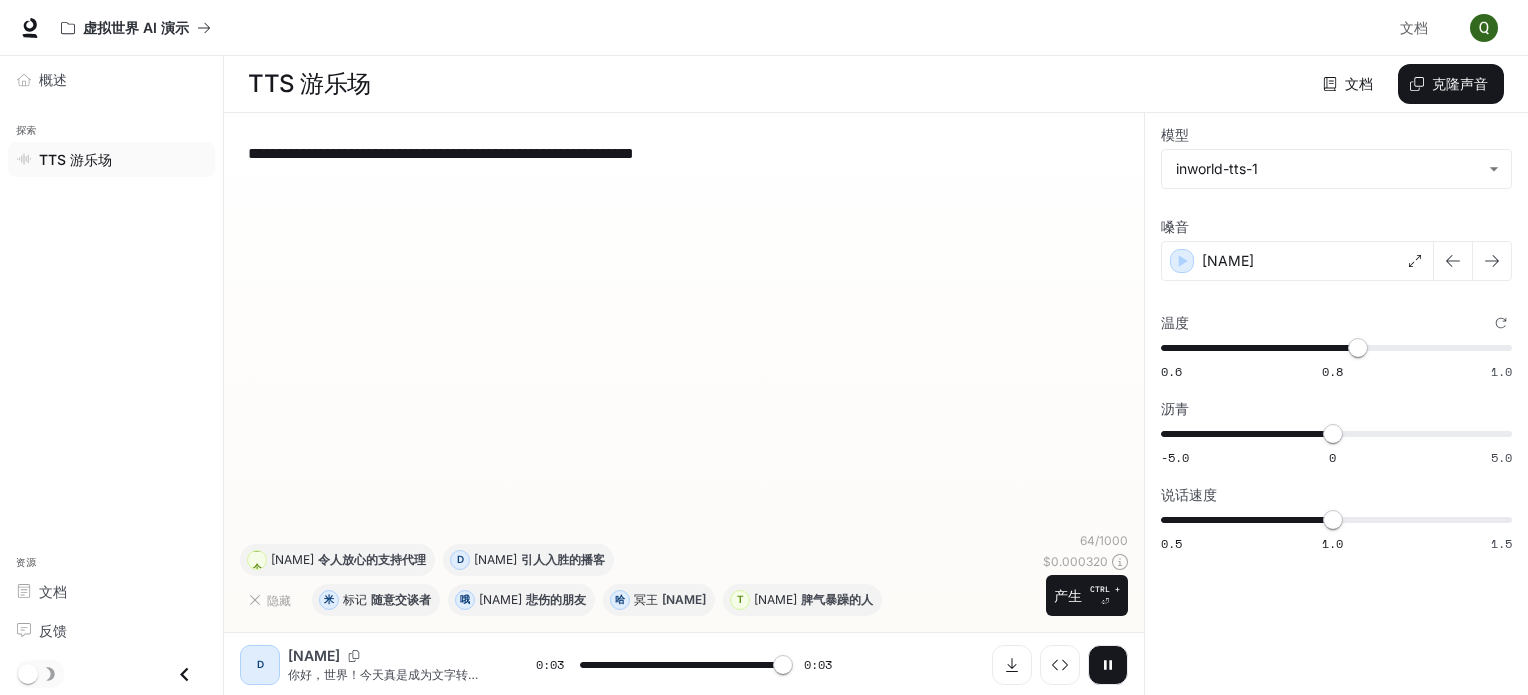 type on "*" 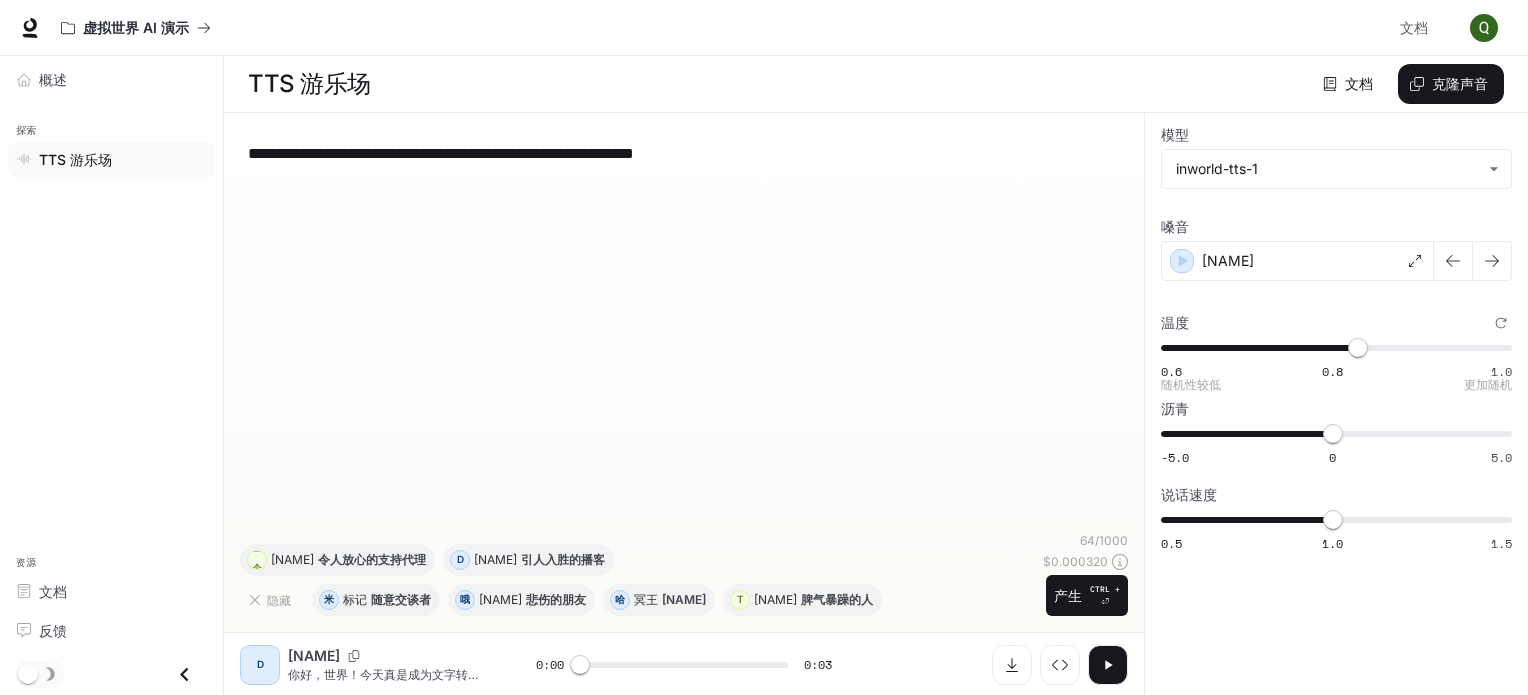 type on "****" 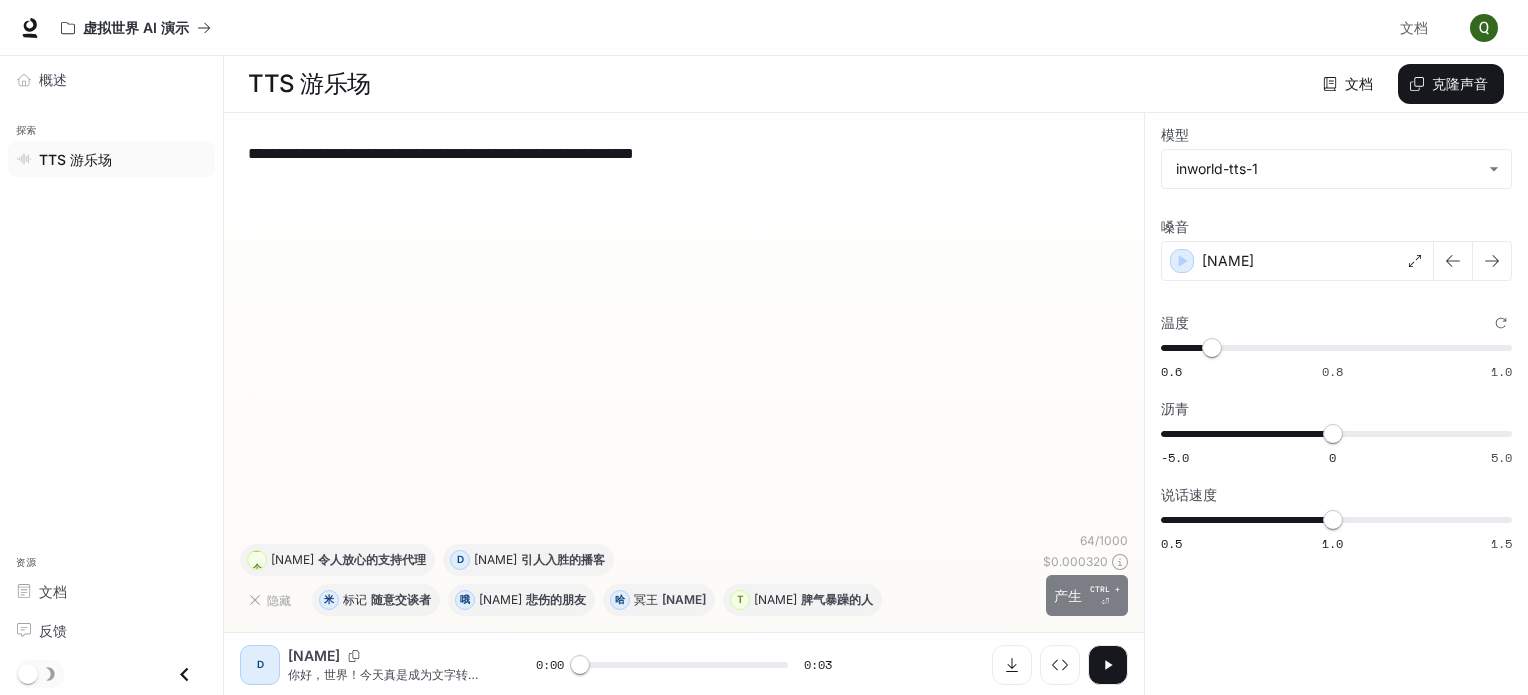 click on "产生" at bounding box center (1068, 595) 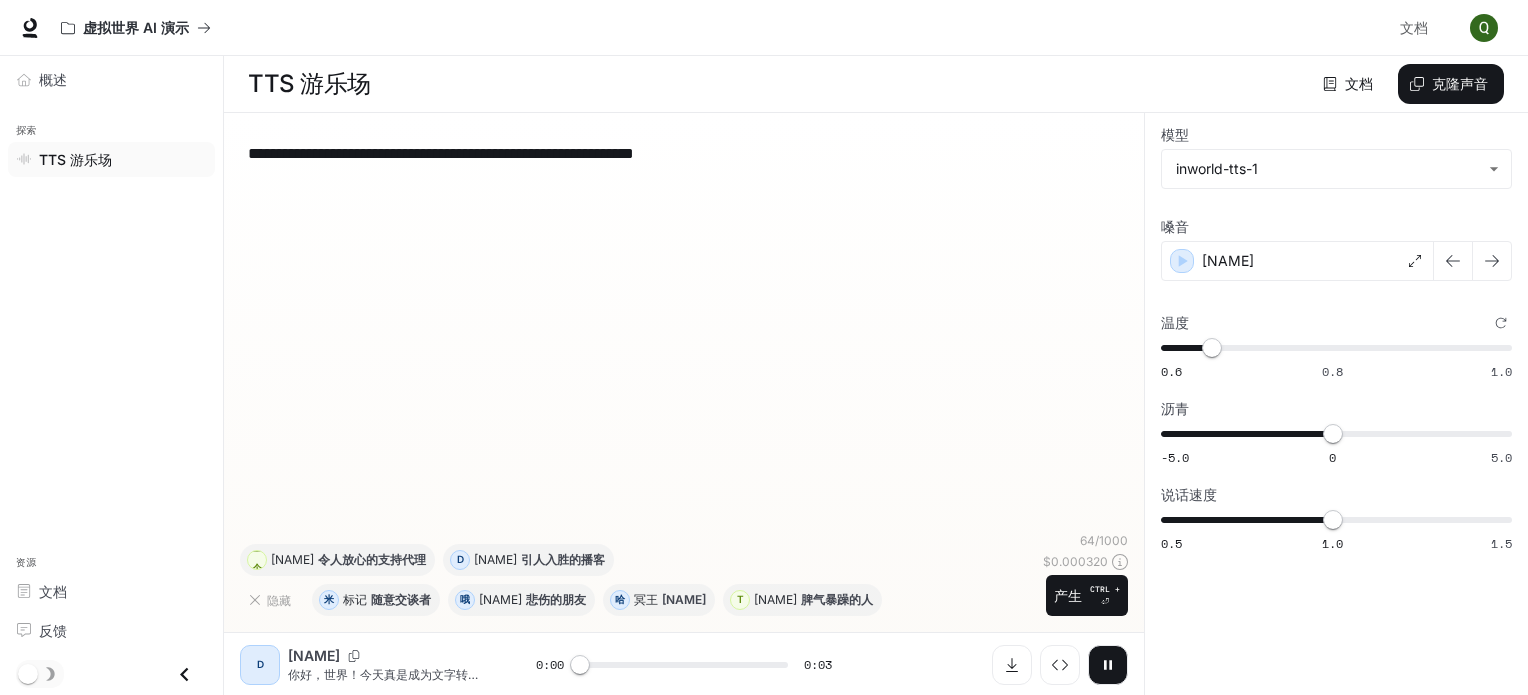click at bounding box center (1108, 665) 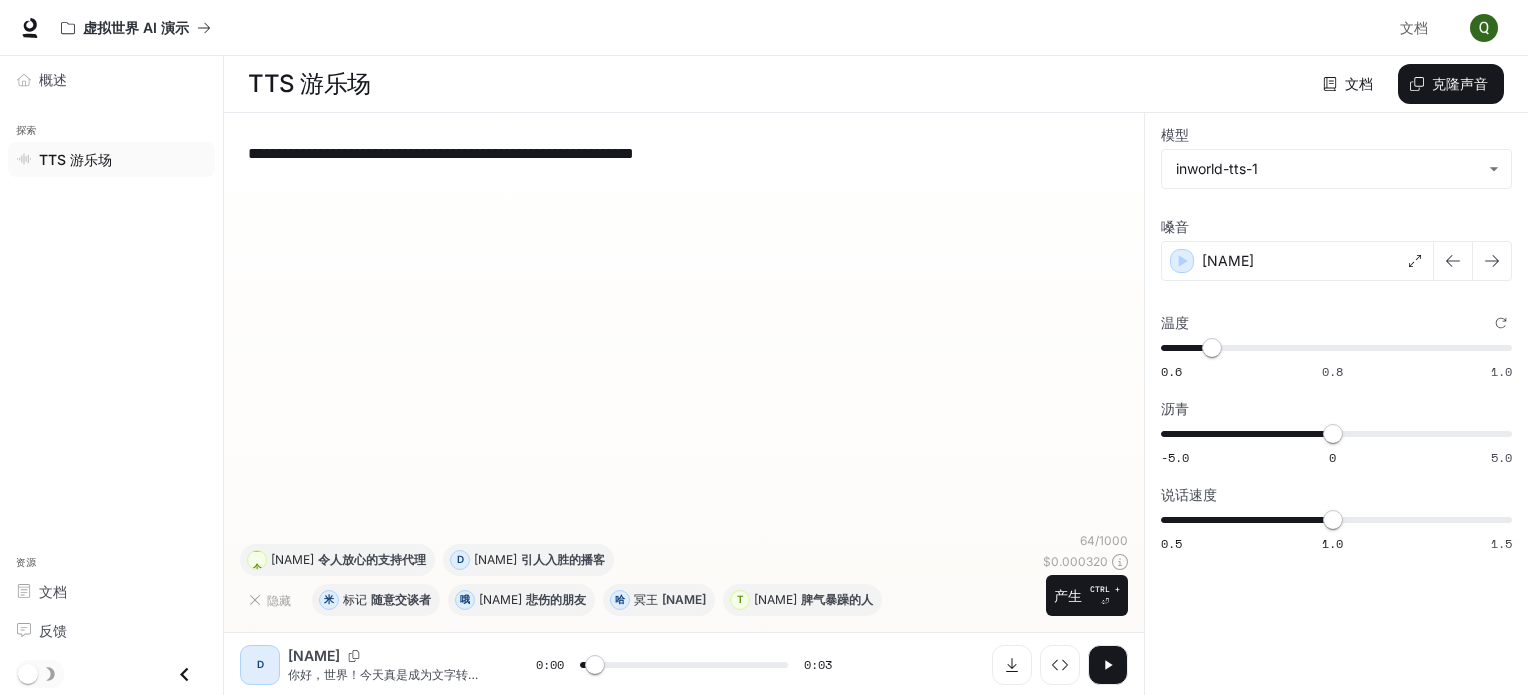 click 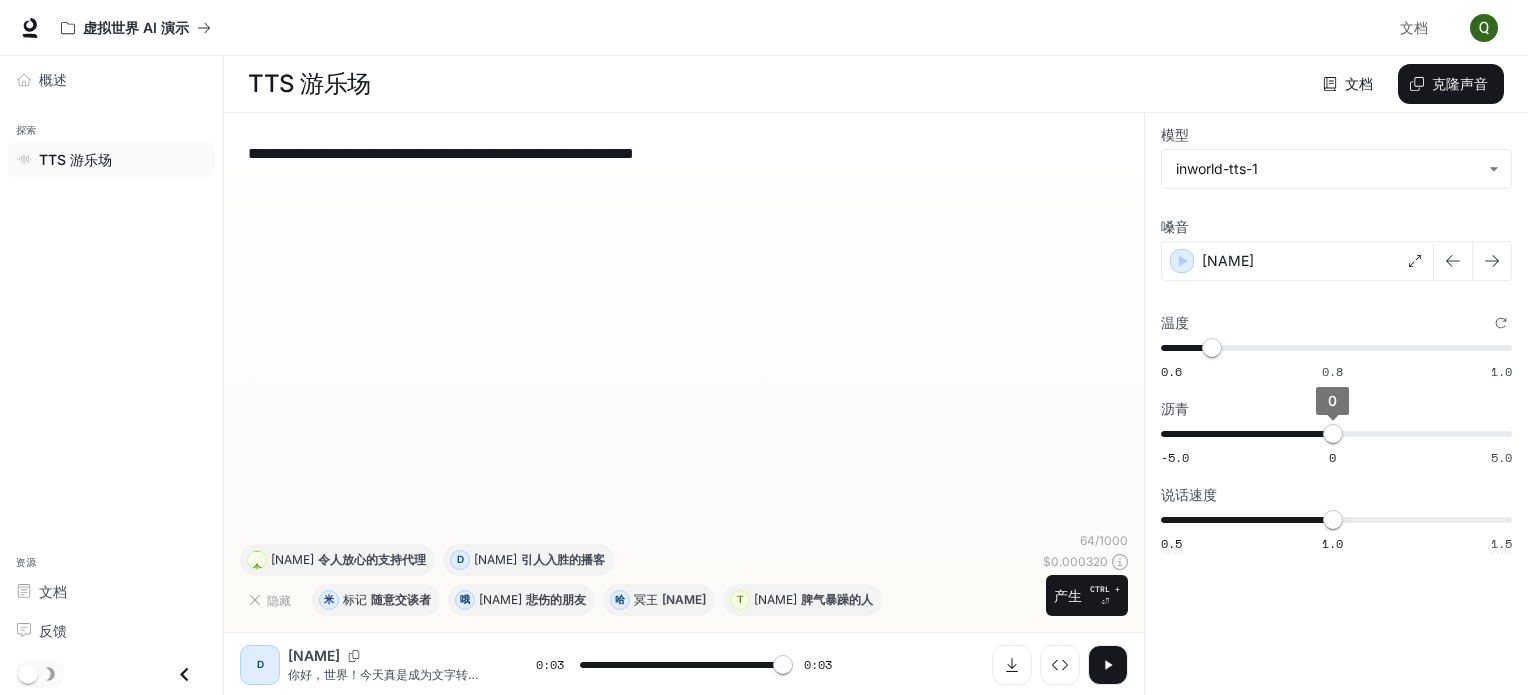 type on "*" 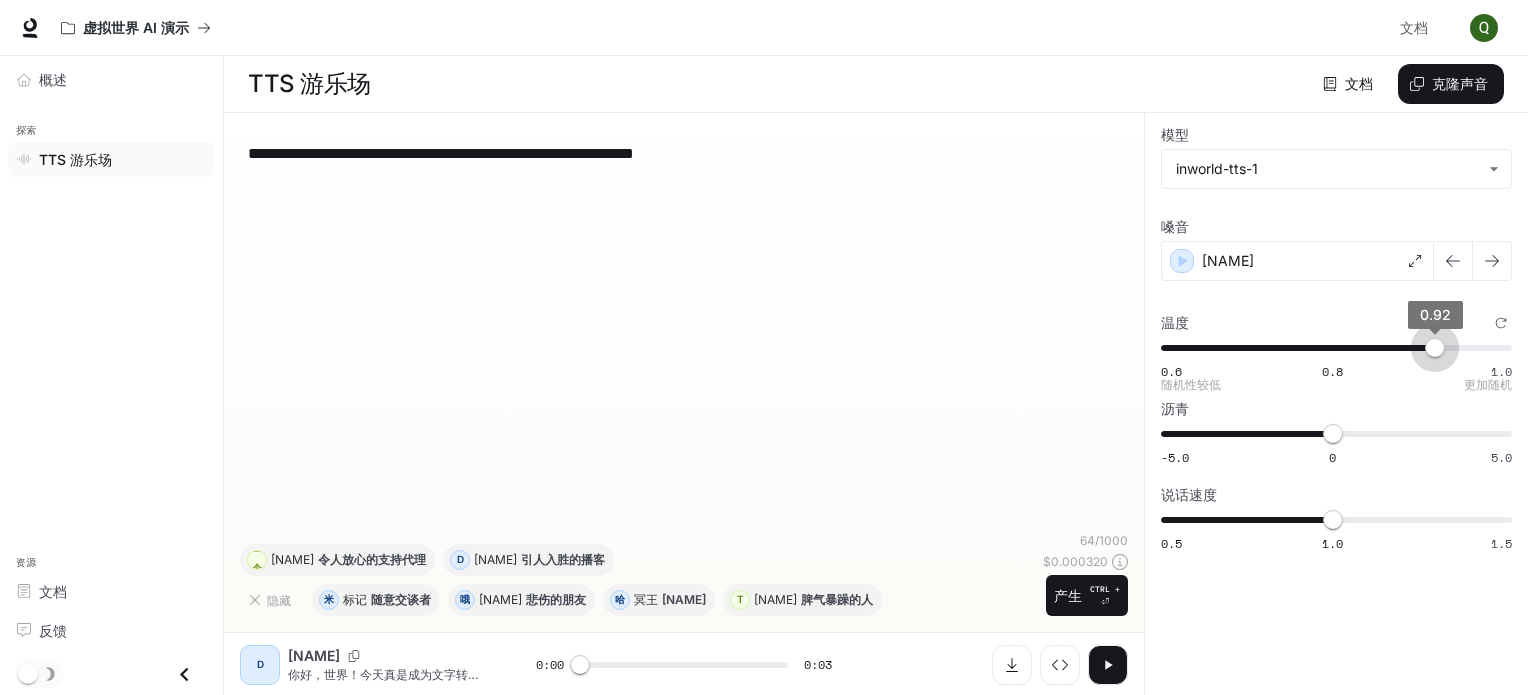 click on "0.6 0.8 1.0 0.92" at bounding box center [1332, 348] 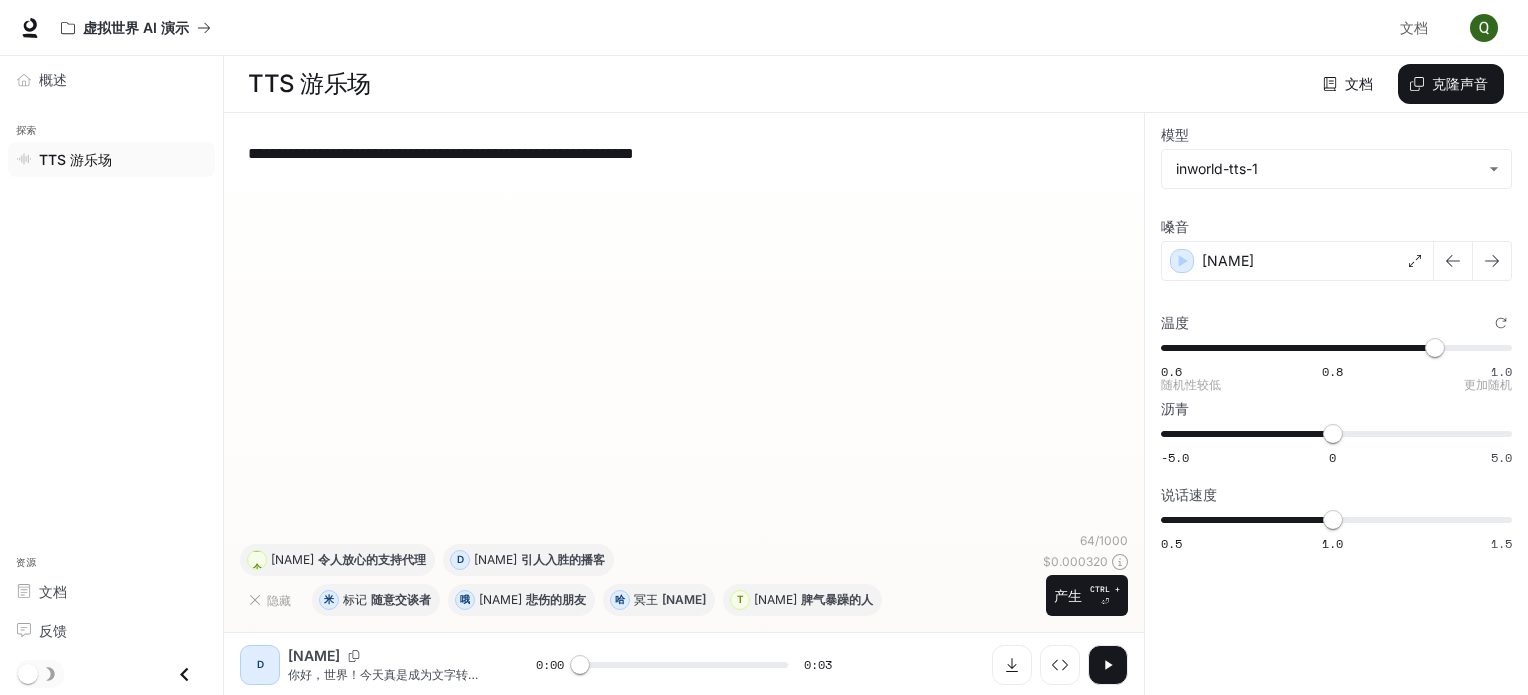 type on "****" 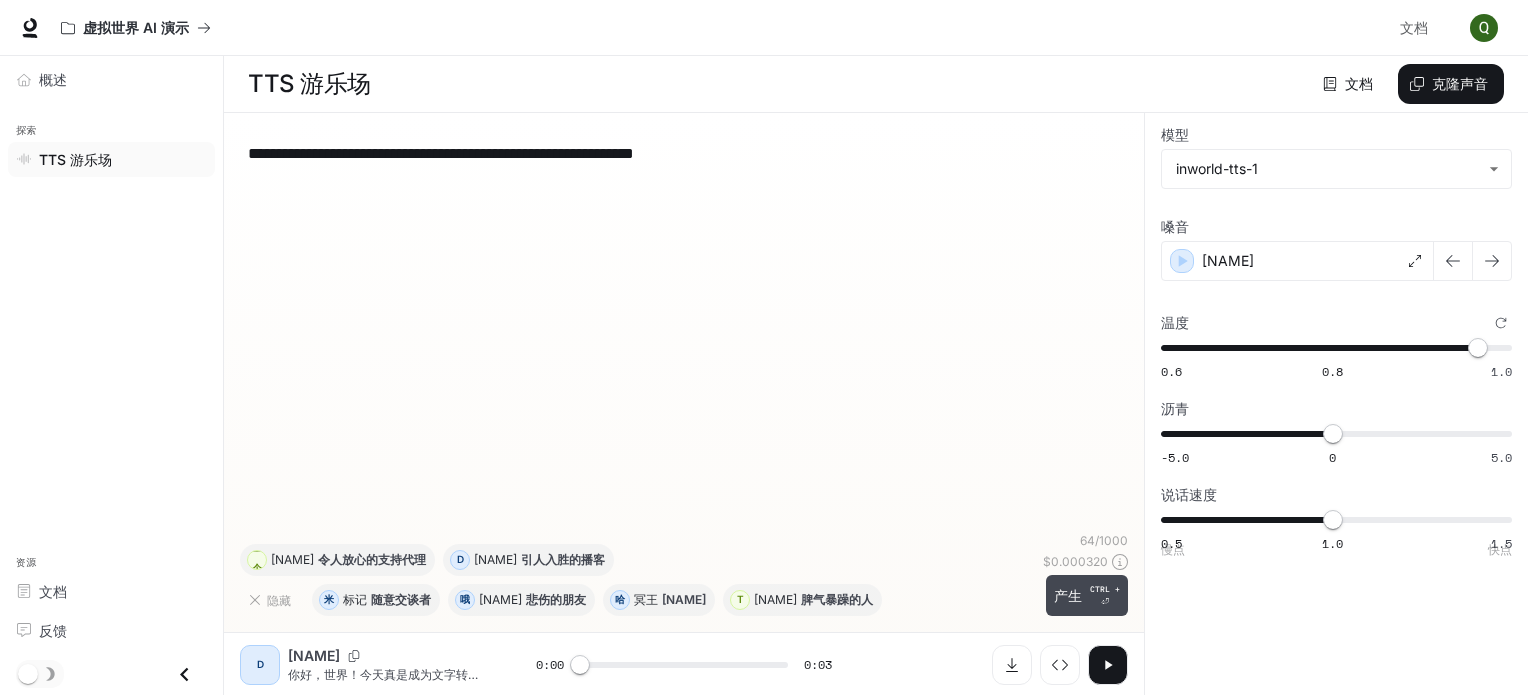 click on "CTRL +" at bounding box center [1105, 589] 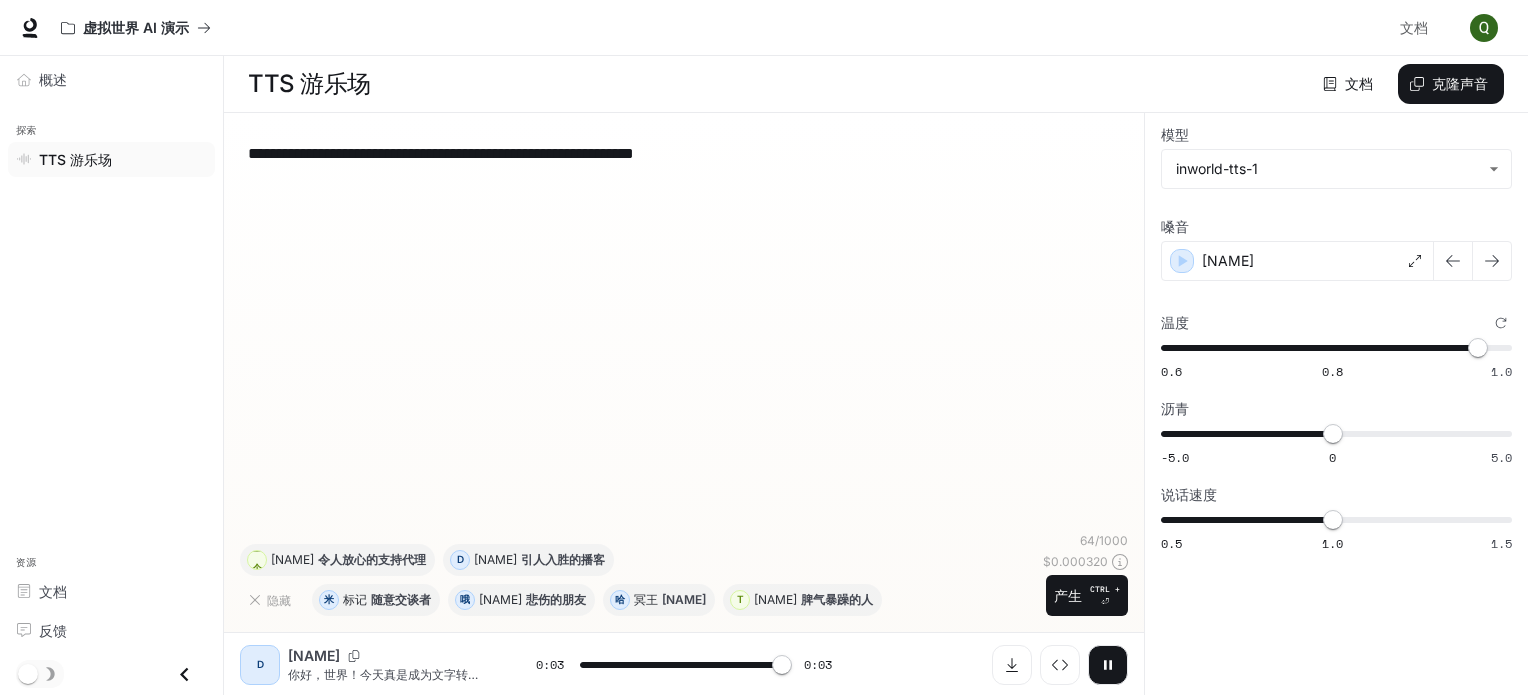 type on "*" 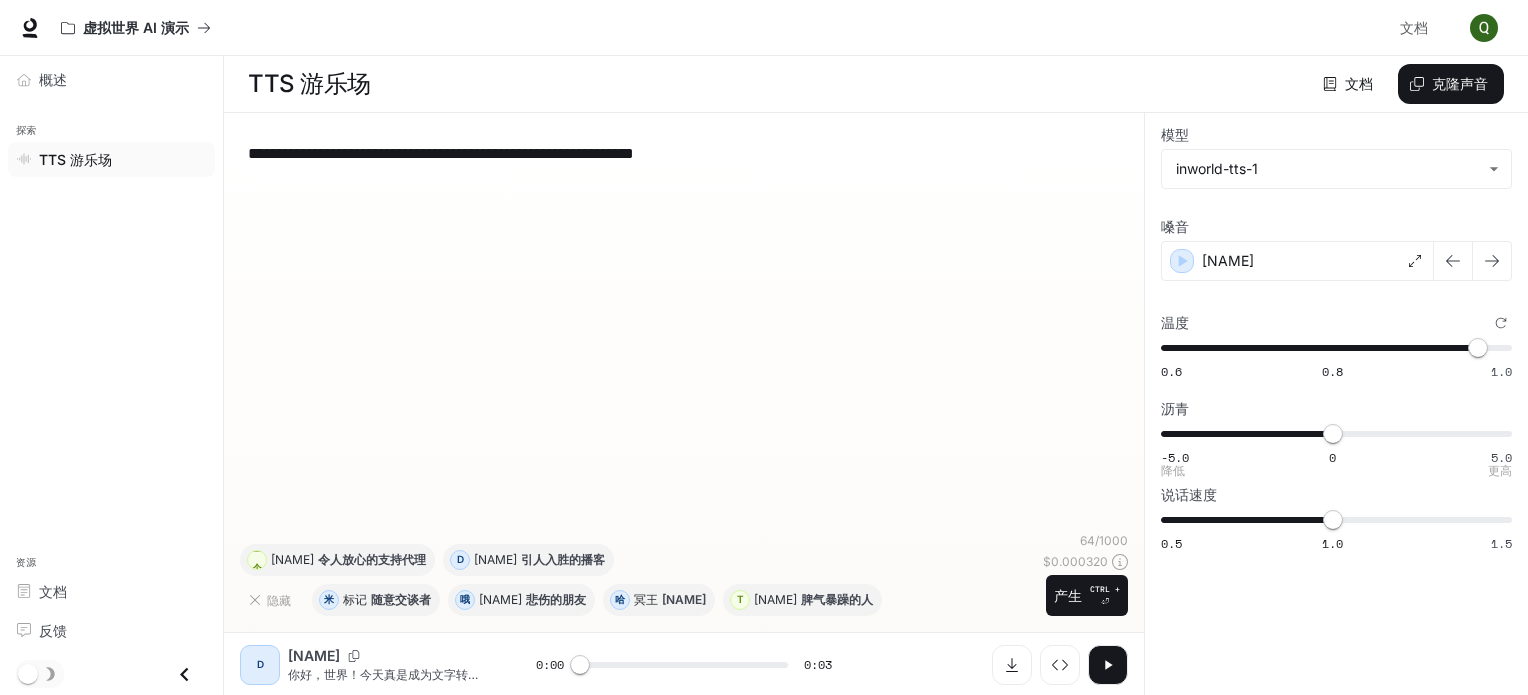 type on "****" 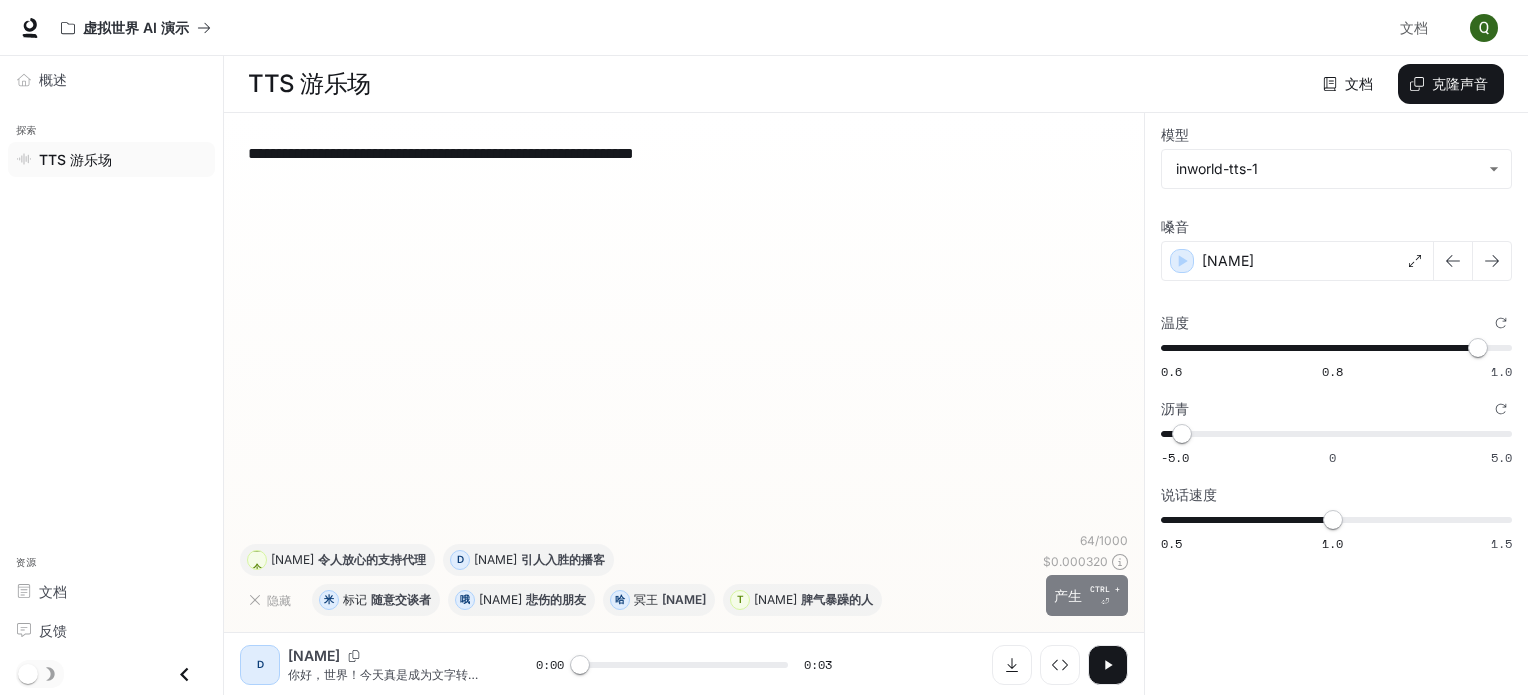 click on "CTRL +  ⏎" at bounding box center [1105, 595] 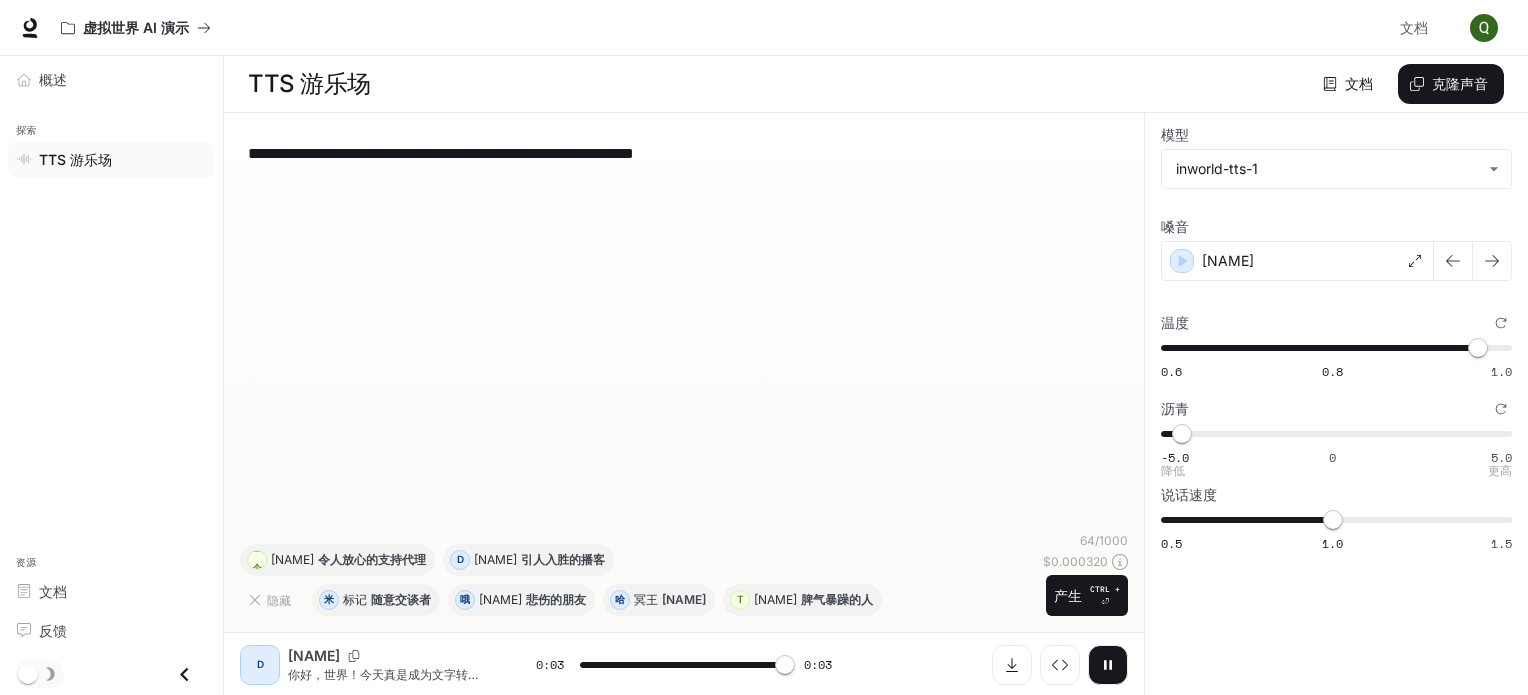 type on "***" 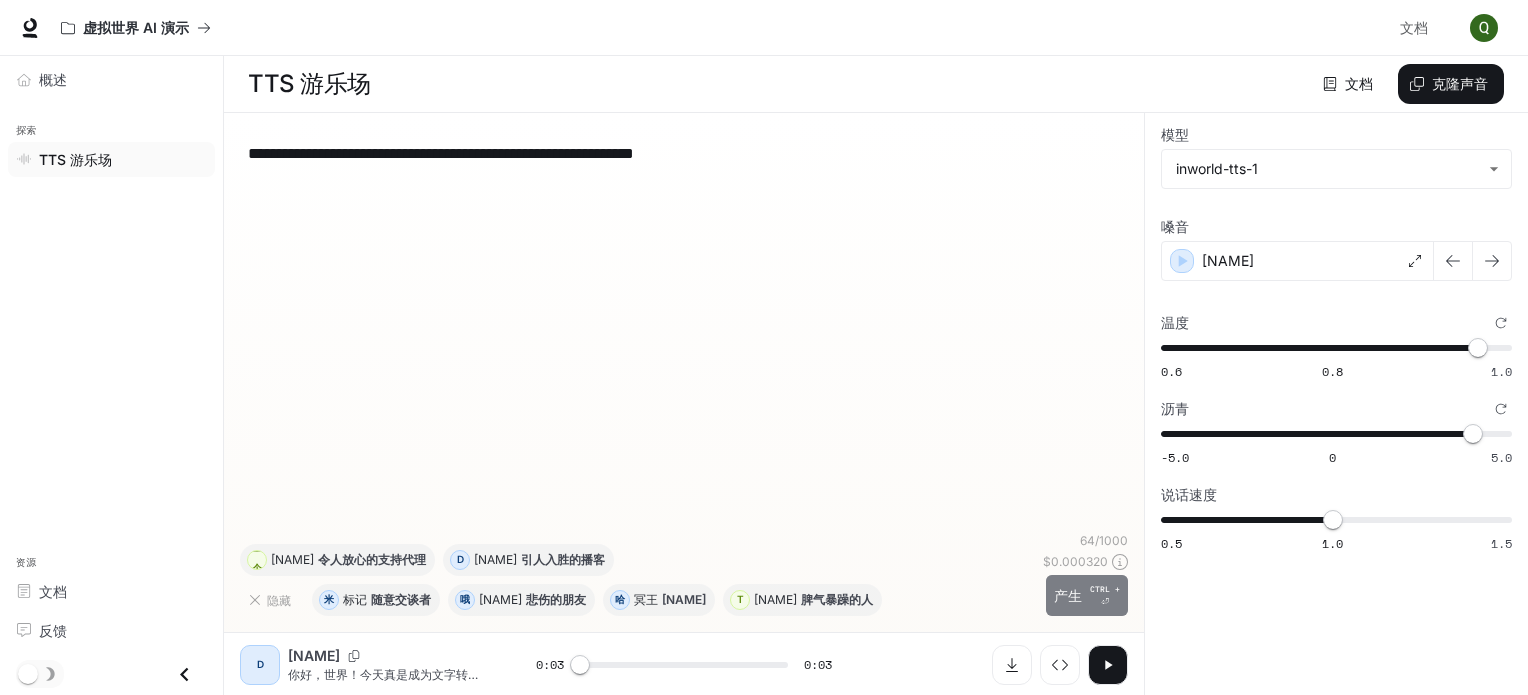 click on "⏎" at bounding box center [1105, 601] 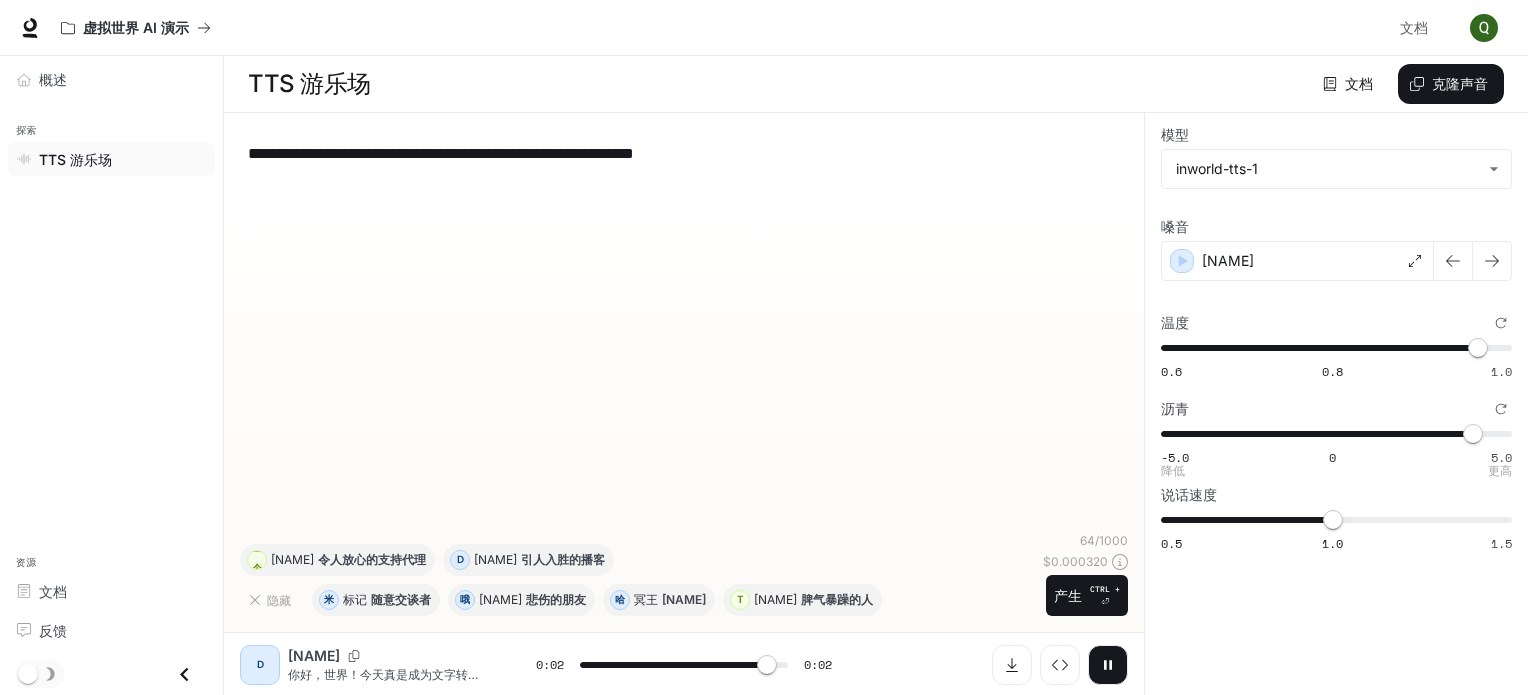 type on "*" 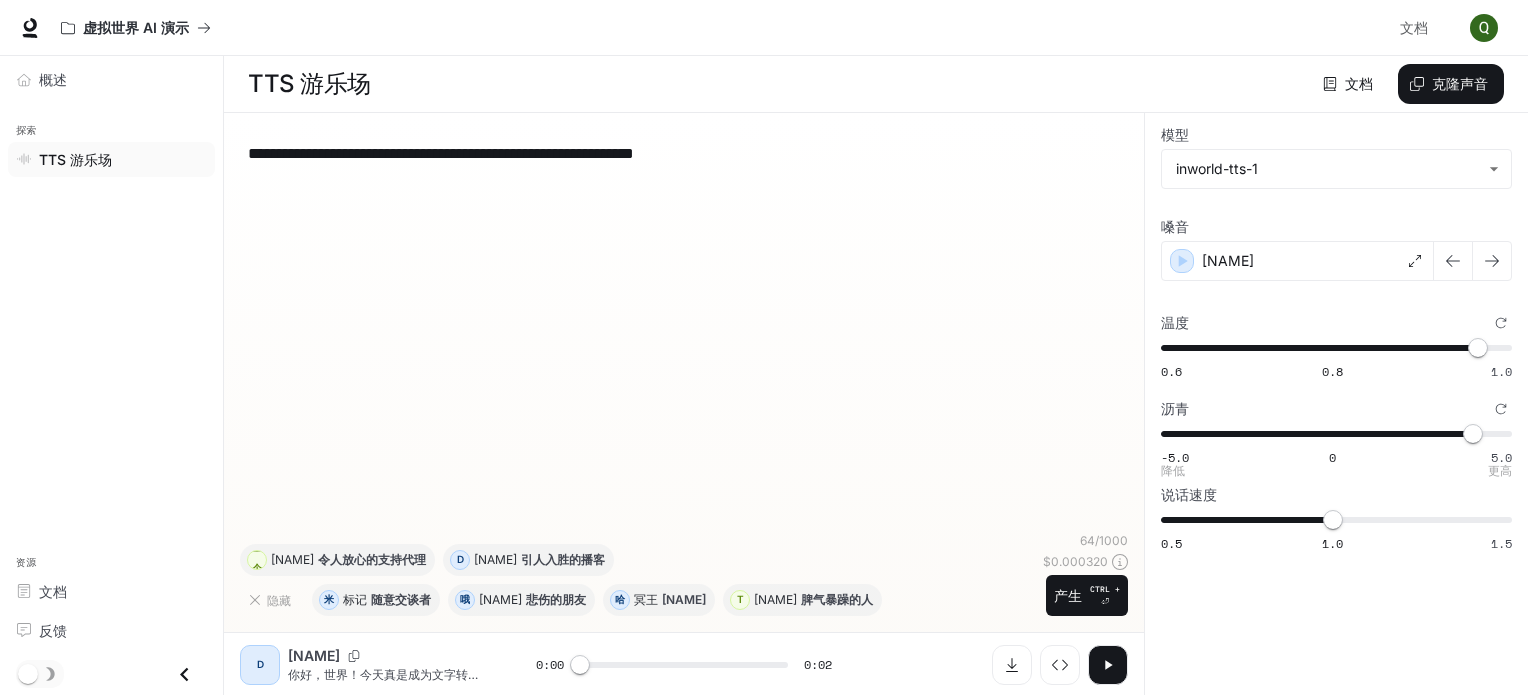 type on "****" 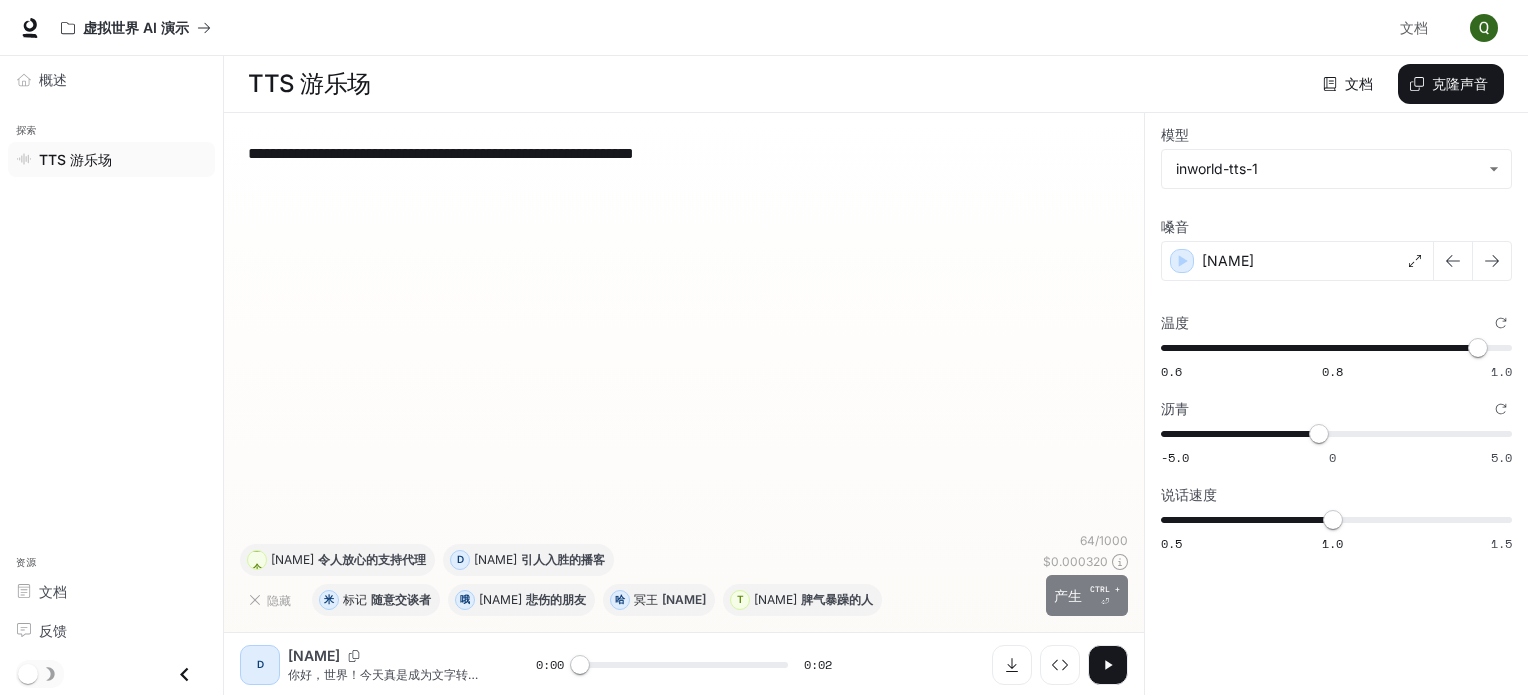 click on "产生 CTRL +  ⏎" at bounding box center [1087, 595] 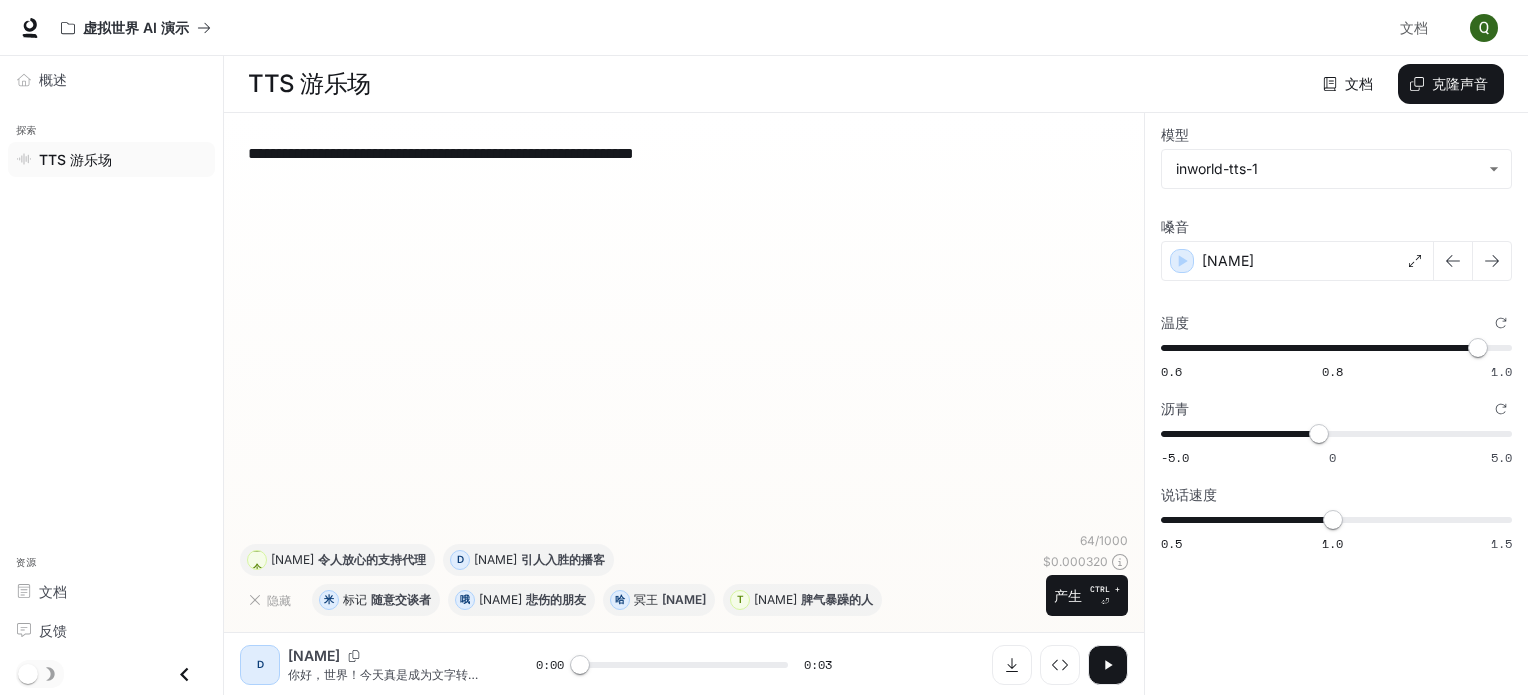 click 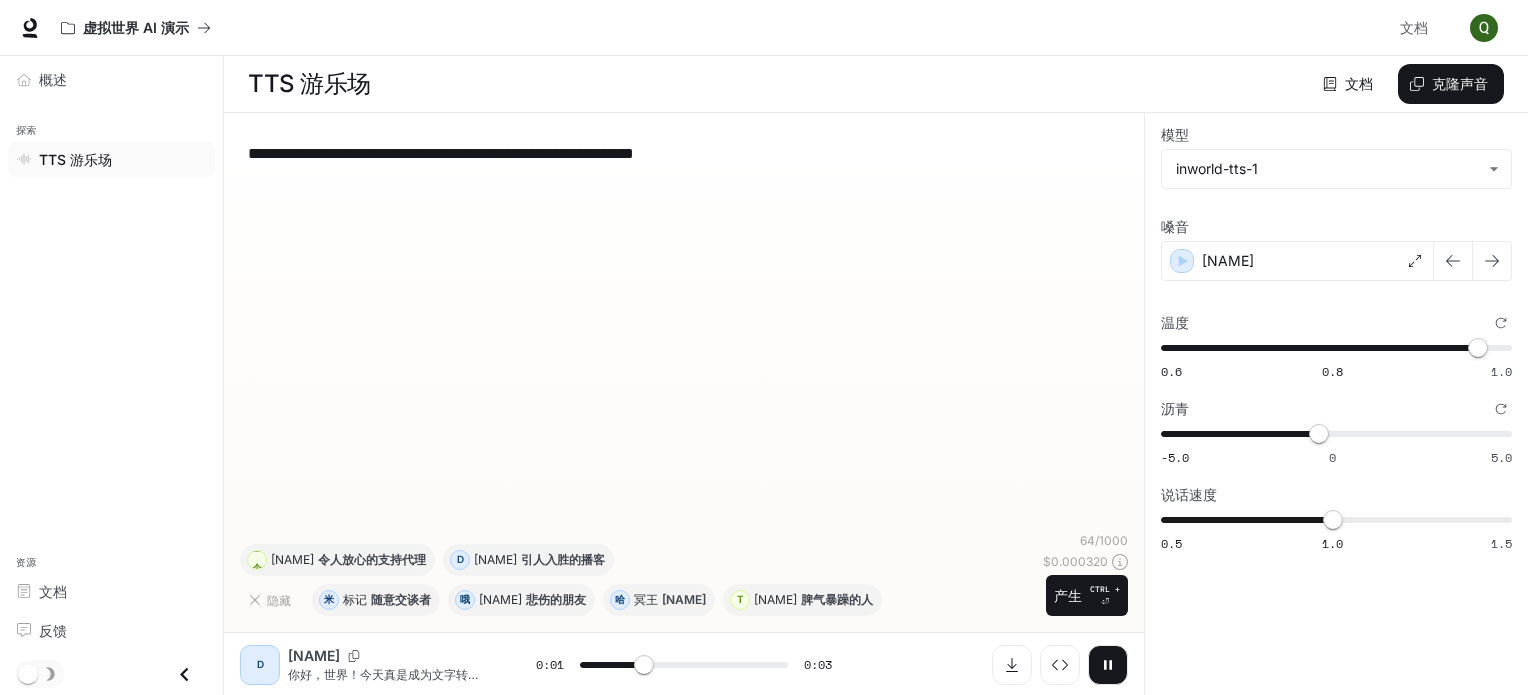 click at bounding box center (1108, 665) 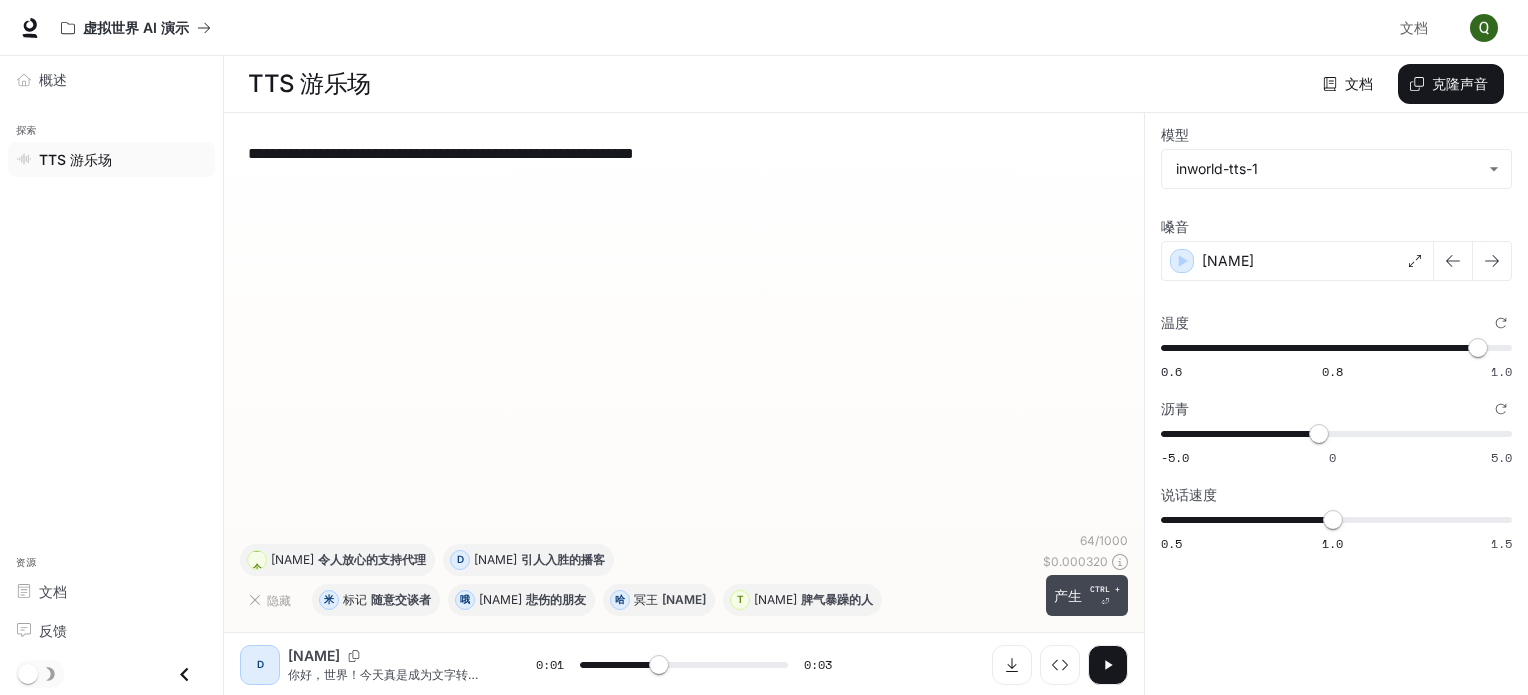 click on "⏎" at bounding box center [1105, 601] 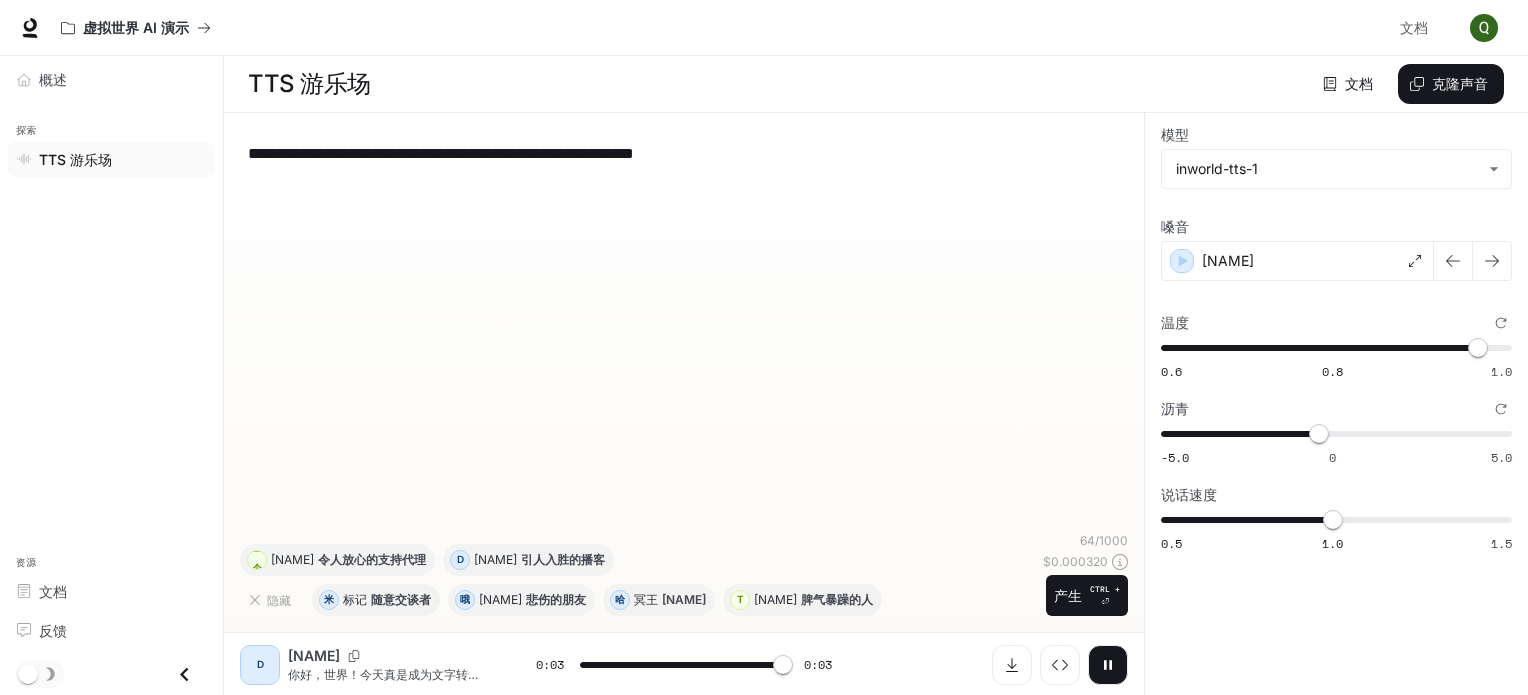 type on "*" 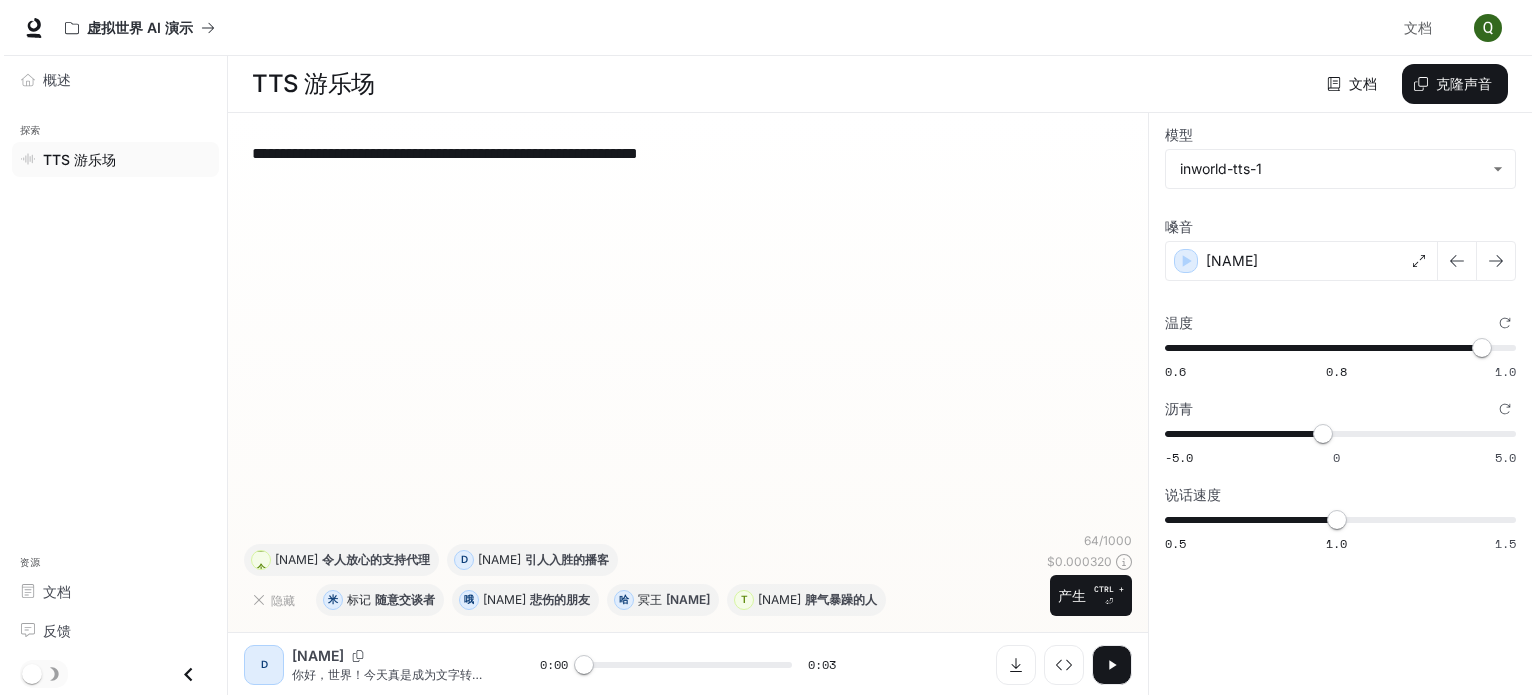 scroll, scrollTop: 0, scrollLeft: 0, axis: both 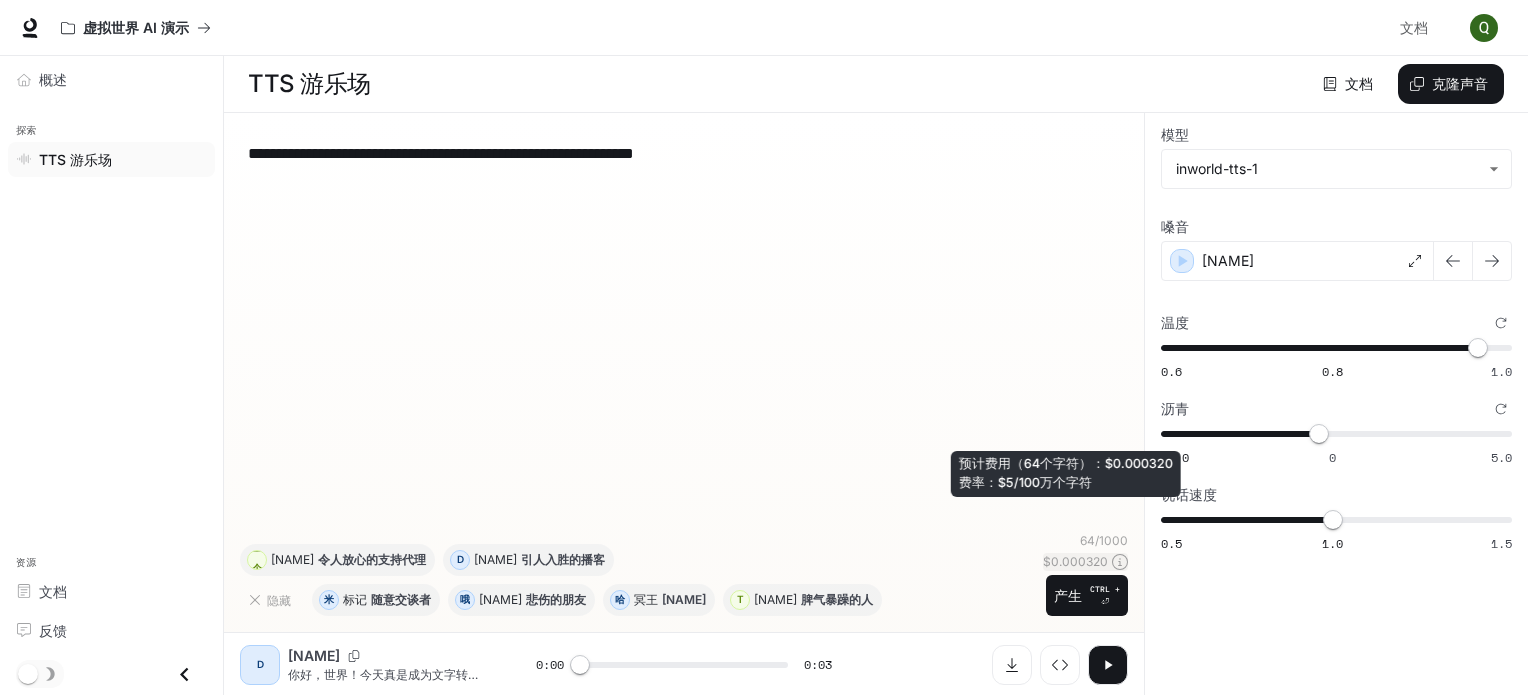 click 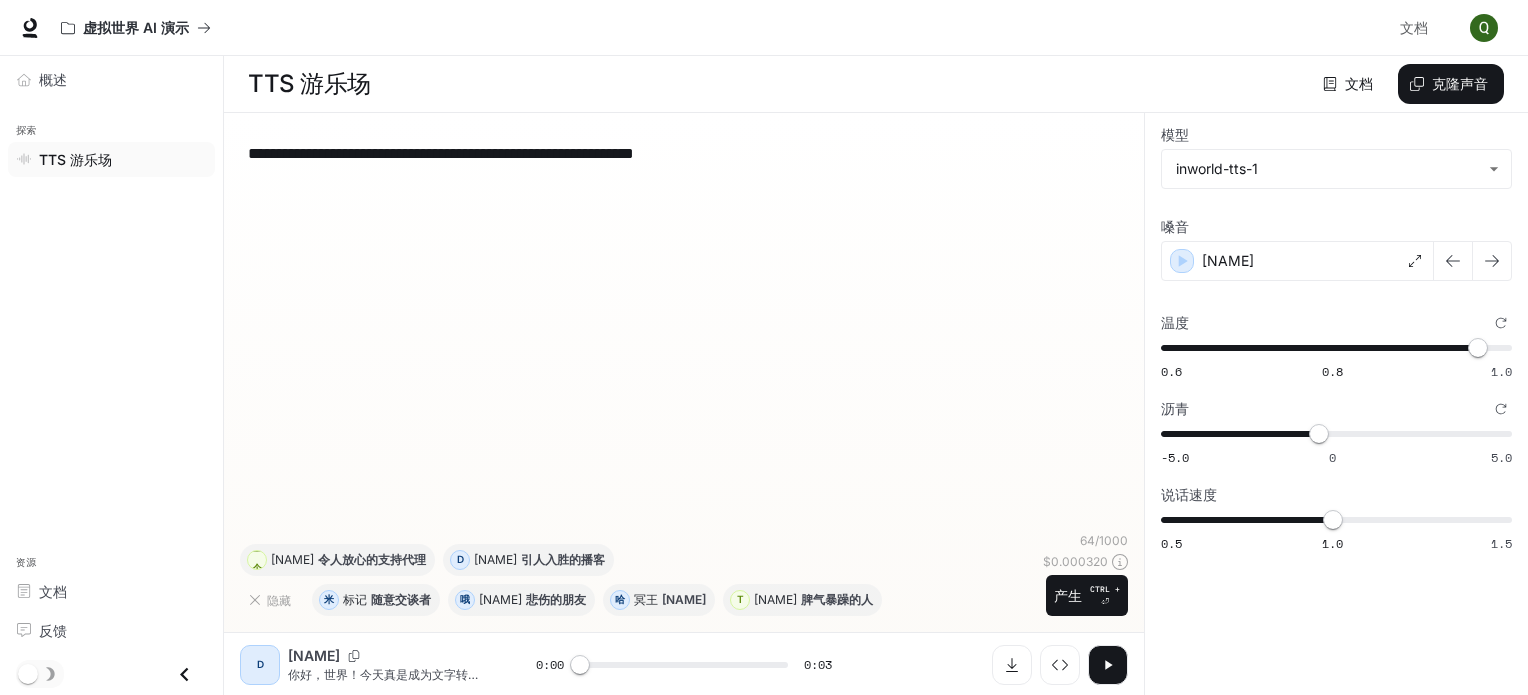 click on "D" at bounding box center [260, 665] 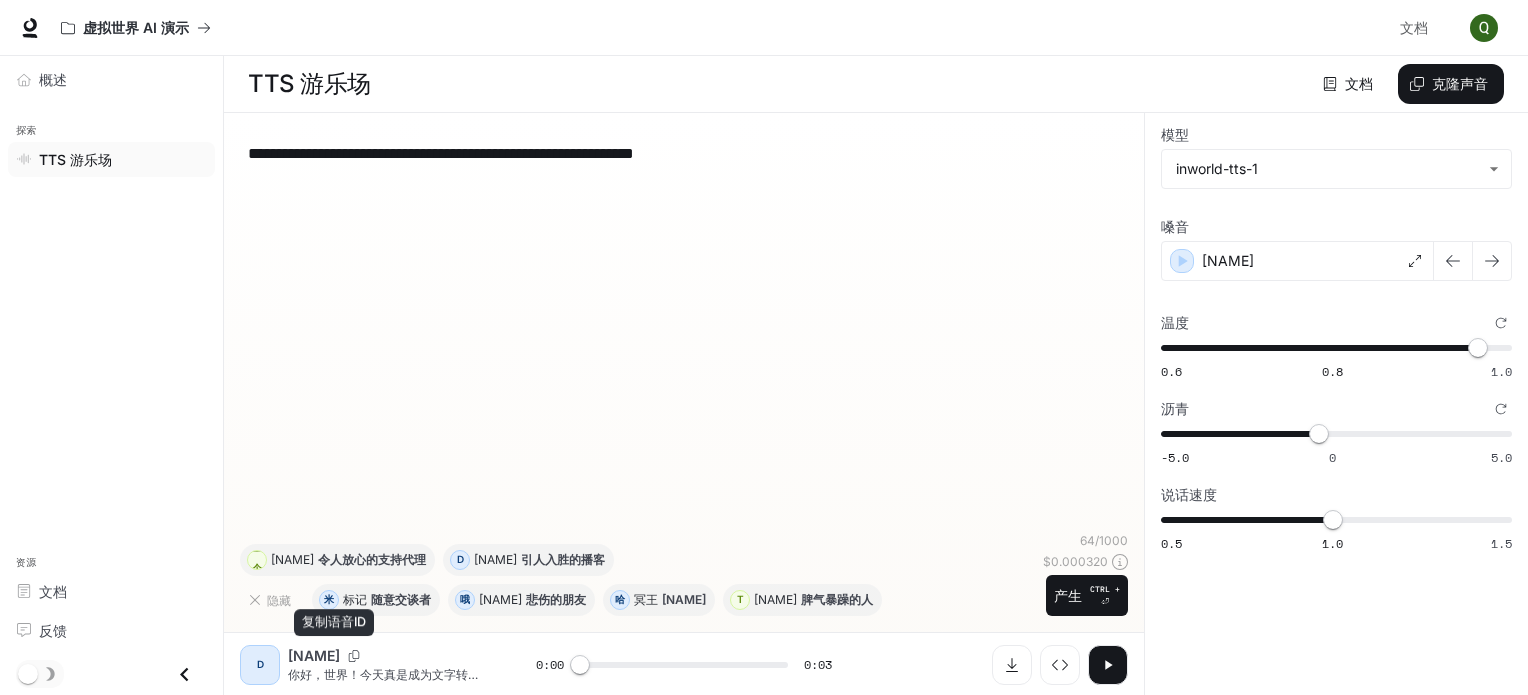 click 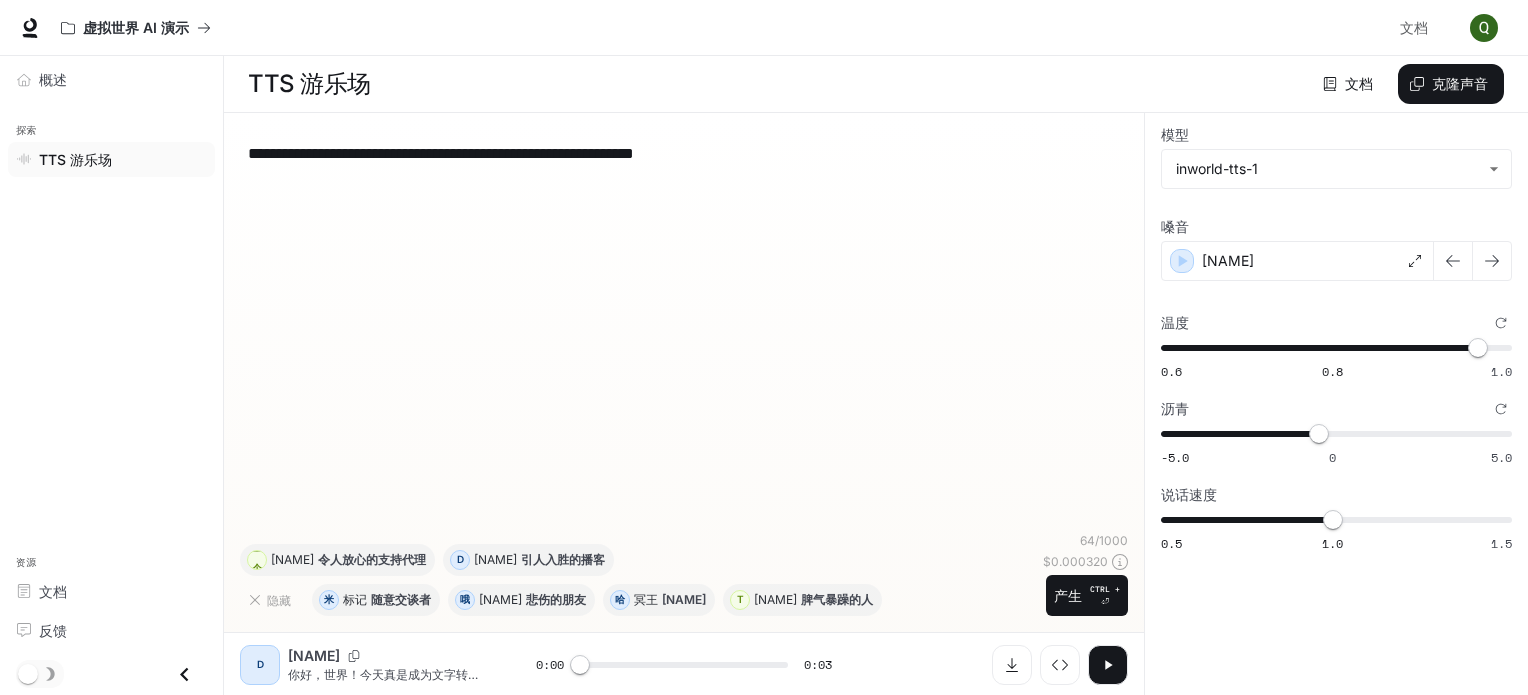 click on "D" at bounding box center (260, 664) 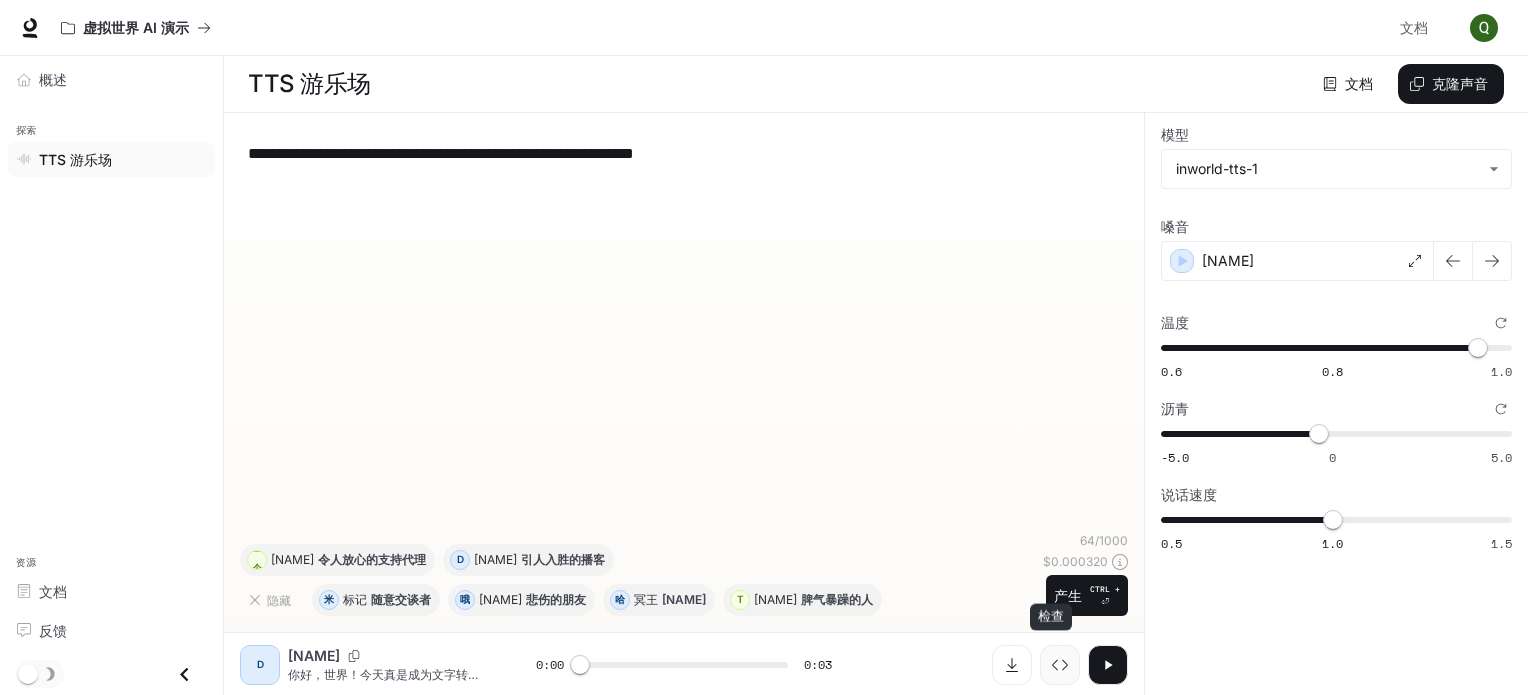 click 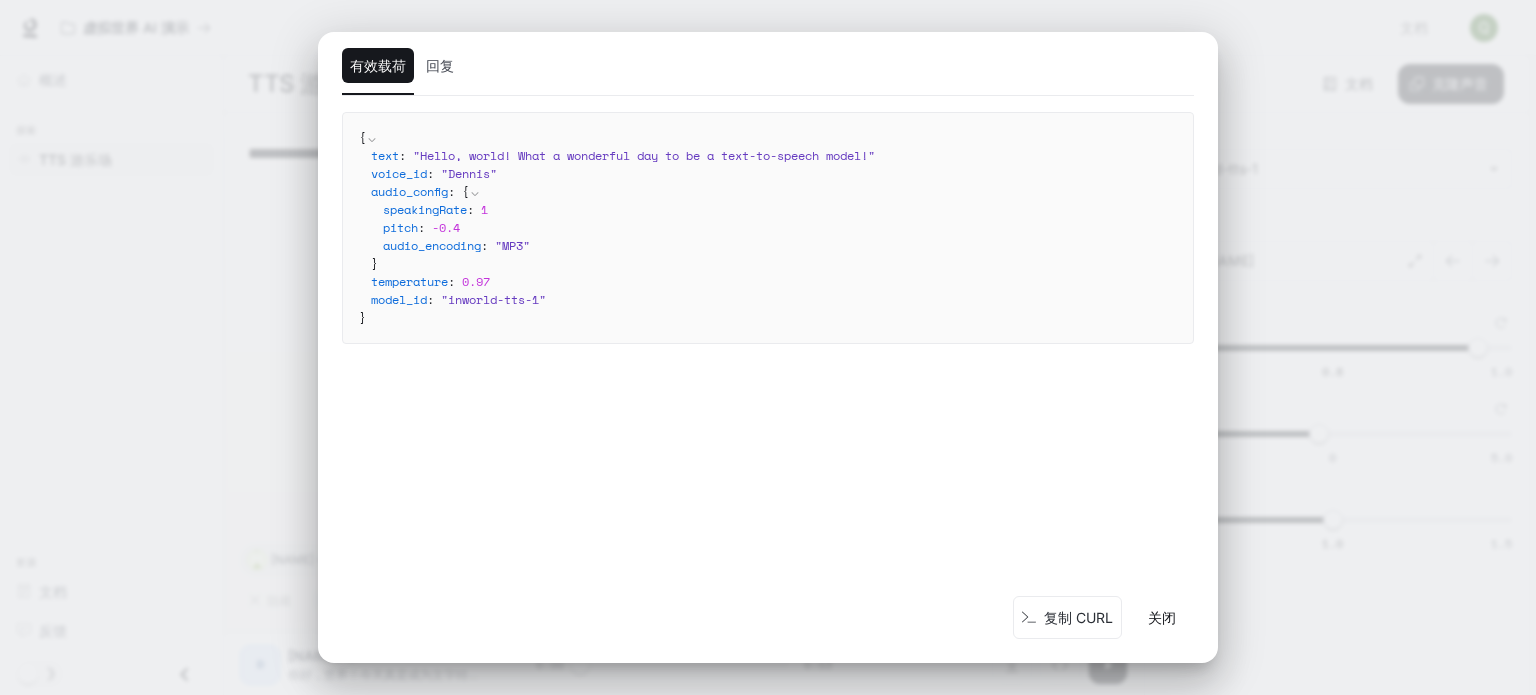 click on "关闭" at bounding box center [1162, 616] 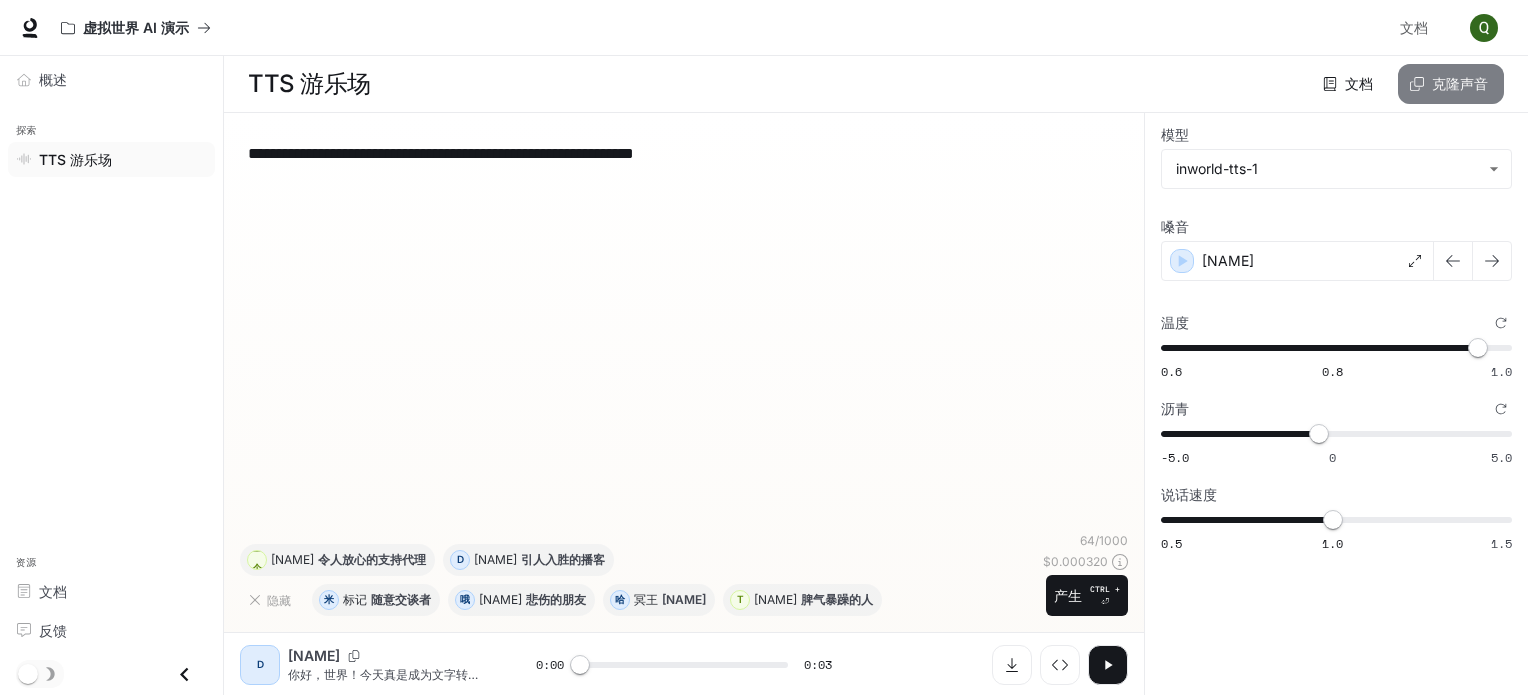 click on "克隆声音" at bounding box center [1460, 83] 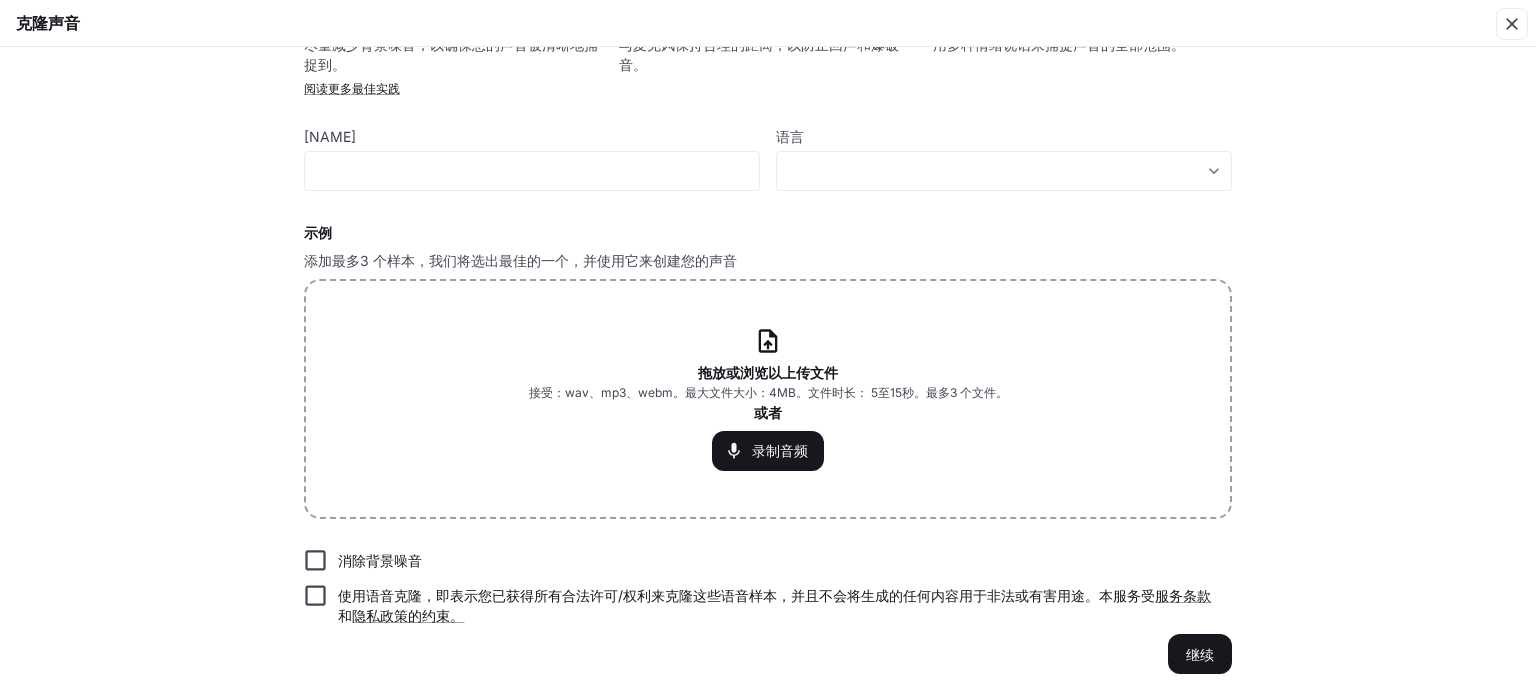 scroll, scrollTop: 67, scrollLeft: 0, axis: vertical 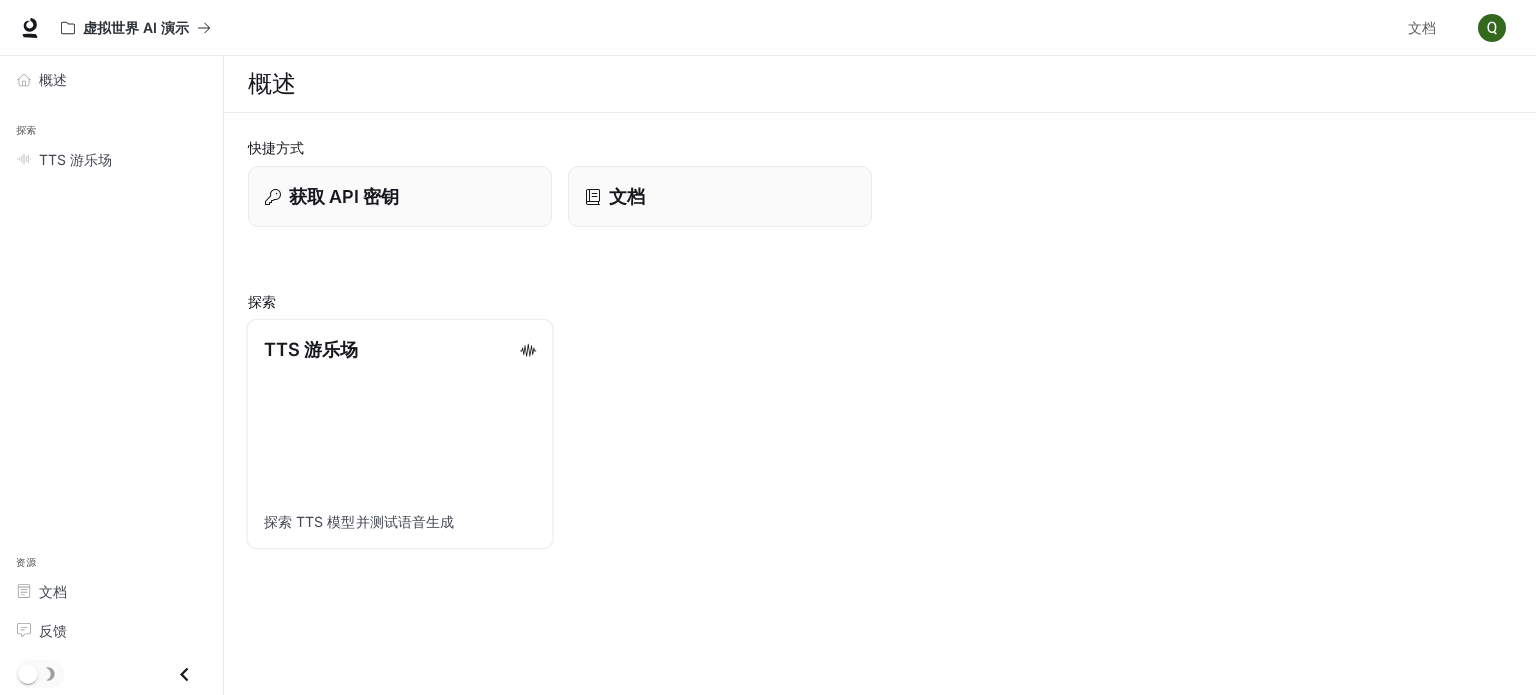 click on "TTS 游乐场 探索 TTS 模型并测试语音生成" at bounding box center (399, 434) 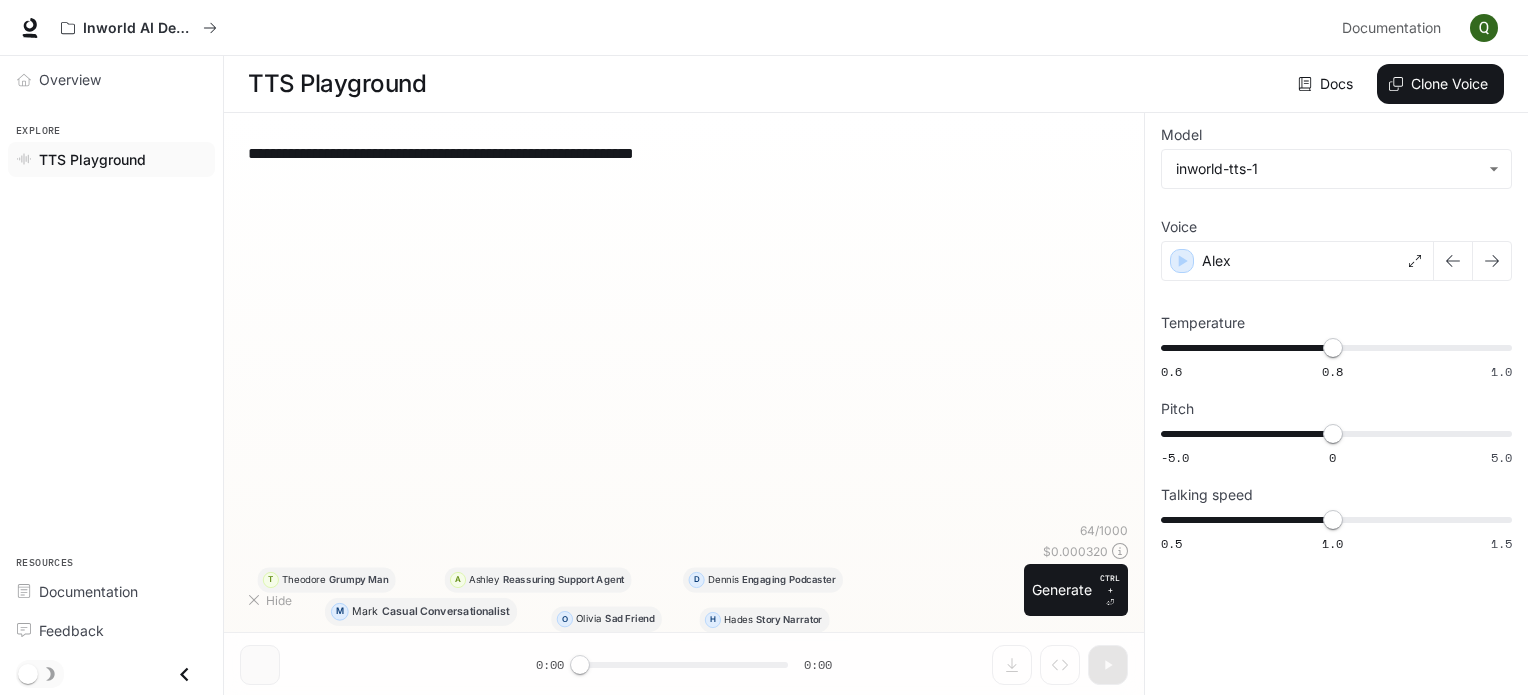 type on "****" 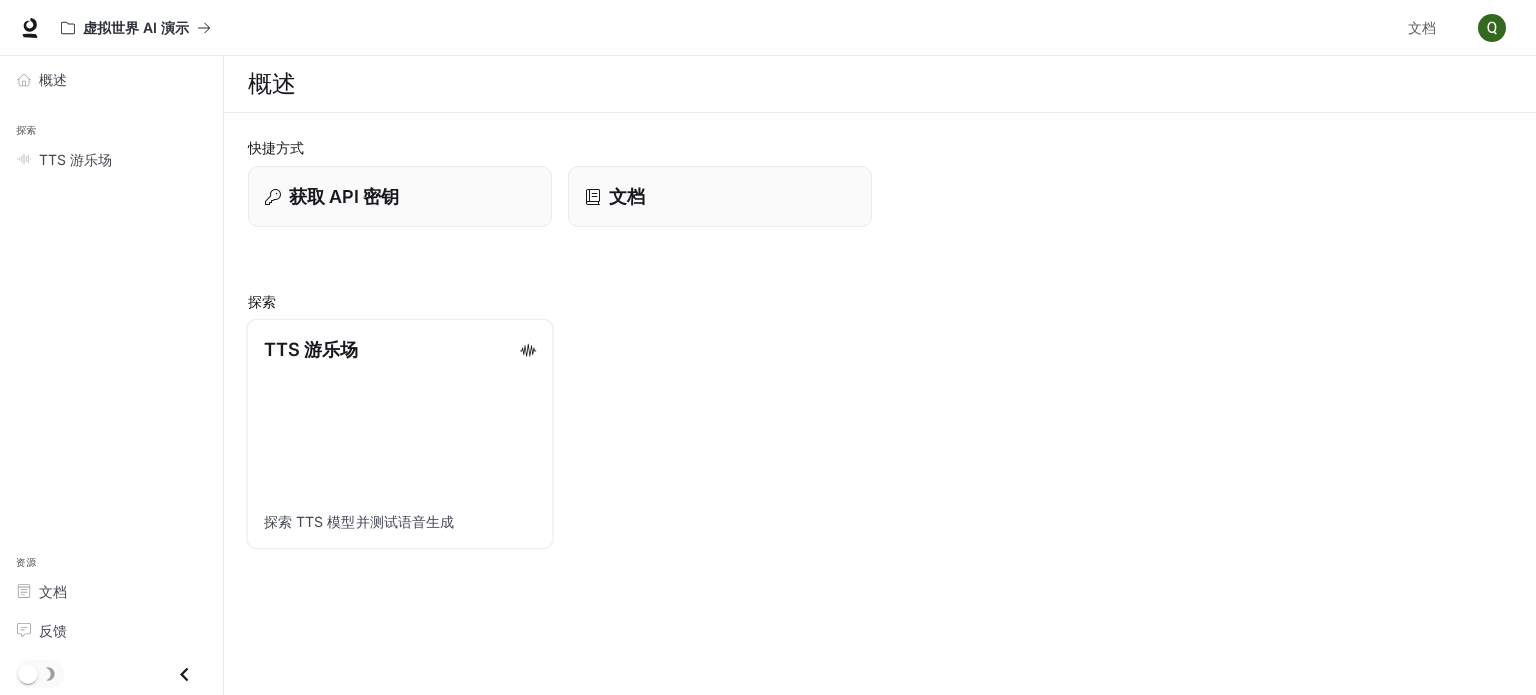 click on "TTS 游乐场 探索 TTS 模型并测试语音生成" at bounding box center [399, 434] 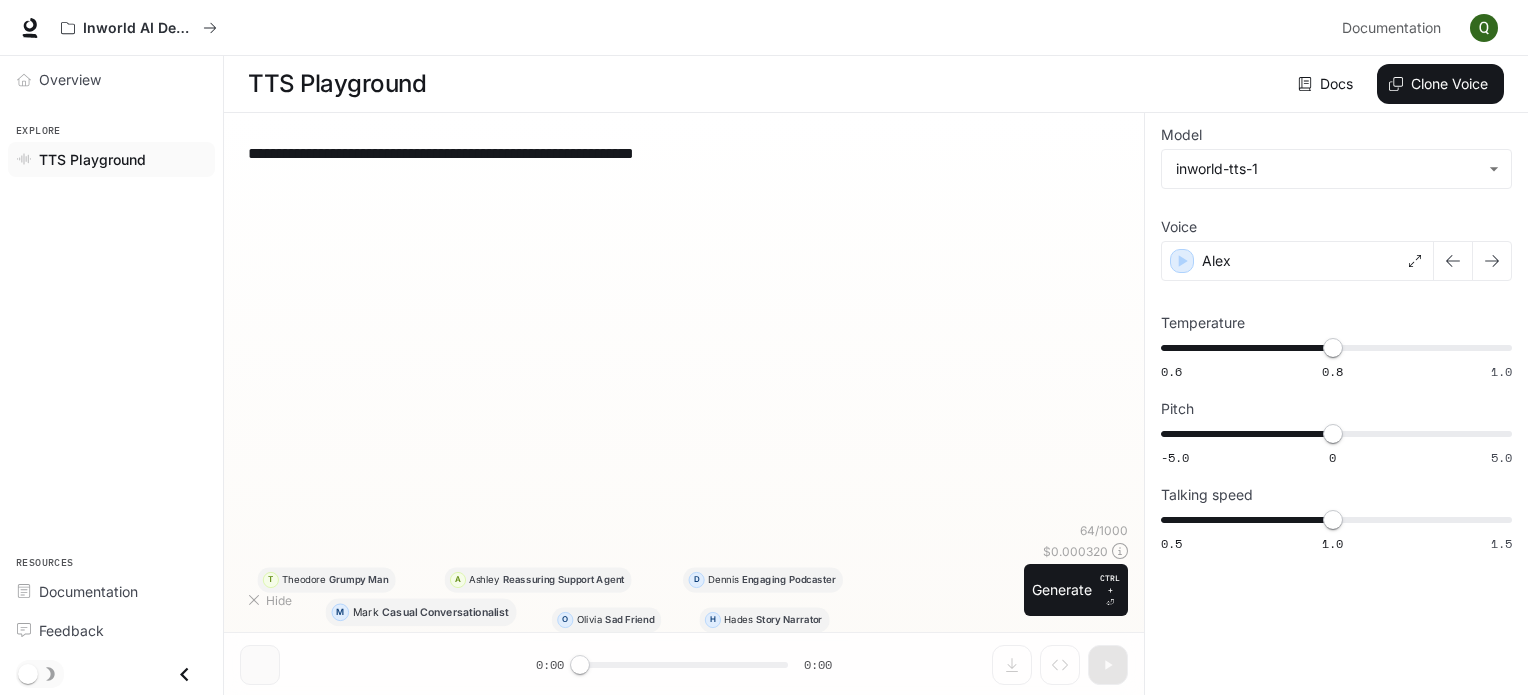 type on "****" 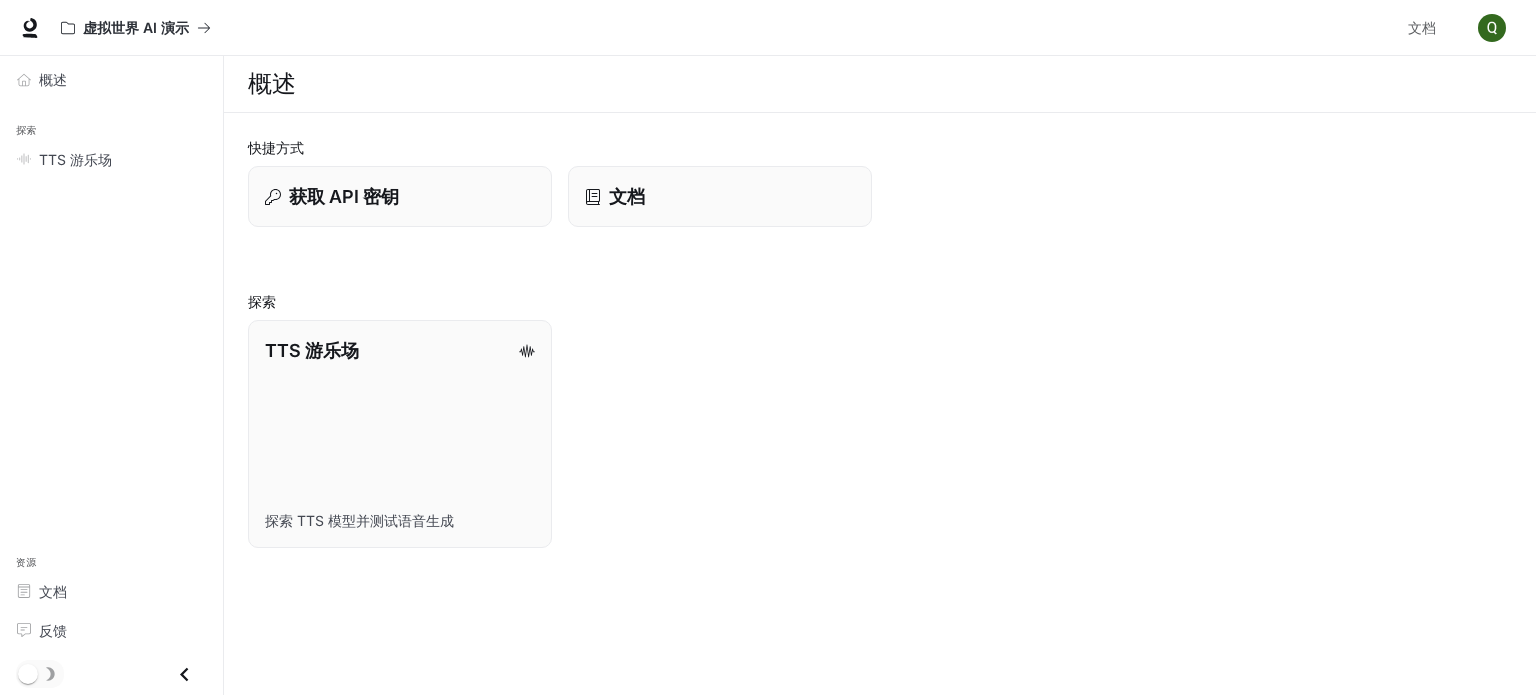 click on "TTS 游乐场 探索 TTS 模型并测试语音生成" at bounding box center [872, 426] 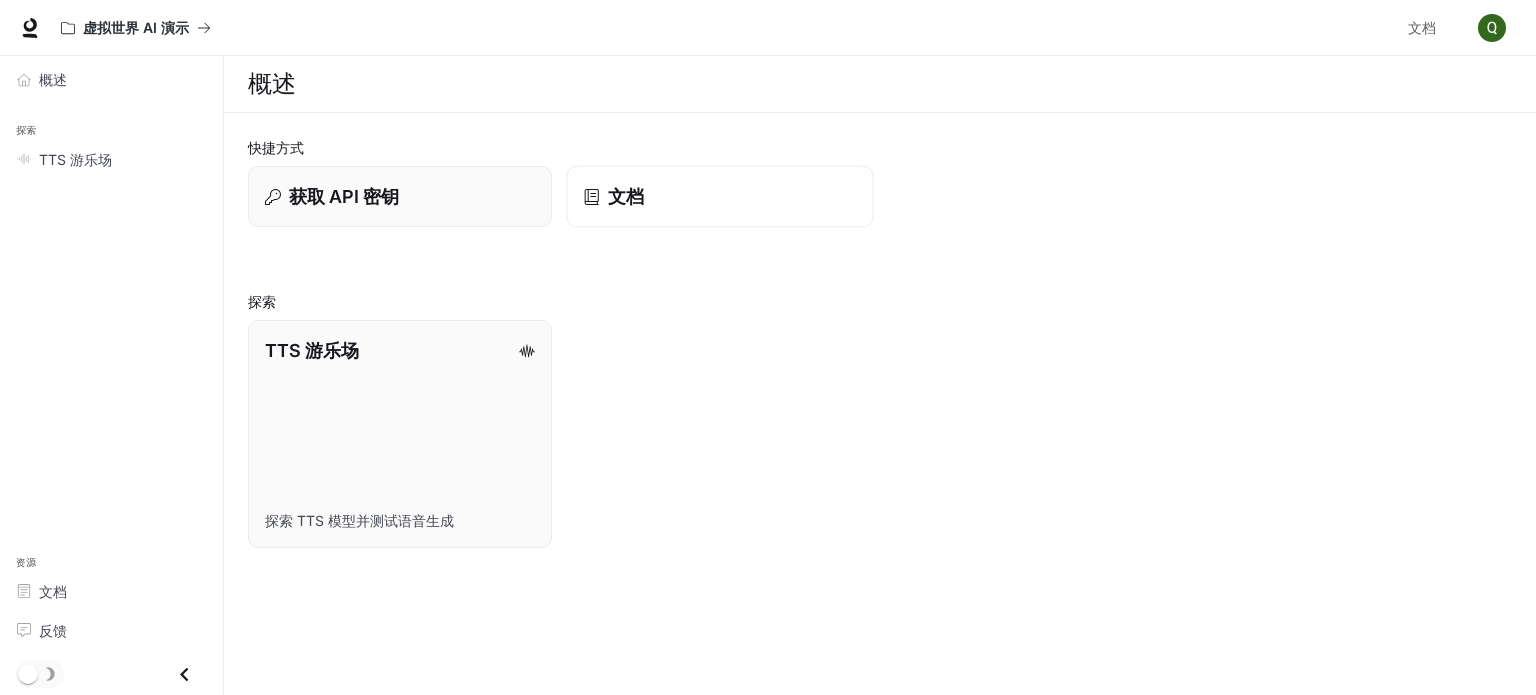 click on "文档" at bounding box center (626, 196) 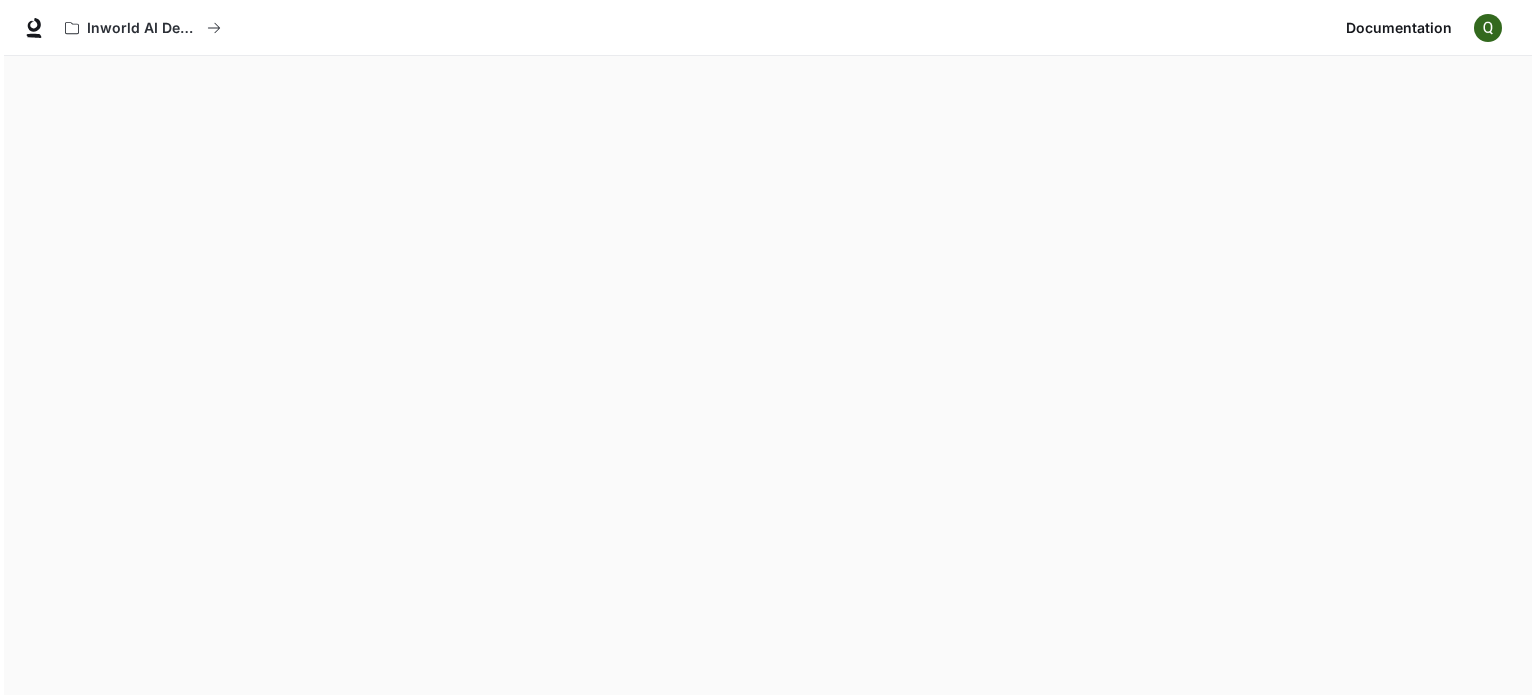scroll, scrollTop: 105, scrollLeft: 0, axis: vertical 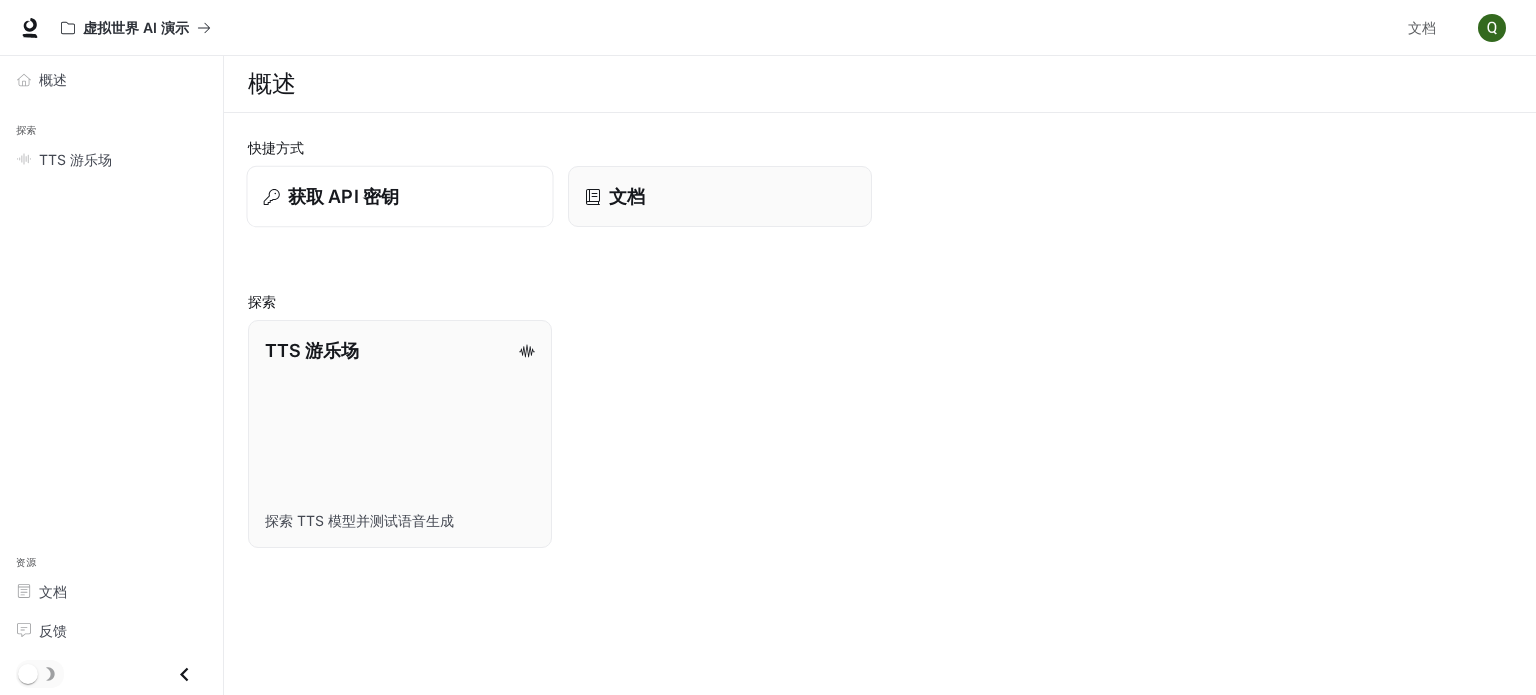 click on "获取 API 密钥" at bounding box center [400, 196] 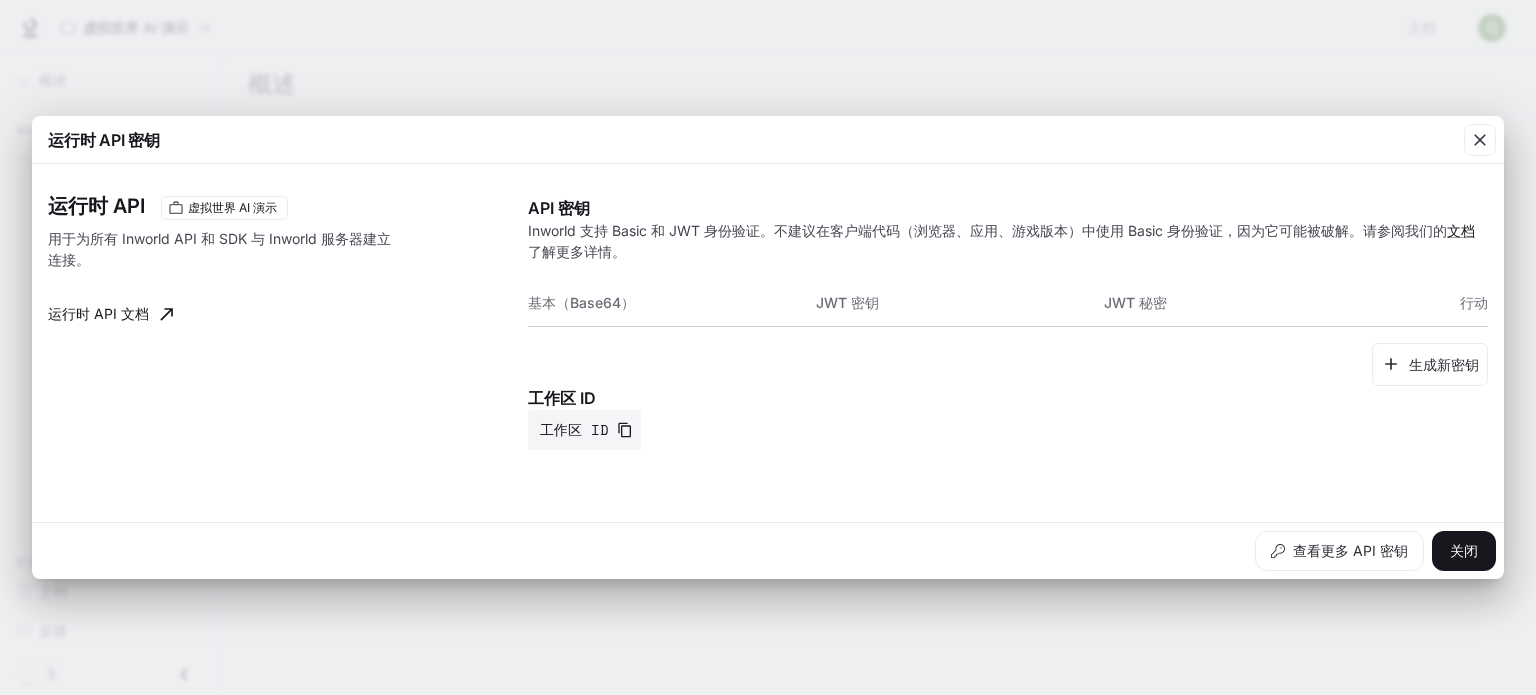 click on "运行时 API 密钥 运行时 API 虚拟世界 AI 演示 用于为所有 Inworld API 和 SDK 与 Inworld 服务器建立连接。 运行时 API 文档 API 密钥 Inworld 支持 Basic 和 JWT 身份验证。不建议在客户端代码（浏览器、应用、游戏版本）中使用 Basic 身份验证，因为它可能被破解。请参阅我们的 文档 了解更多详情。     基本（Base64） JWT 密钥 JWT 秘密 行动 生成新密钥 工作区 ID 默认-def7rgwqwregypfpexw0oq 查看更多 API 密钥 关闭" at bounding box center [768, 347] 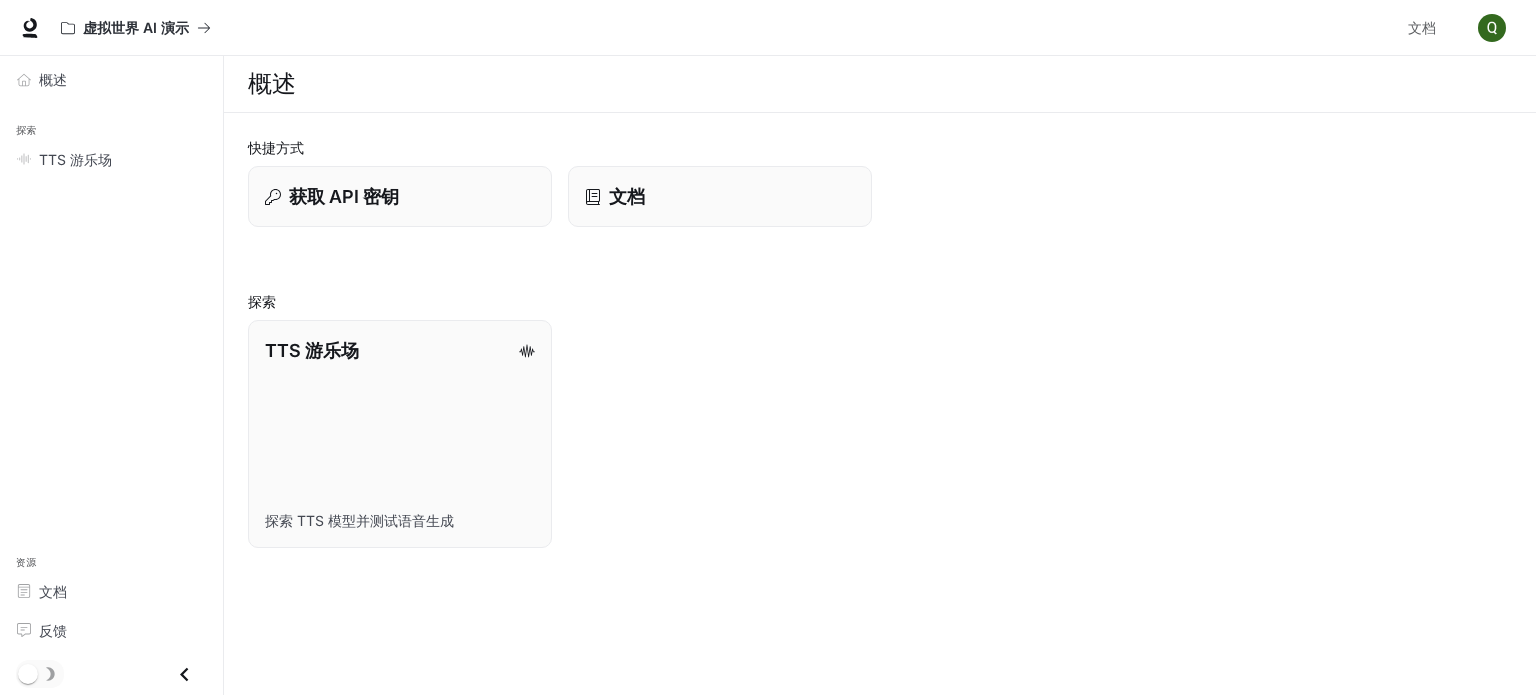 click 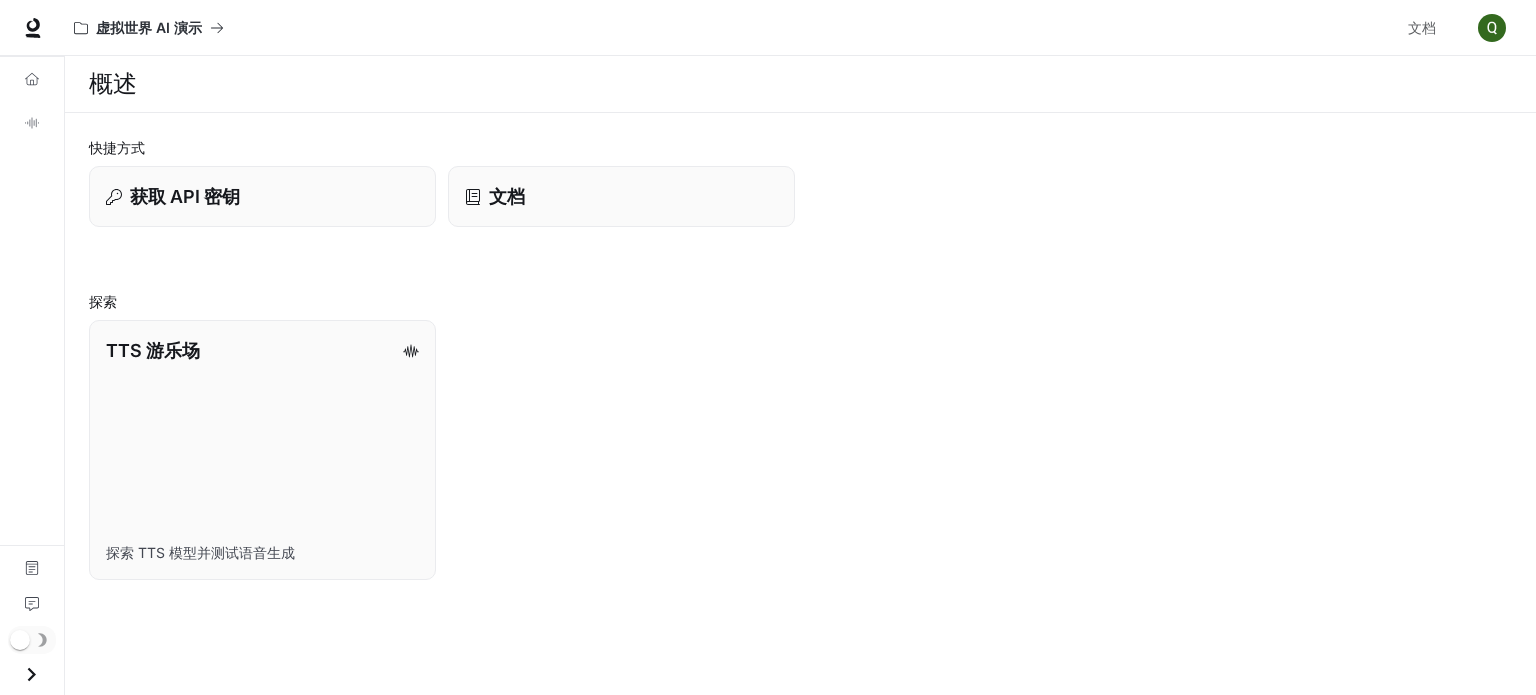 click 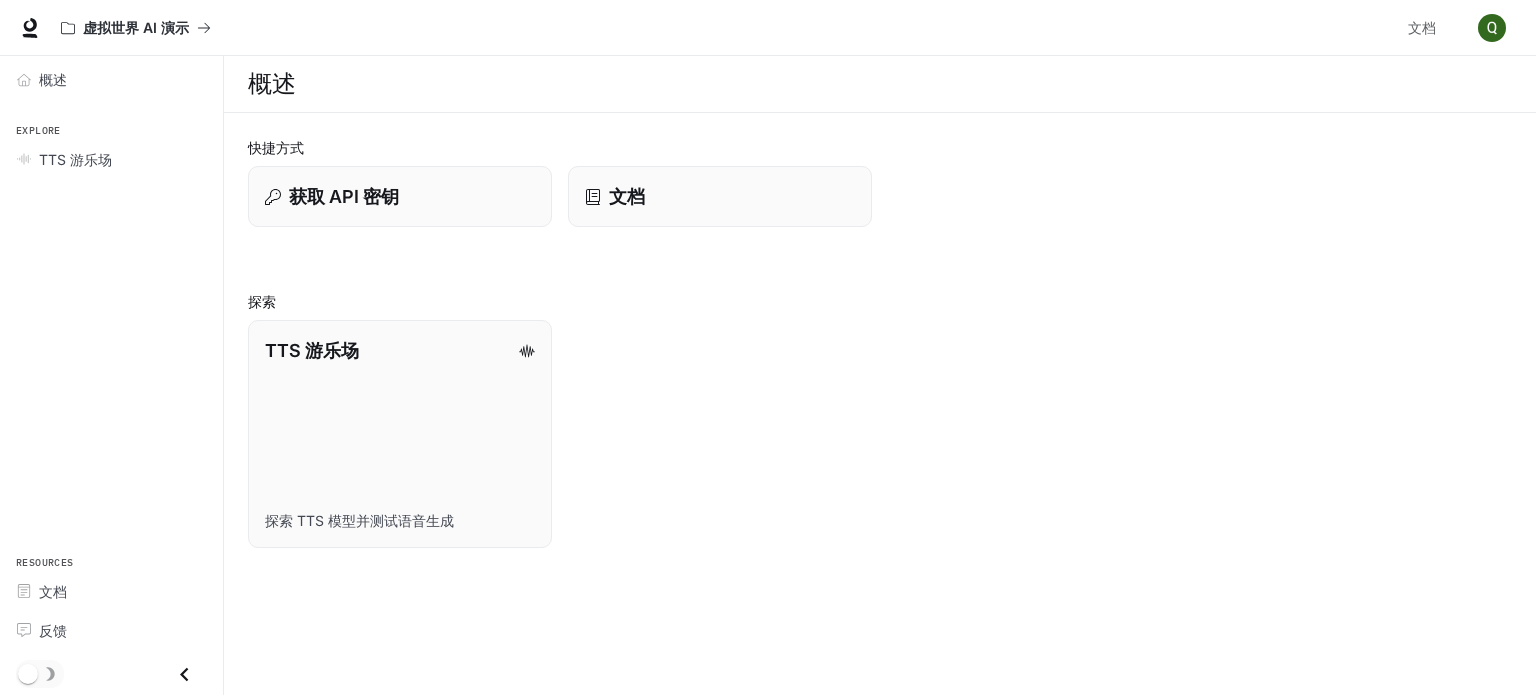 click on "TTS 游乐场 探索 TTS 模型并测试语音生成" at bounding box center [872, 426] 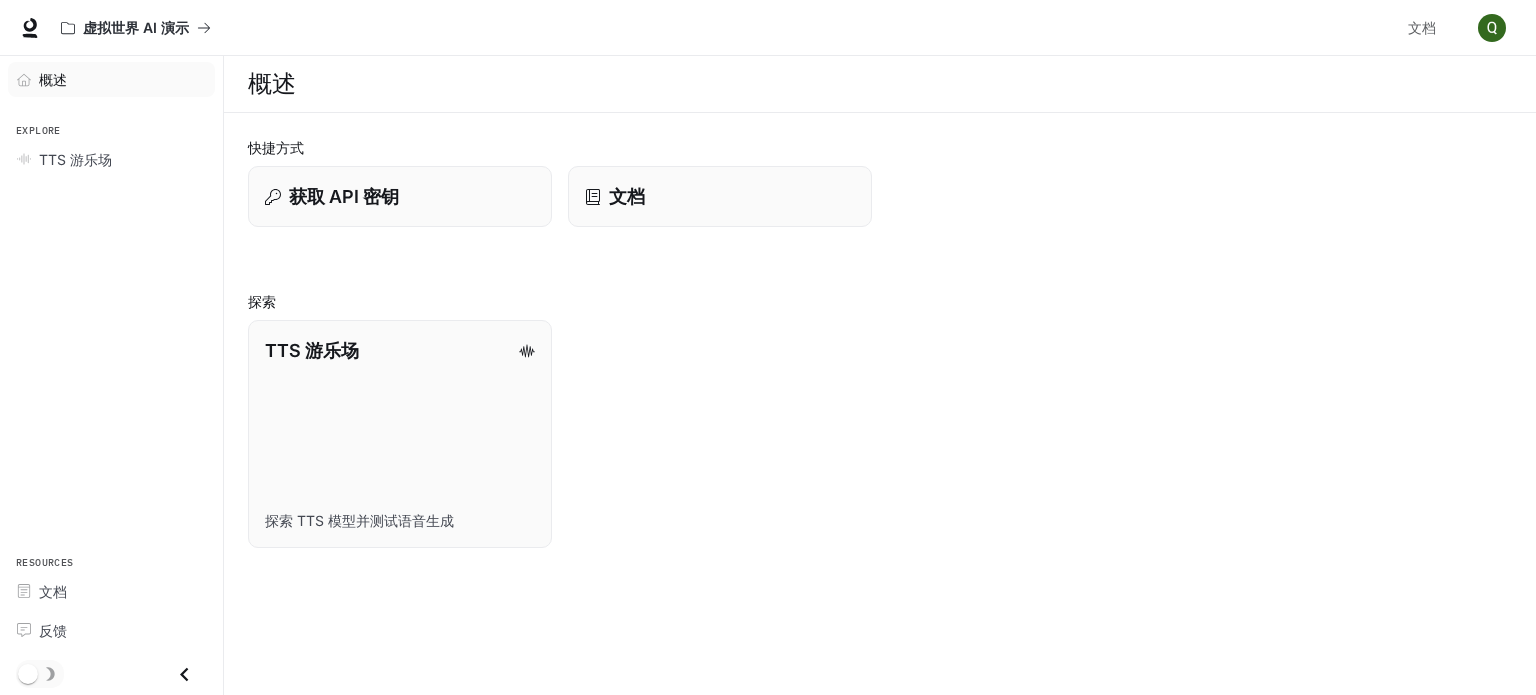 click on "概述" at bounding box center [53, 79] 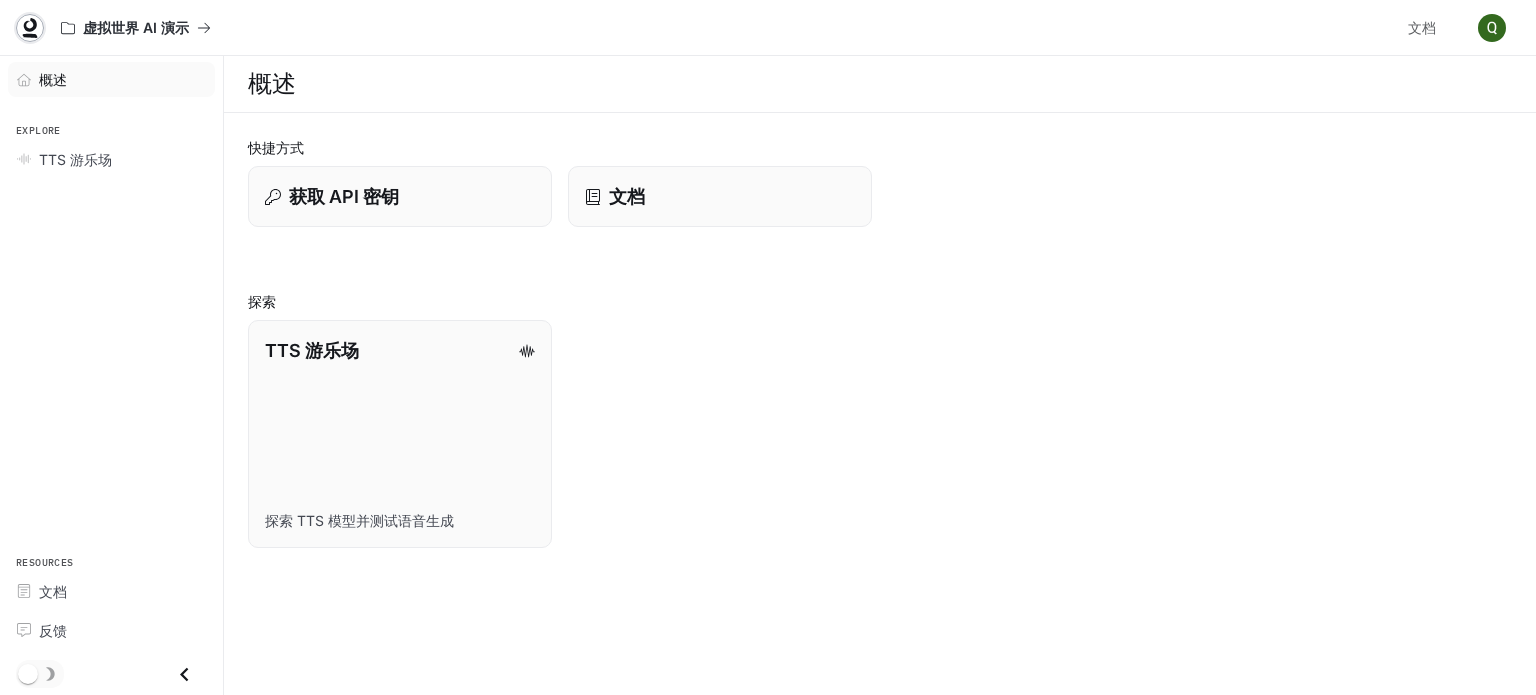 click 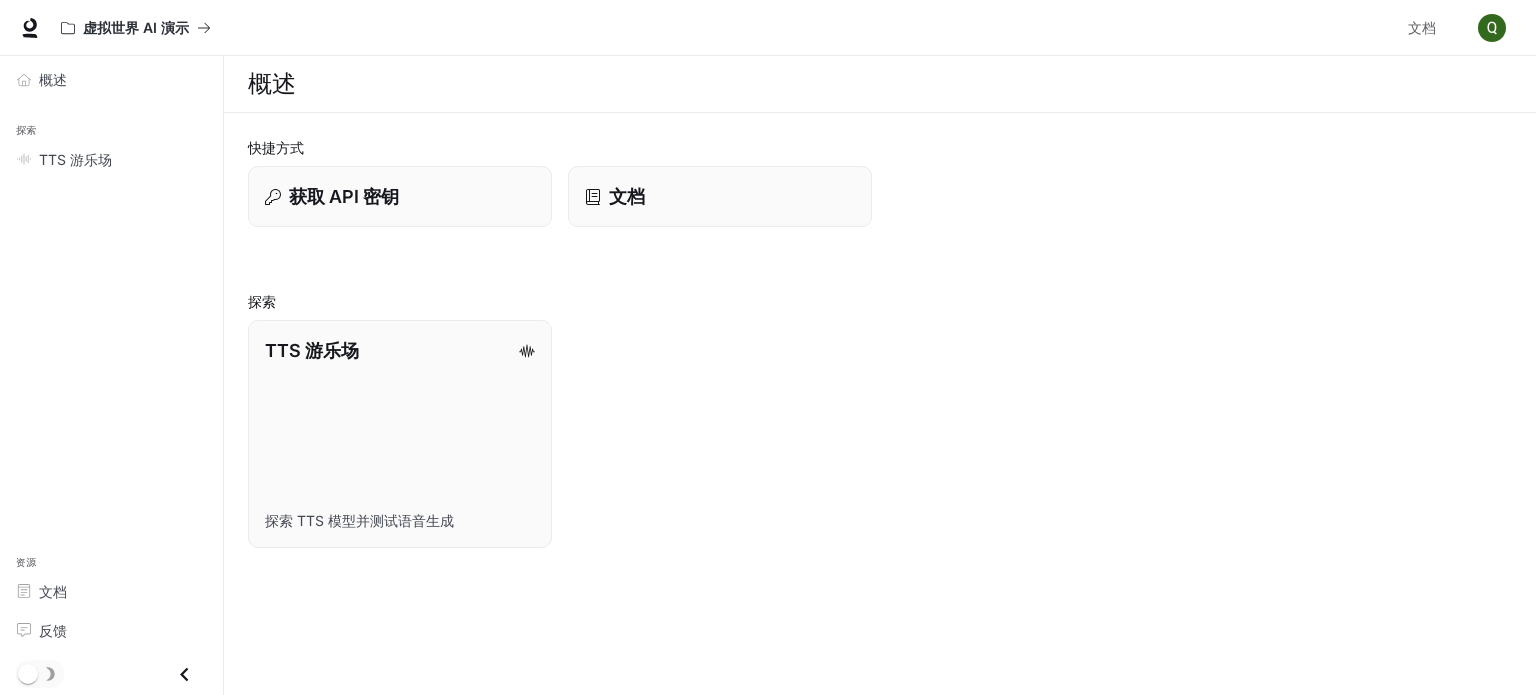 select 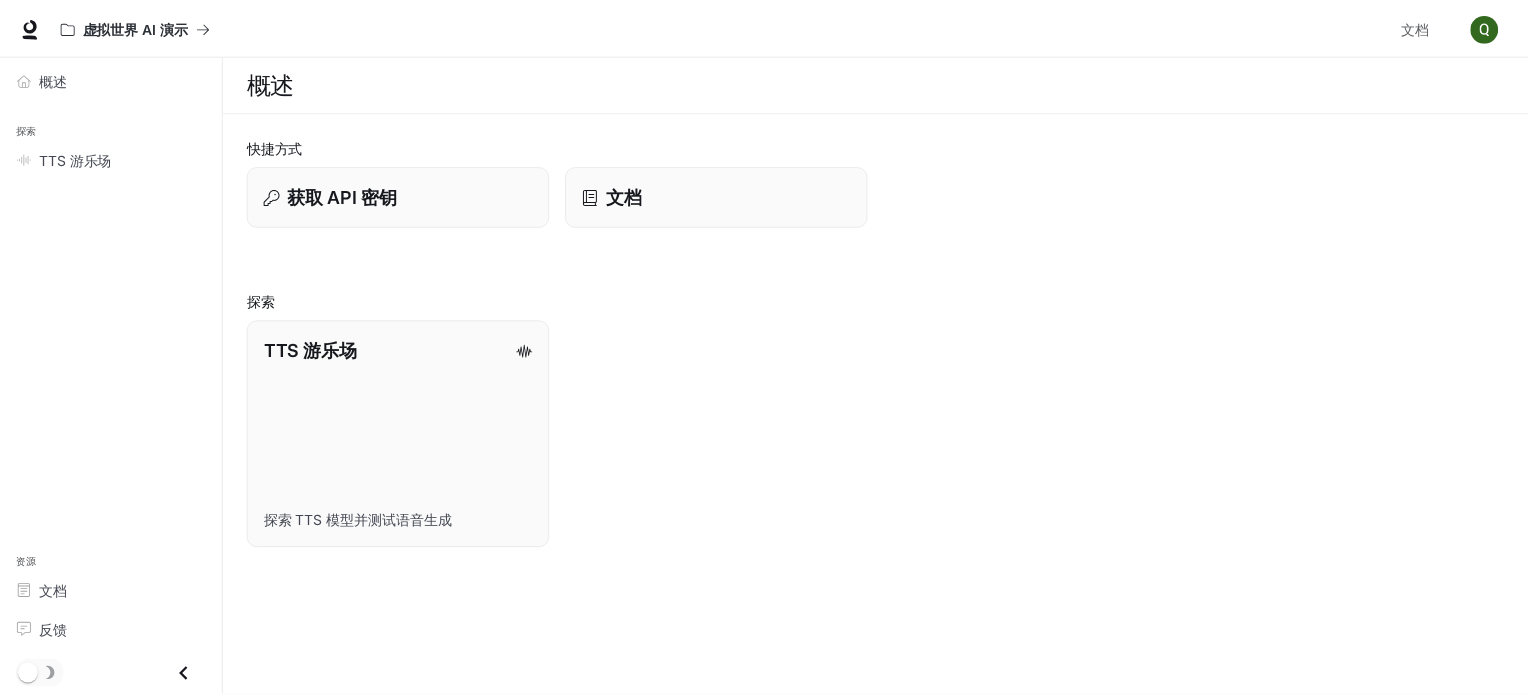 scroll, scrollTop: 0, scrollLeft: 0, axis: both 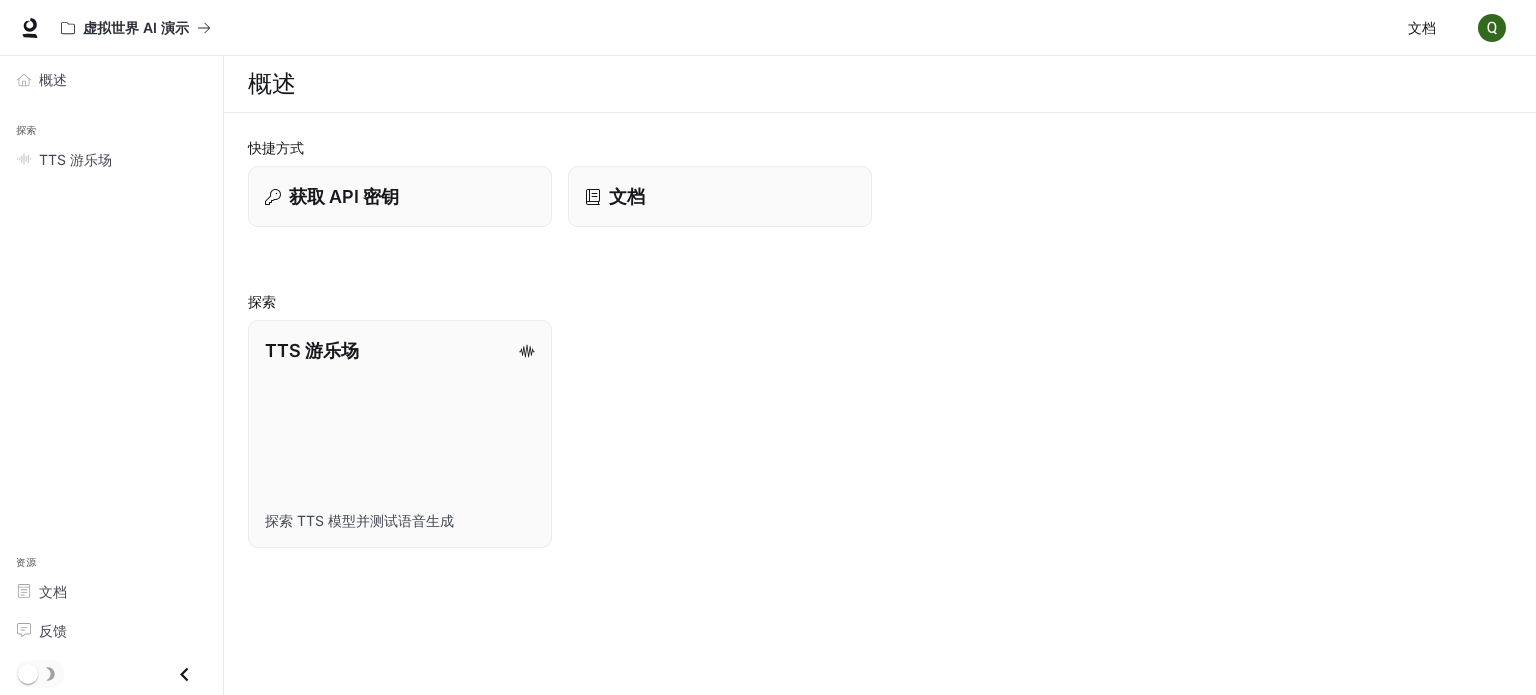 click on "文档" at bounding box center [1422, 27] 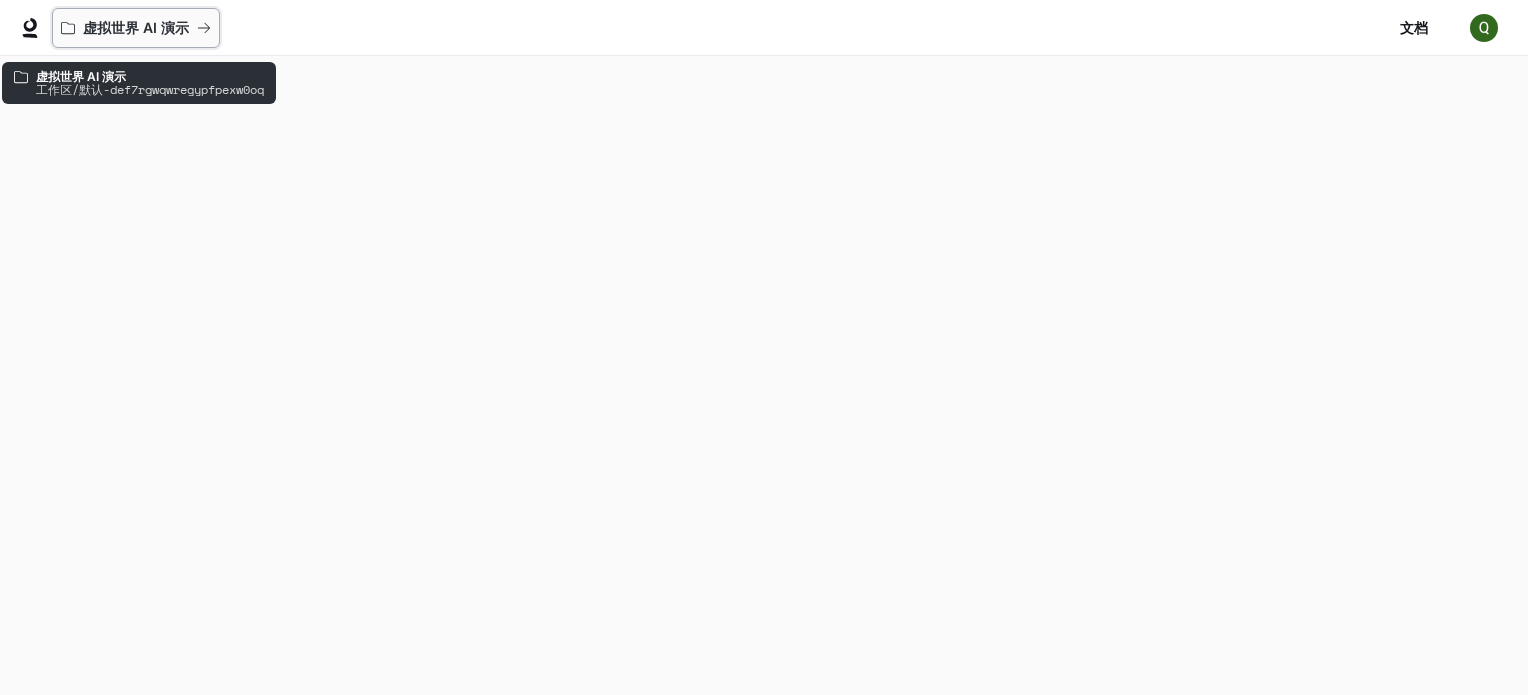 click on "虚拟世界 AI 演示" at bounding box center [136, 28] 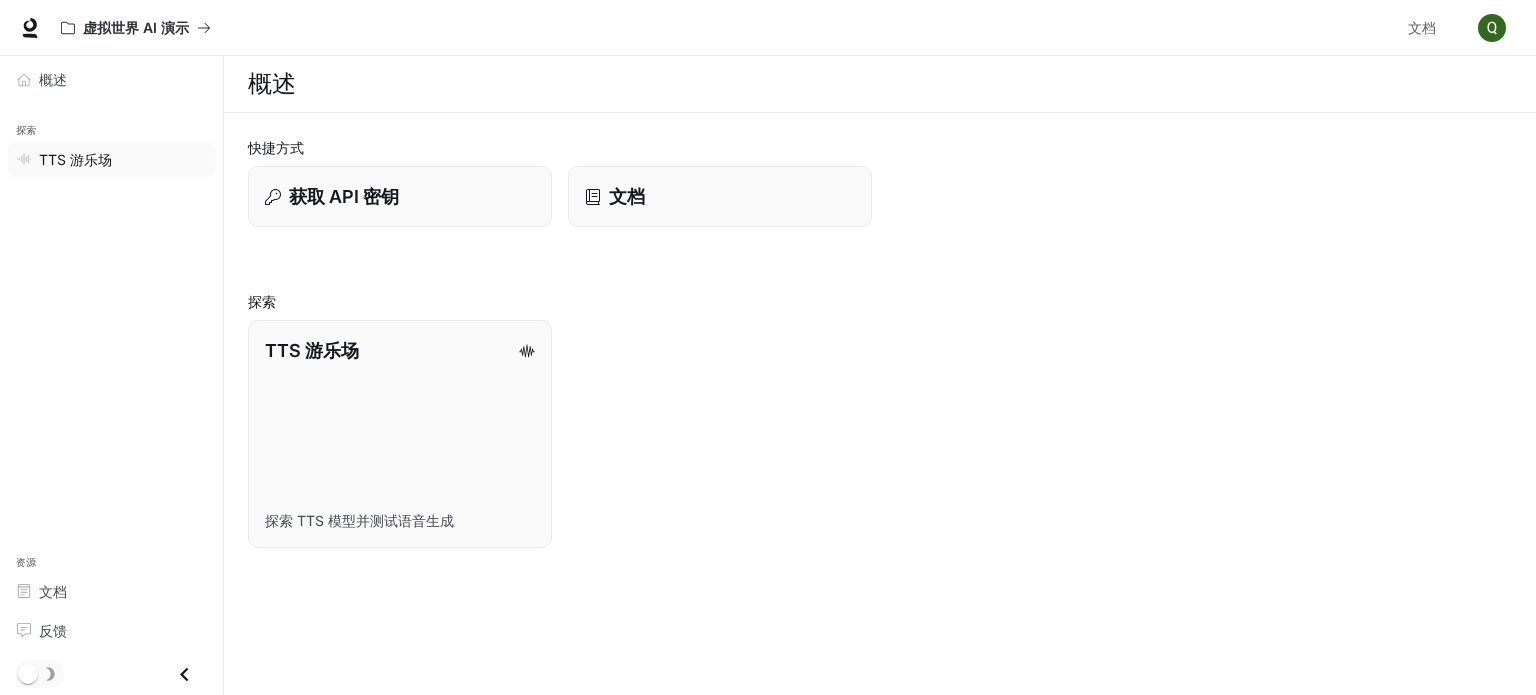 click on "TTS 游乐场" at bounding box center (75, 159) 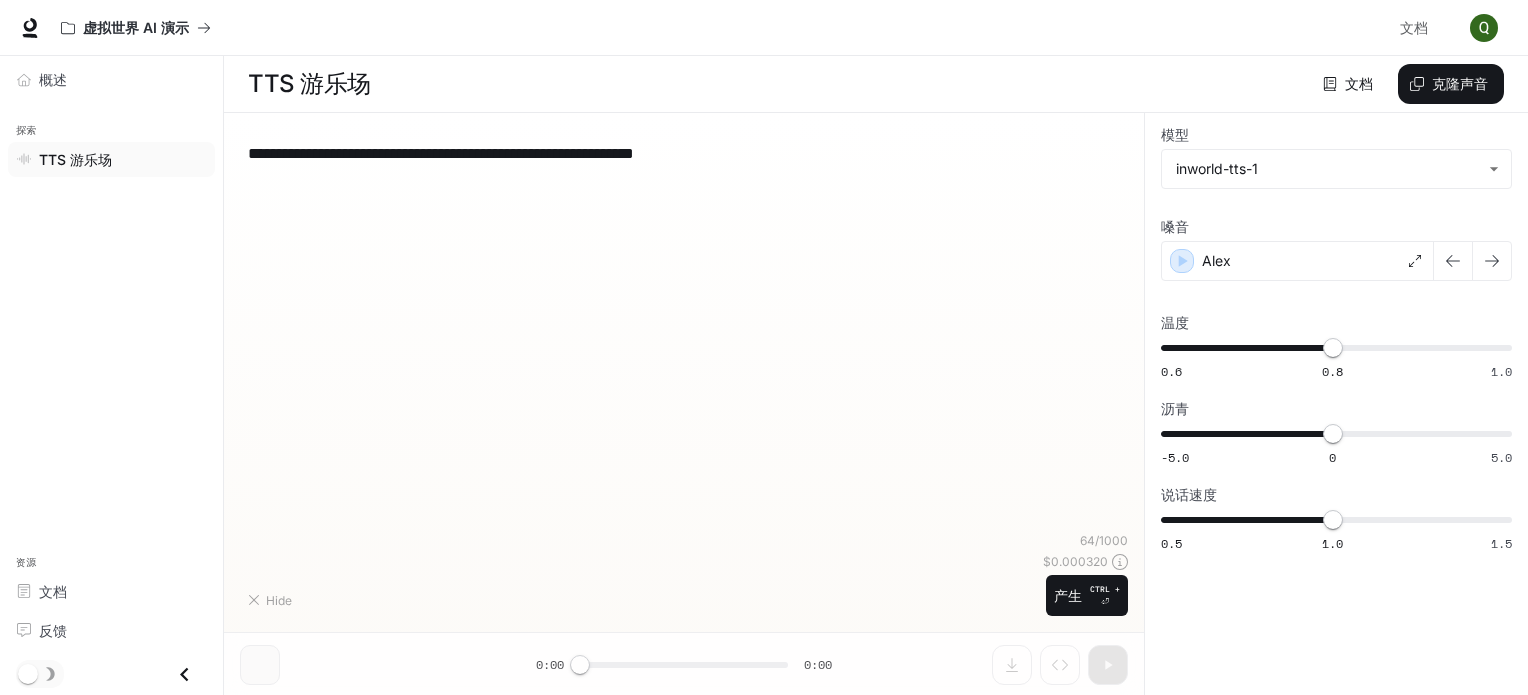 type on "****" 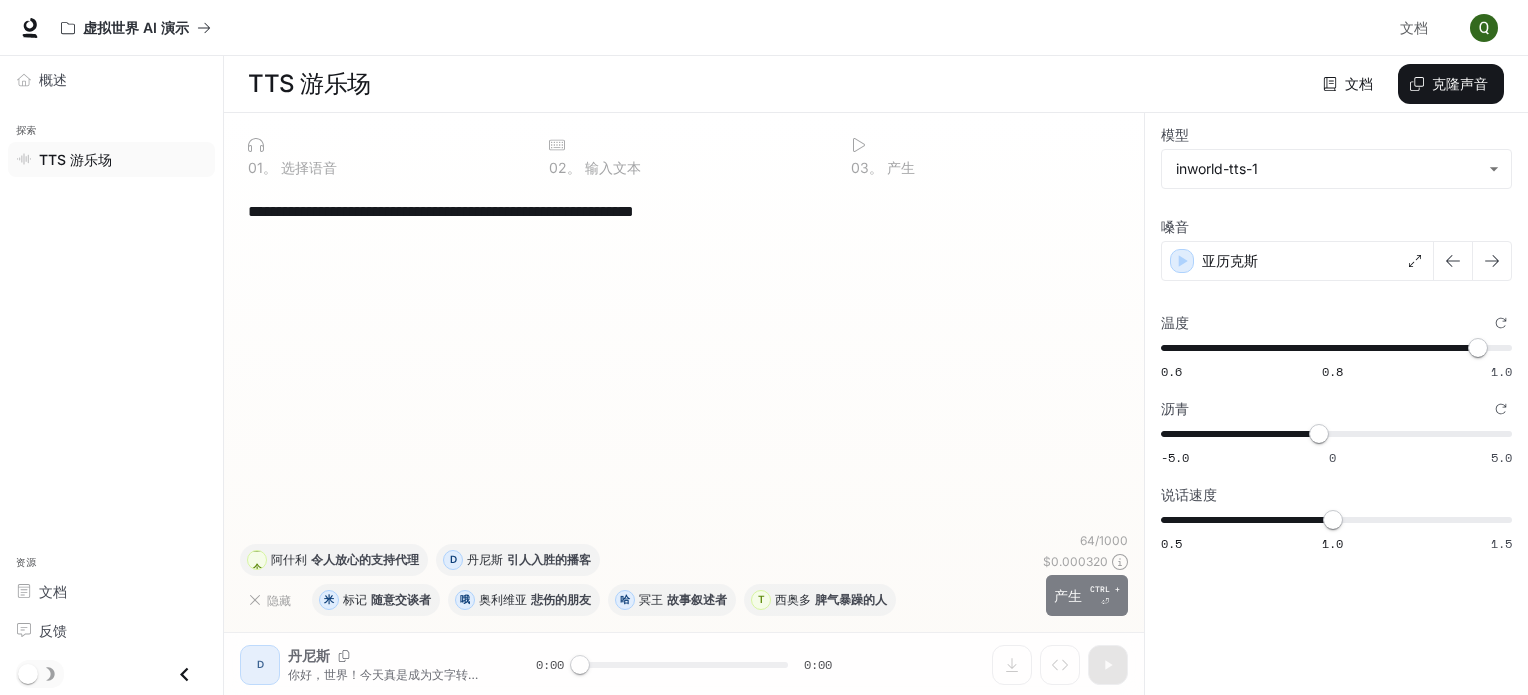 click on "产生 CTRL +  ⏎" at bounding box center (1087, 595) 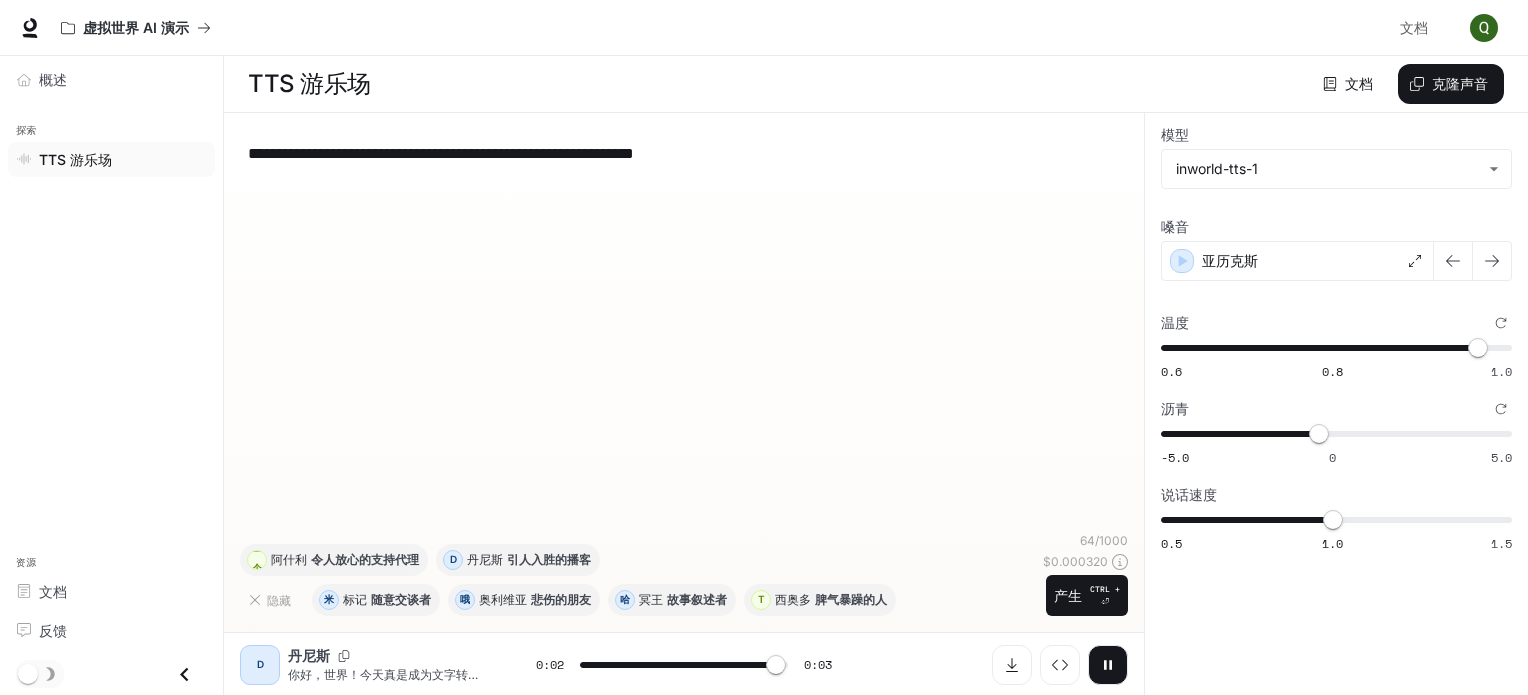 type on "*" 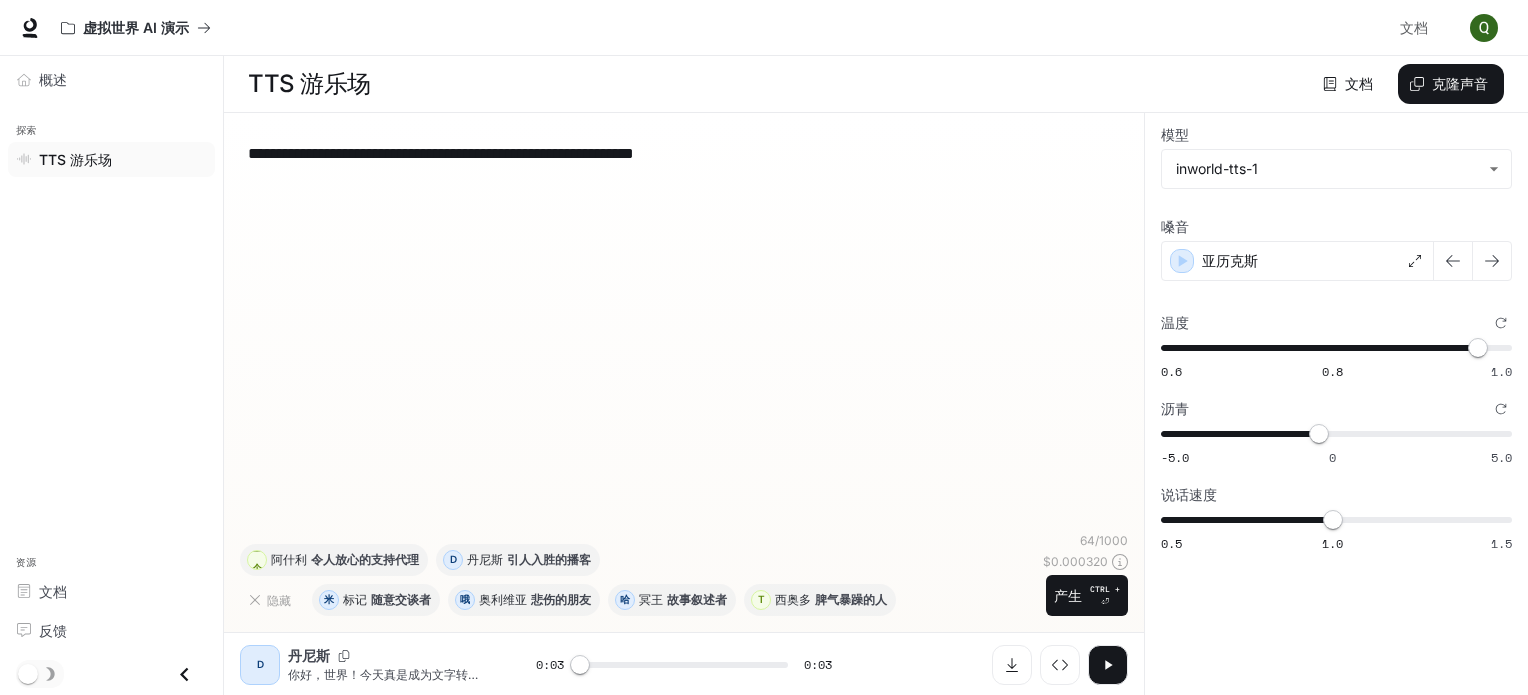 scroll, scrollTop: 0, scrollLeft: 0, axis: both 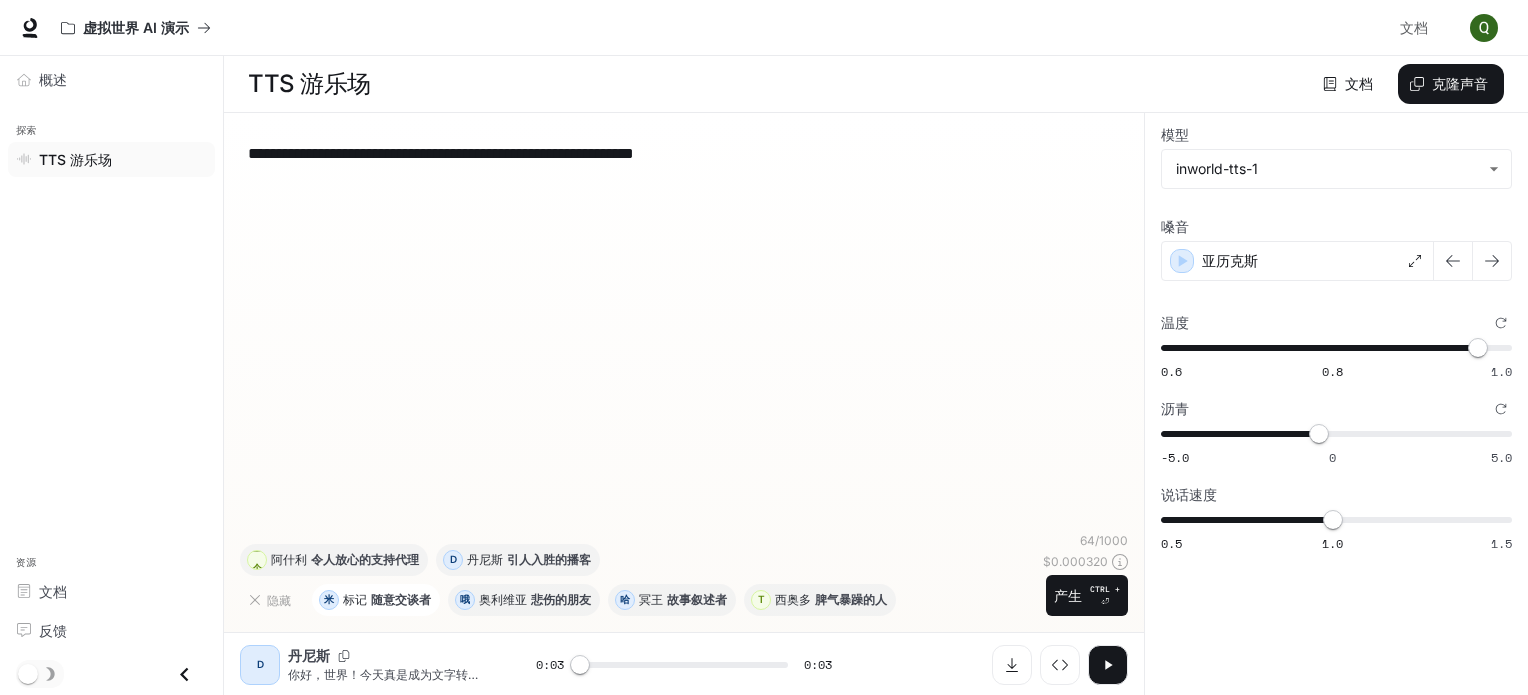 click on "随意交谈者" at bounding box center (401, 599) 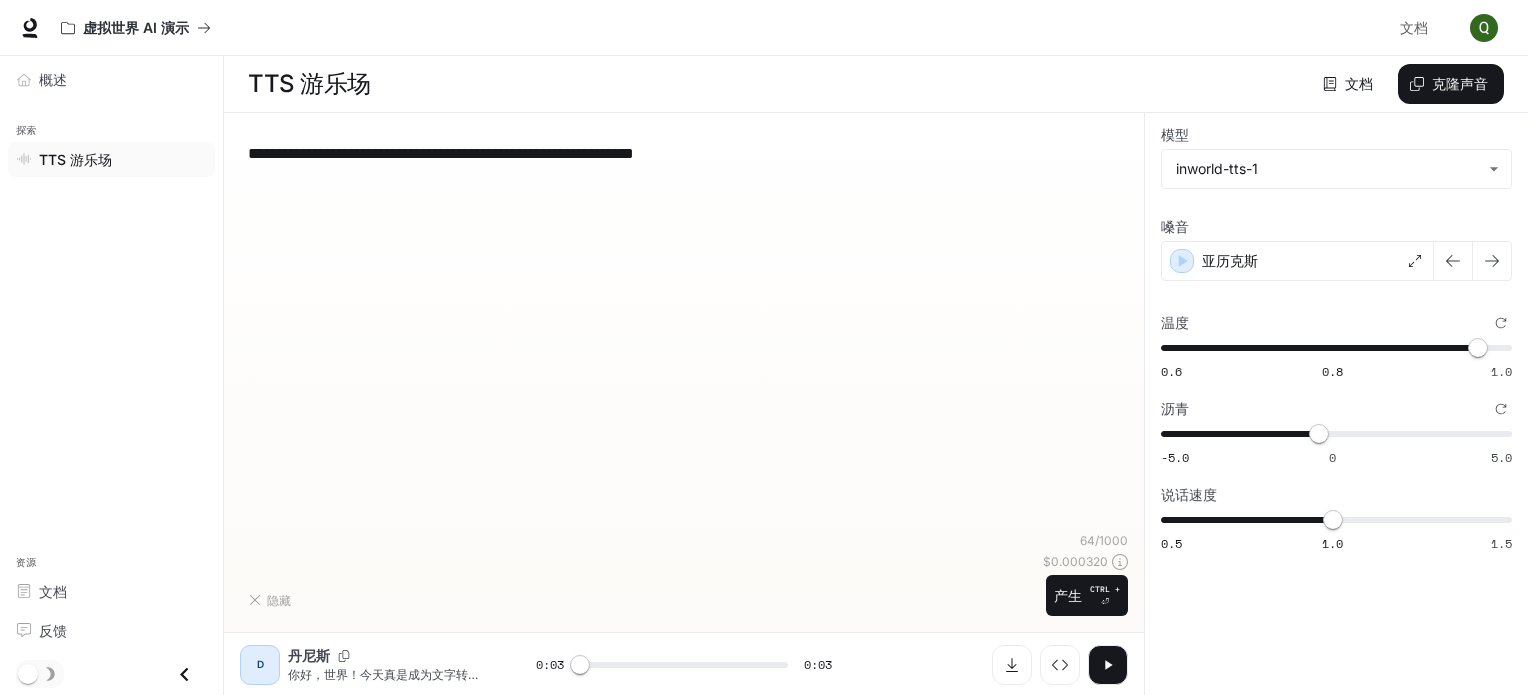 type on "**********" 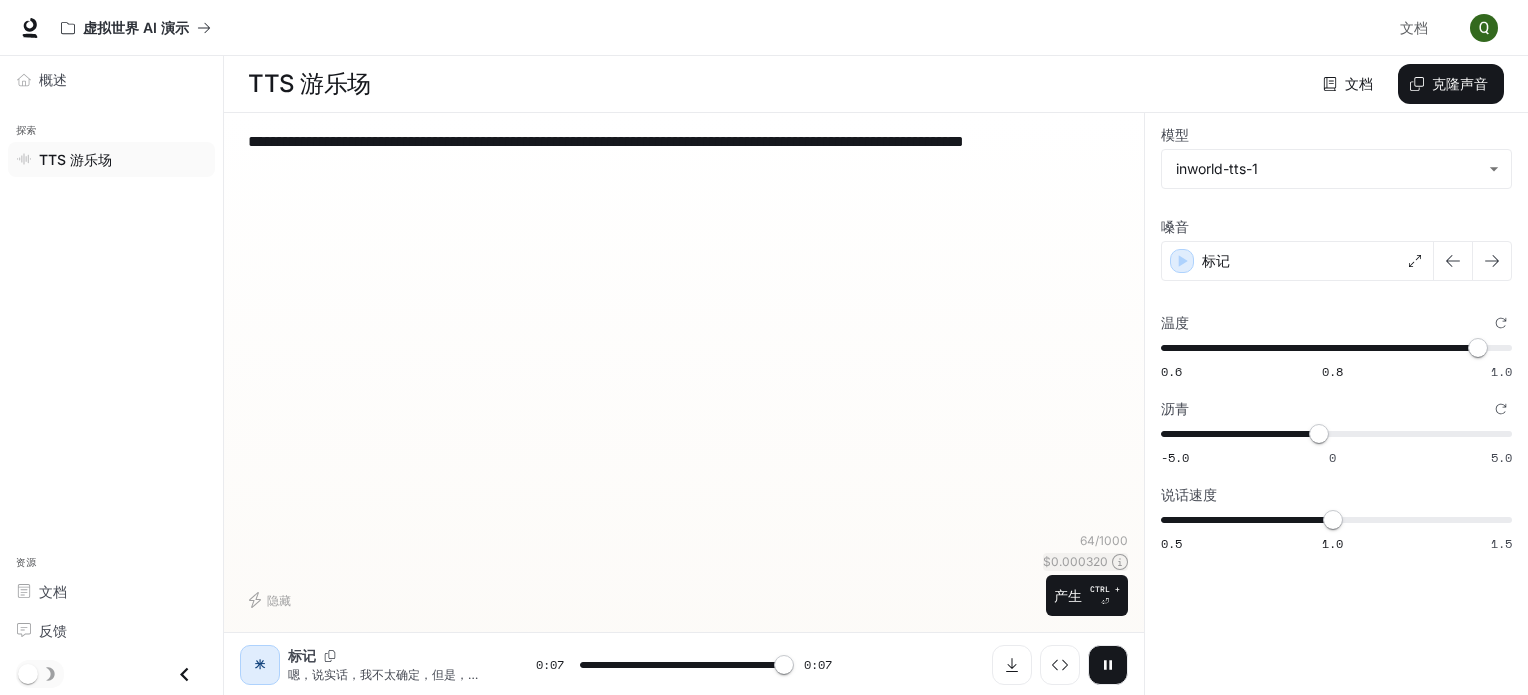 type on "*" 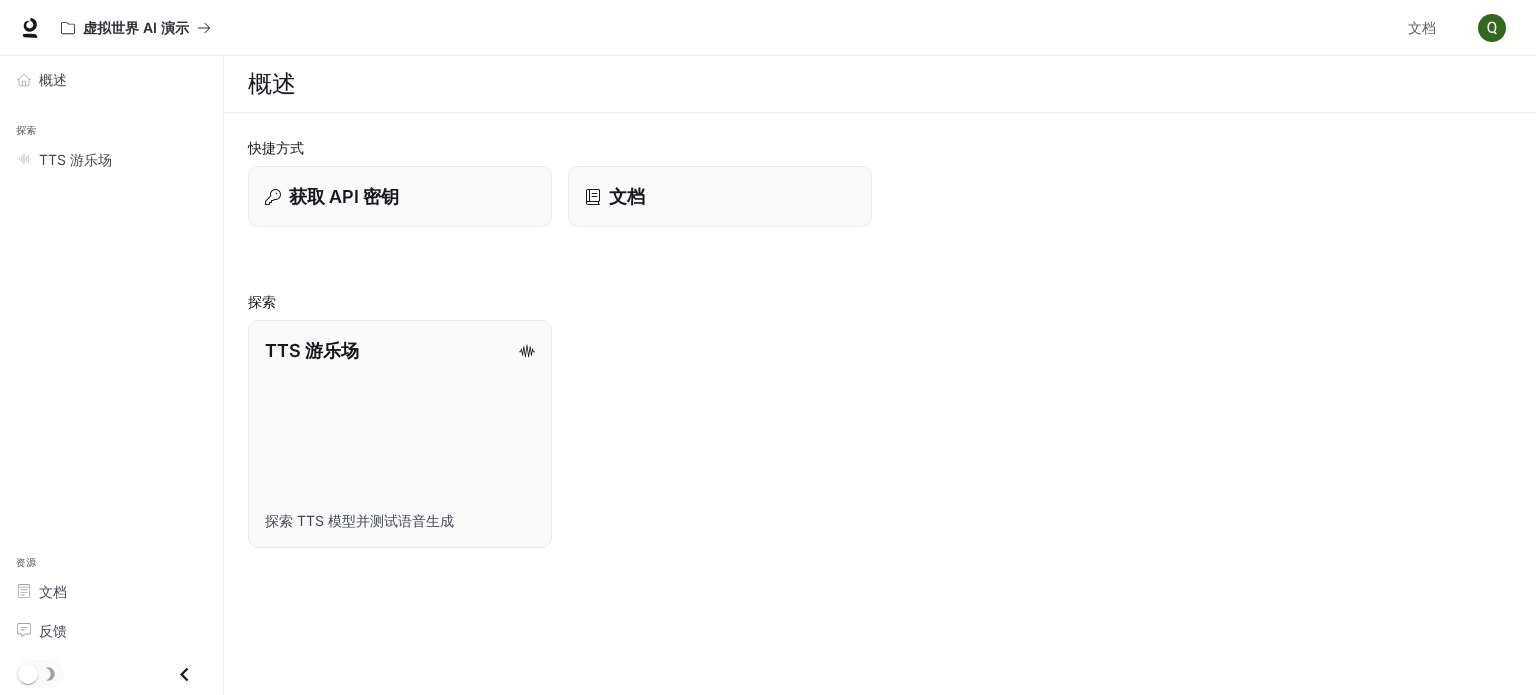 select 